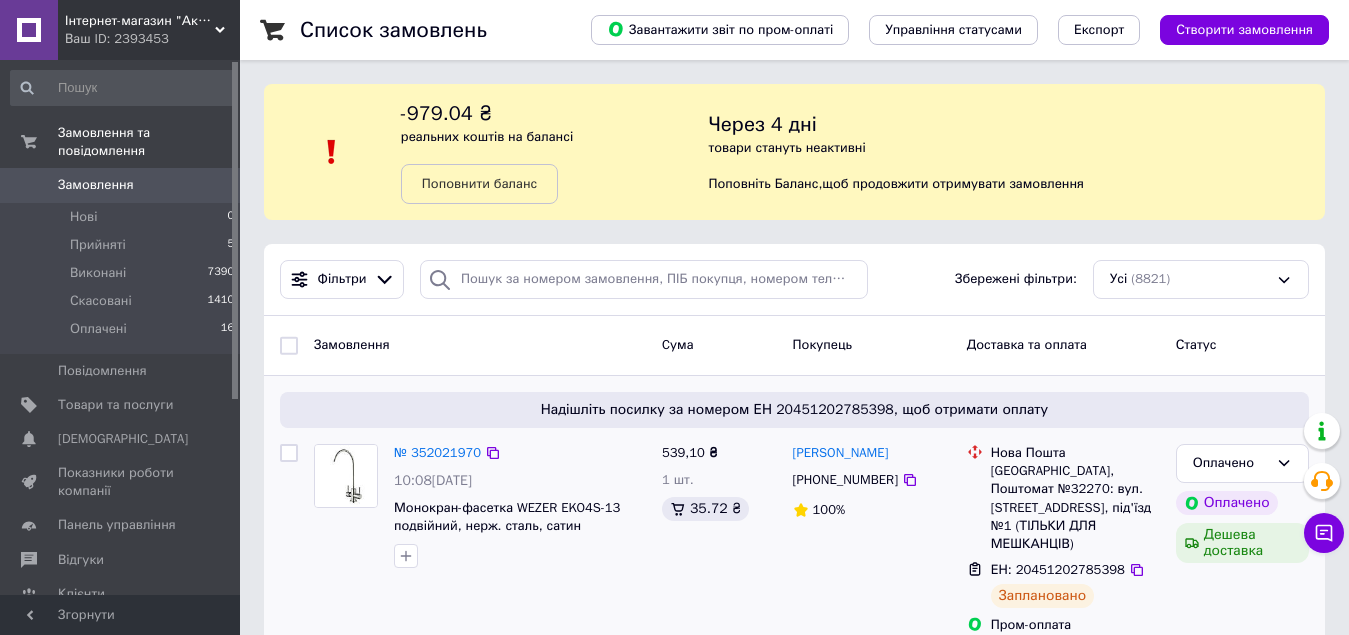 scroll, scrollTop: 0, scrollLeft: 0, axis: both 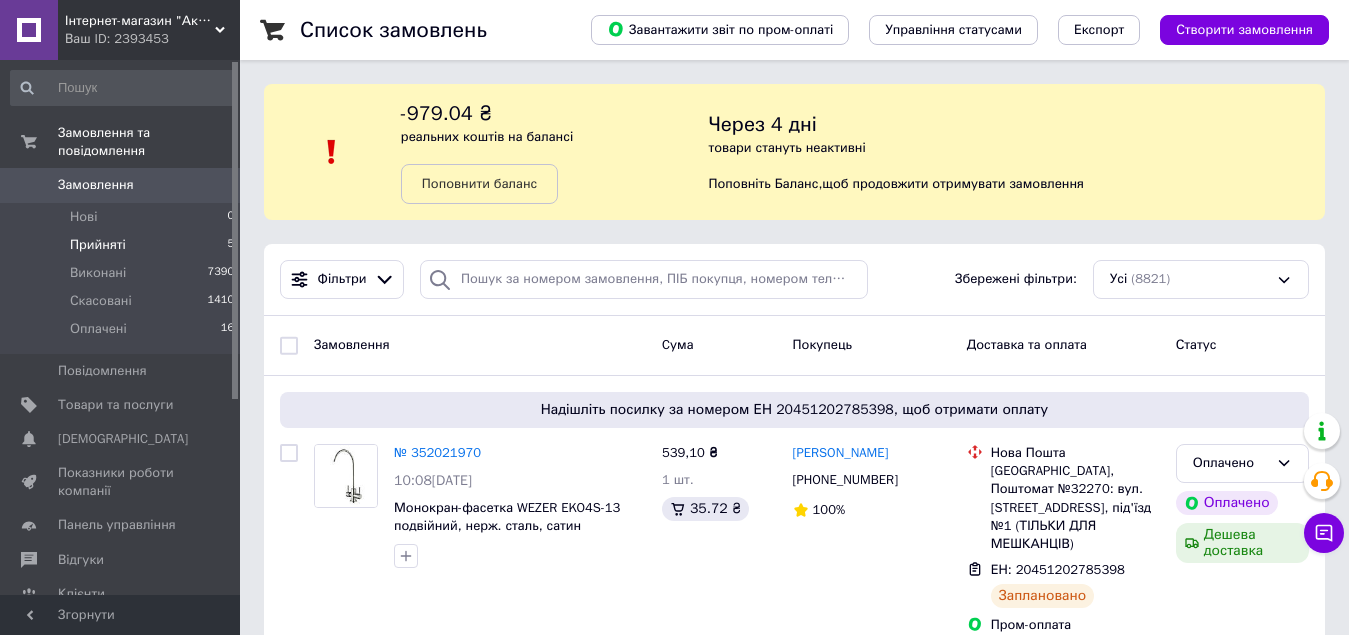 click on "Прийняті" at bounding box center (98, 245) 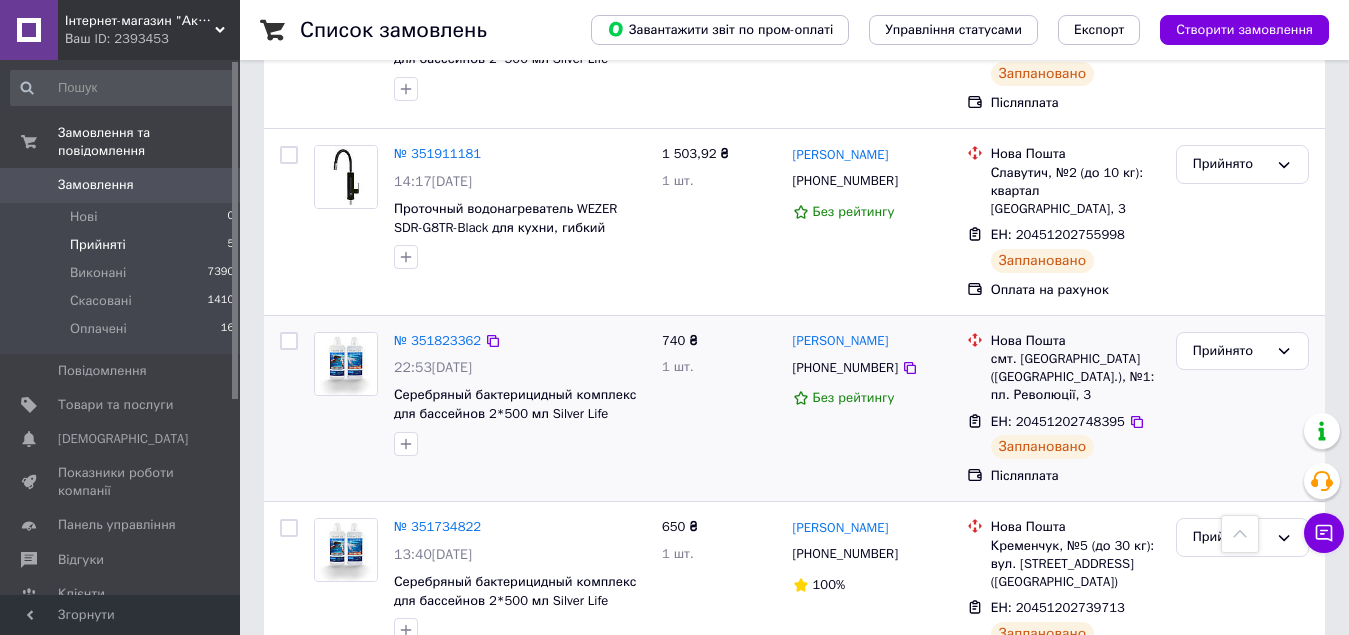 scroll, scrollTop: 677, scrollLeft: 0, axis: vertical 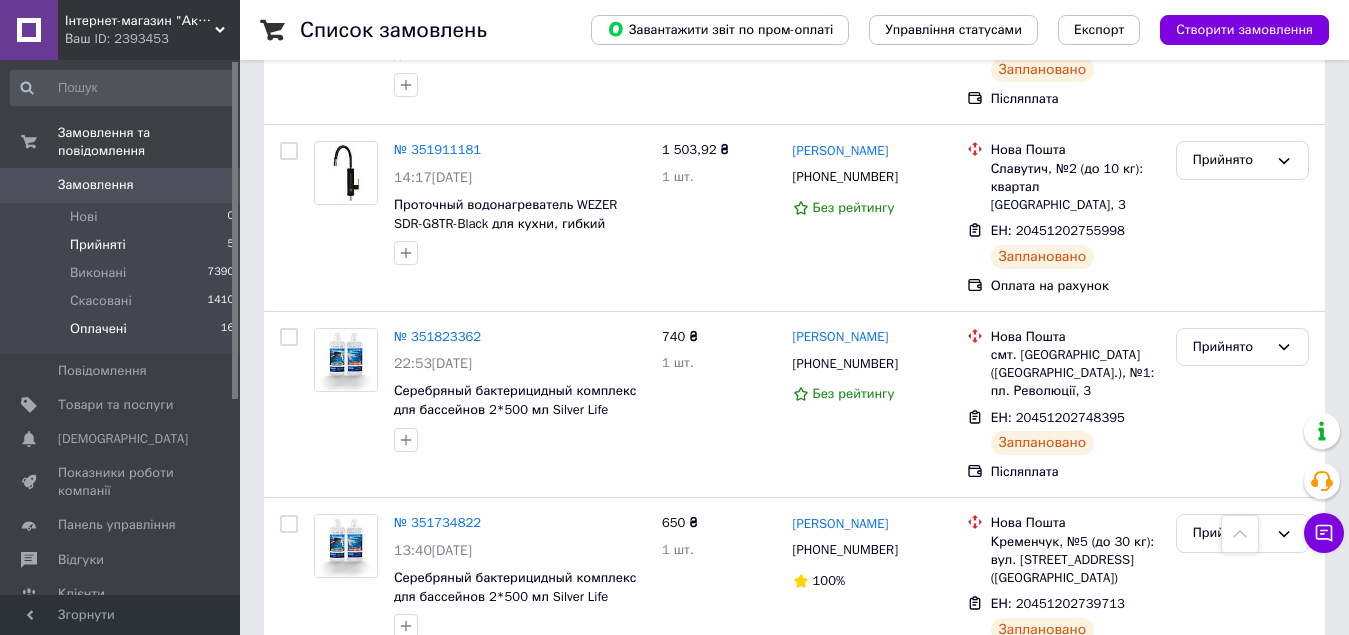 click on "Оплачені" at bounding box center (98, 329) 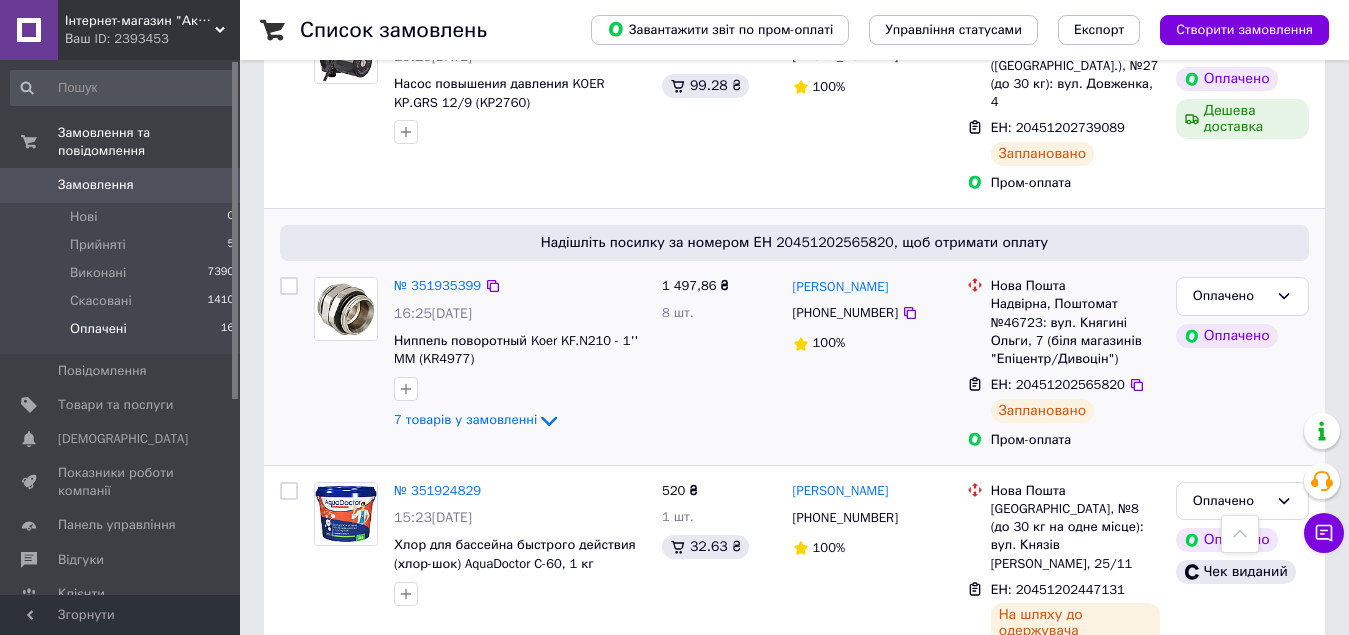 scroll, scrollTop: 800, scrollLeft: 0, axis: vertical 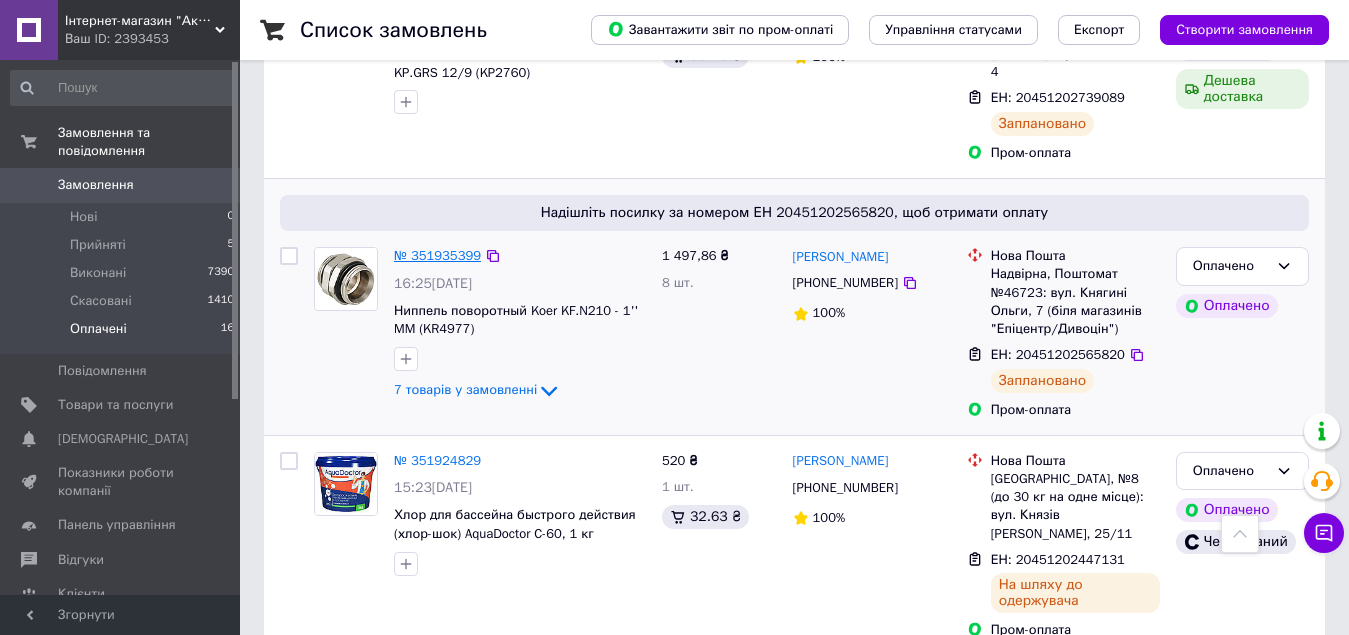 click on "№ 351935399" at bounding box center [437, 255] 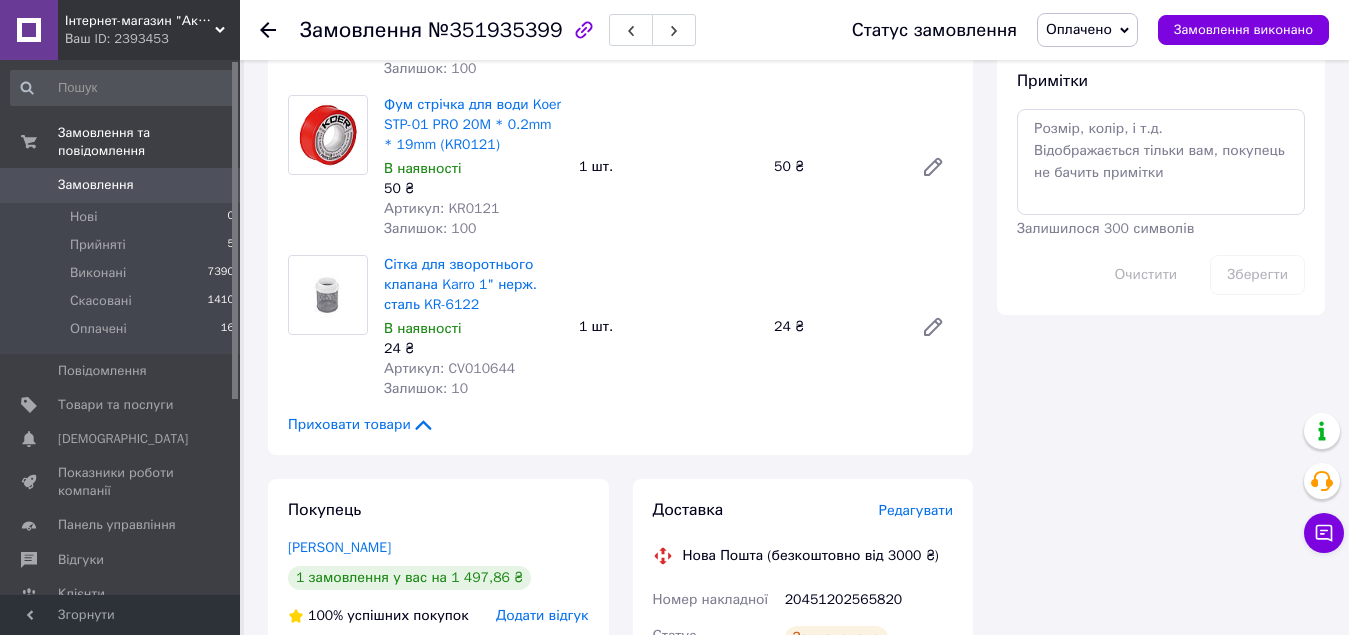 scroll, scrollTop: 1100, scrollLeft: 0, axis: vertical 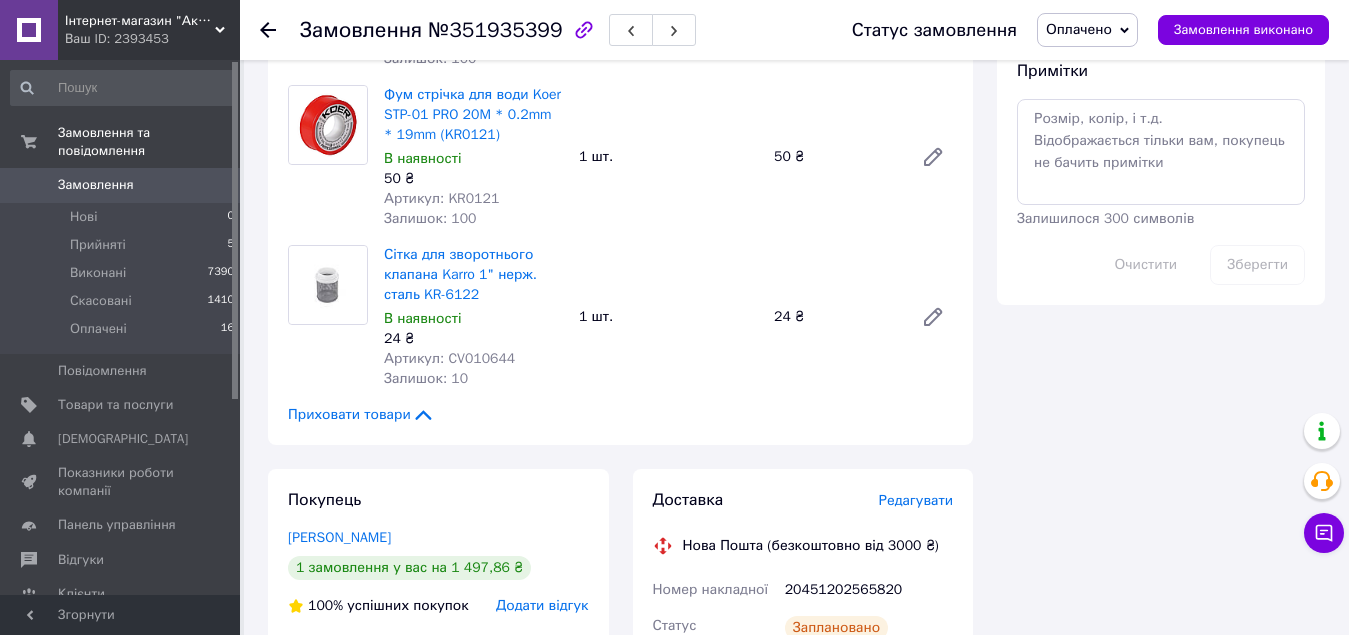click on "Ваш ID: 2393453" at bounding box center (152, 39) 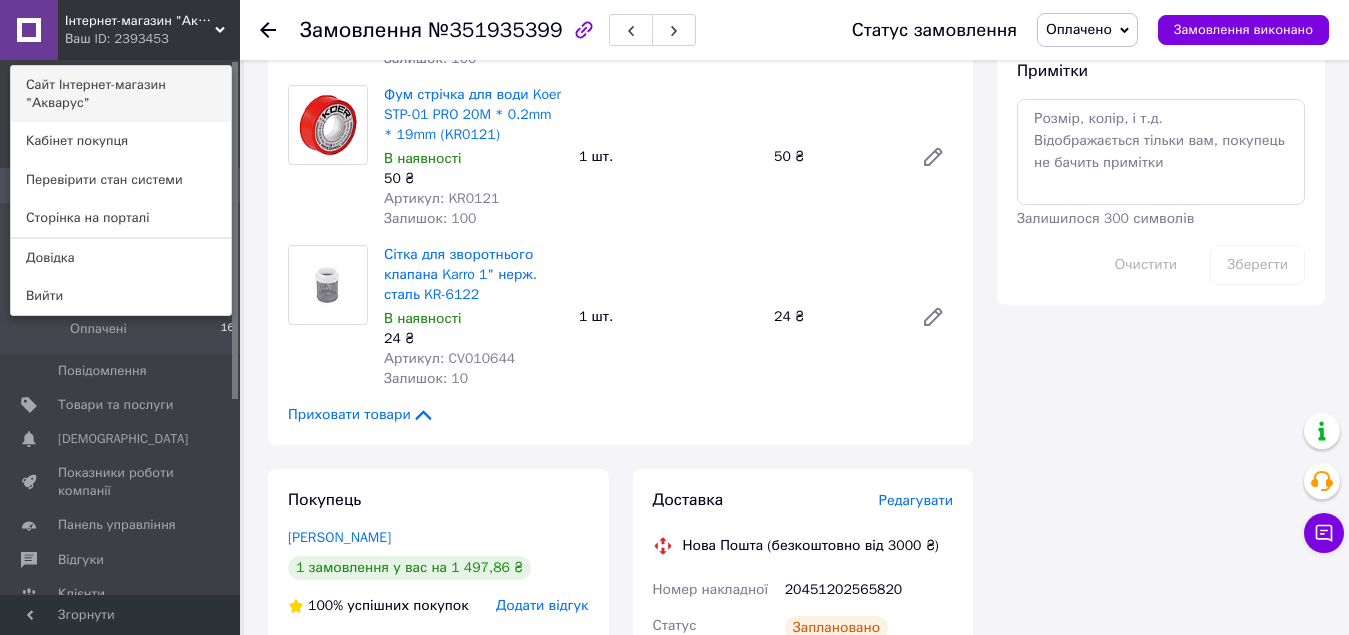 click on "Сайт Інтернет-магазин "Акварус"" at bounding box center (121, 94) 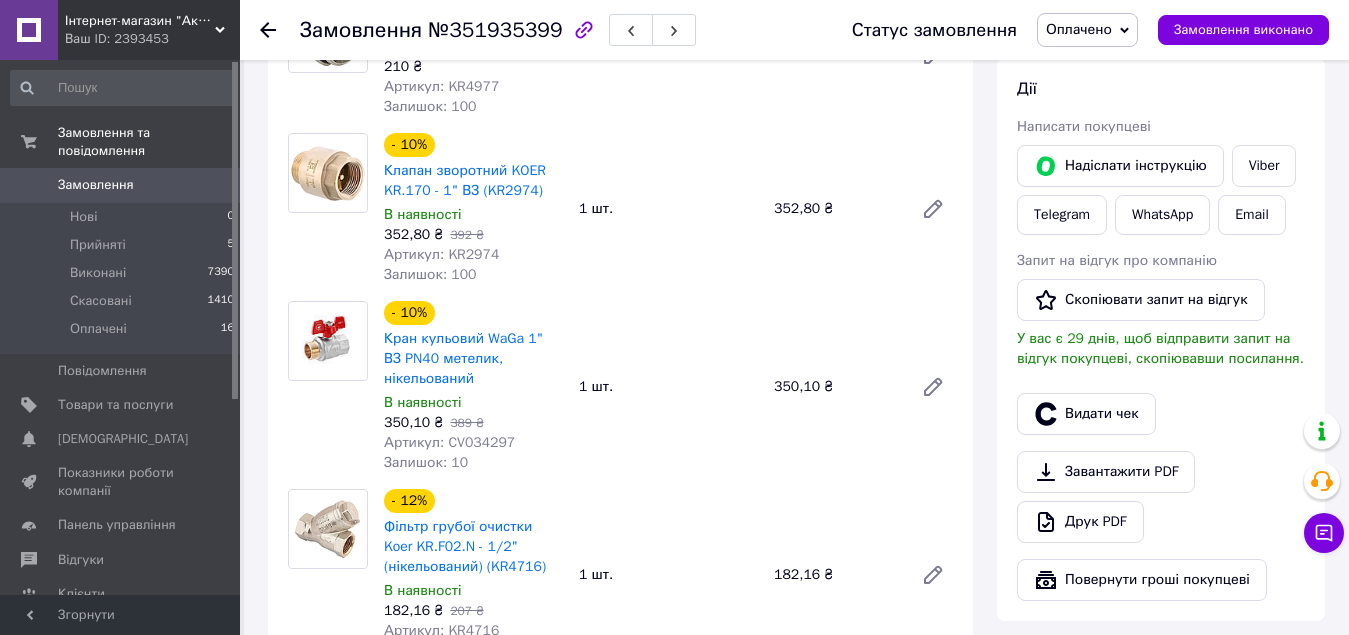 scroll, scrollTop: 0, scrollLeft: 0, axis: both 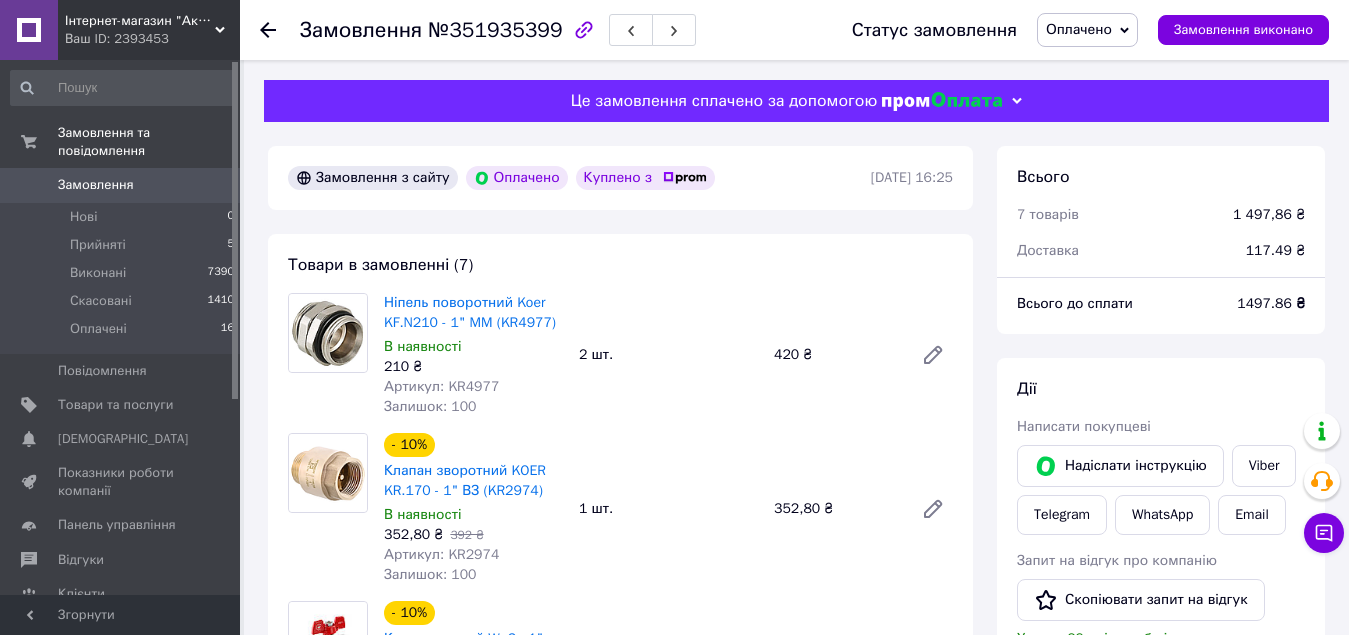 click on "Артикул: KR4977" at bounding box center [441, 386] 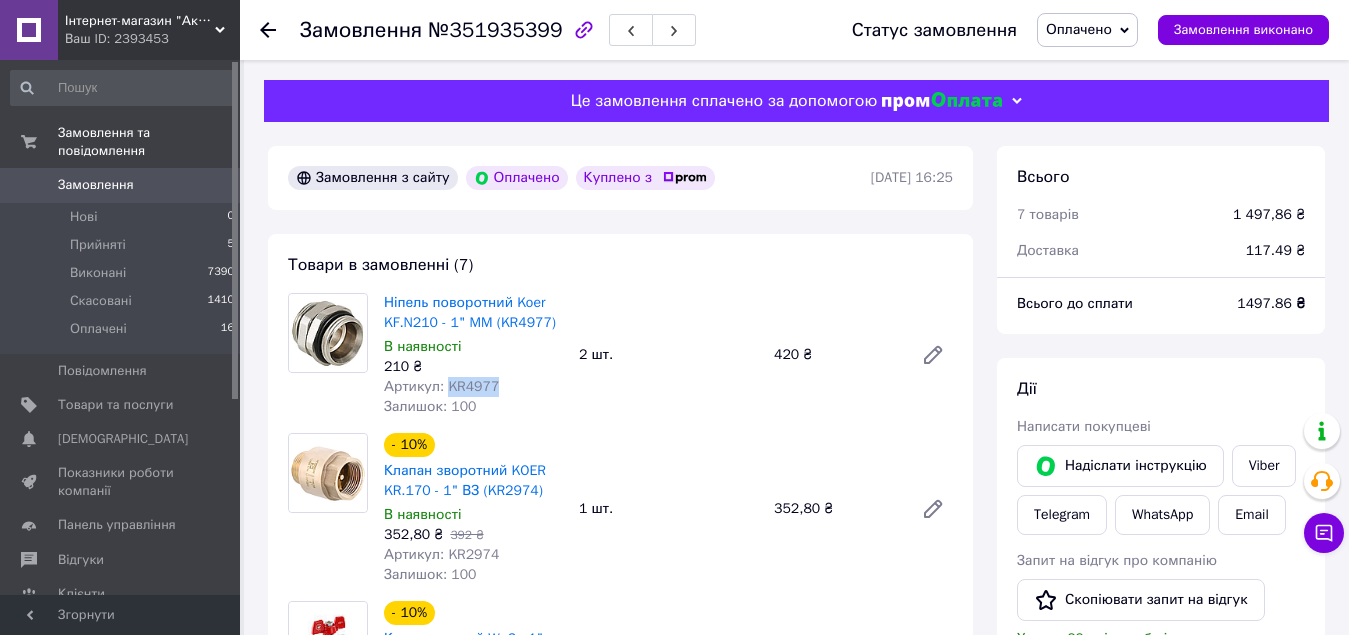 click on "Артикул: KR4977" at bounding box center (441, 386) 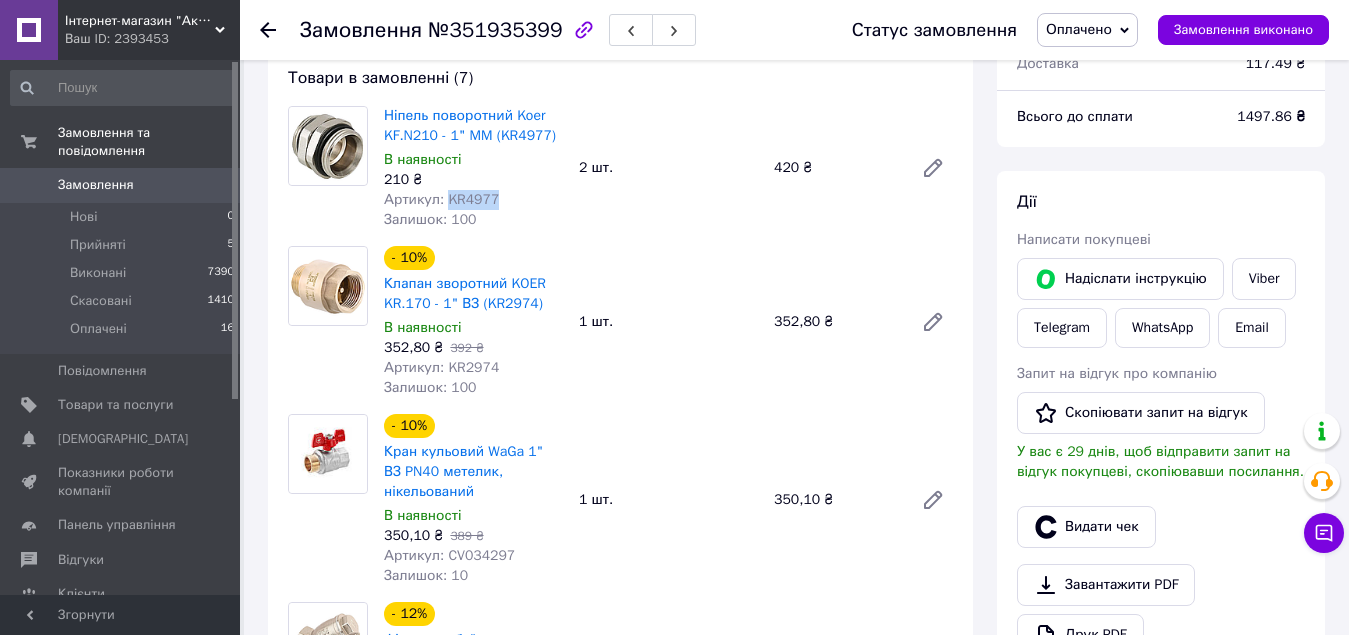 scroll, scrollTop: 200, scrollLeft: 0, axis: vertical 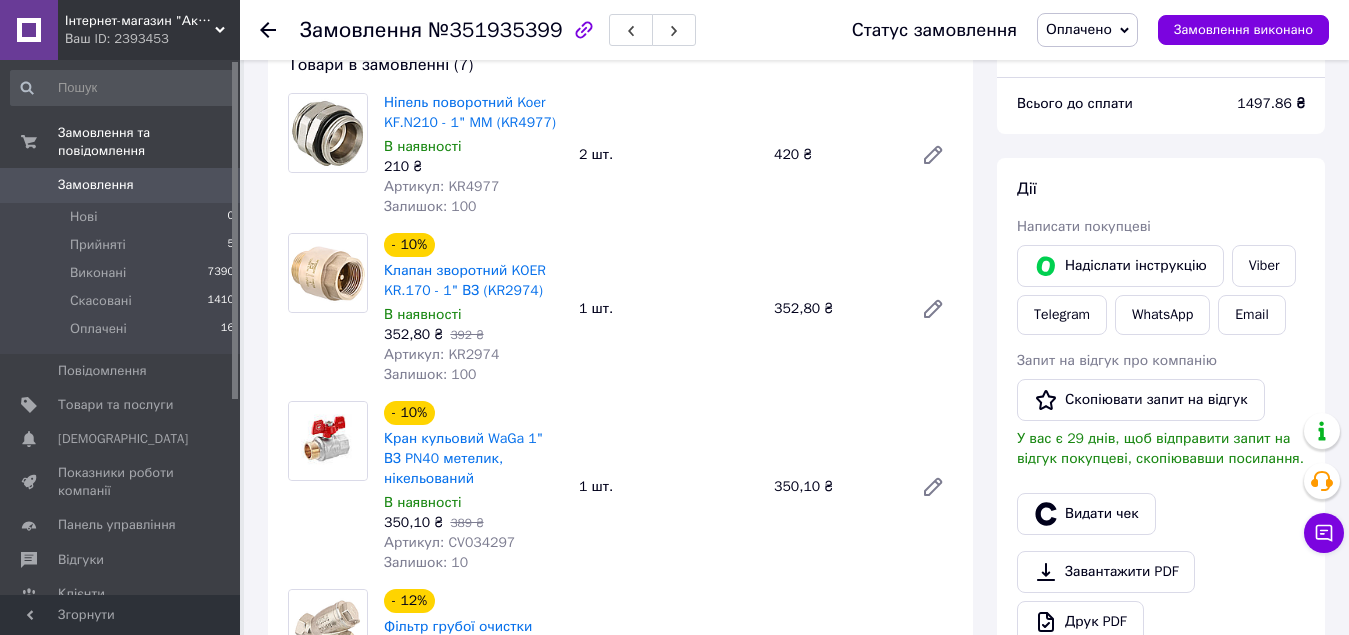 click on "Артикул: KR2974" at bounding box center [441, 354] 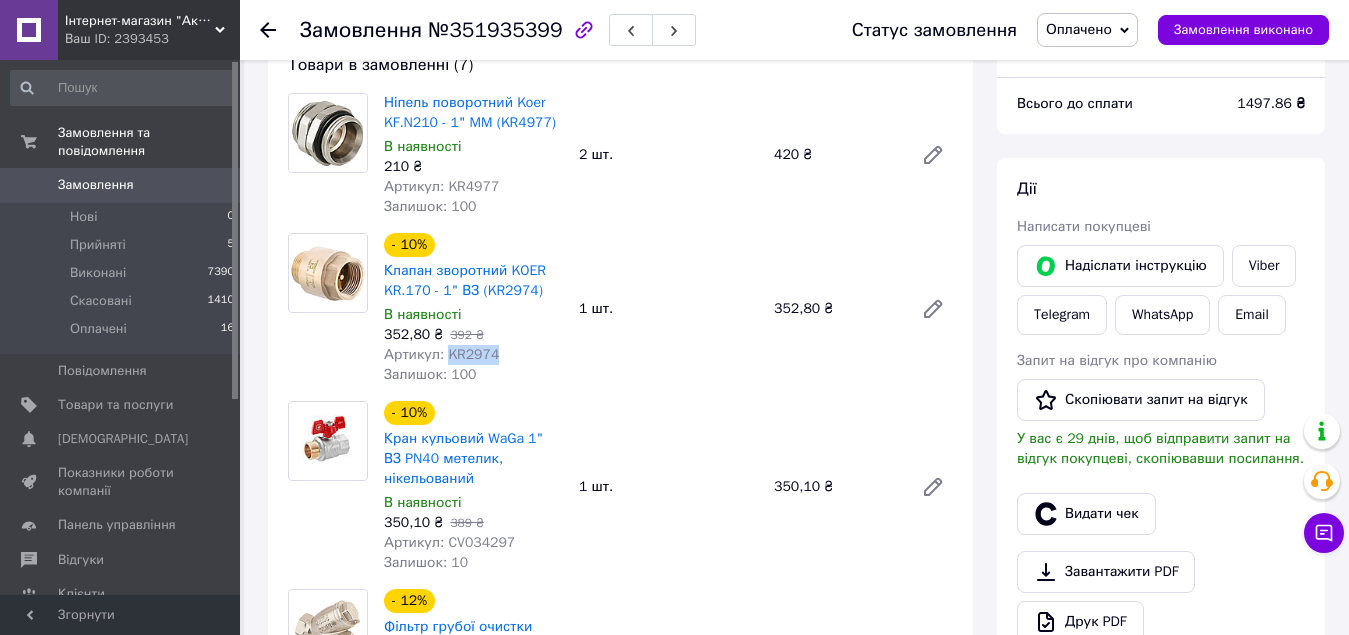 click on "Артикул: KR2974" at bounding box center (441, 354) 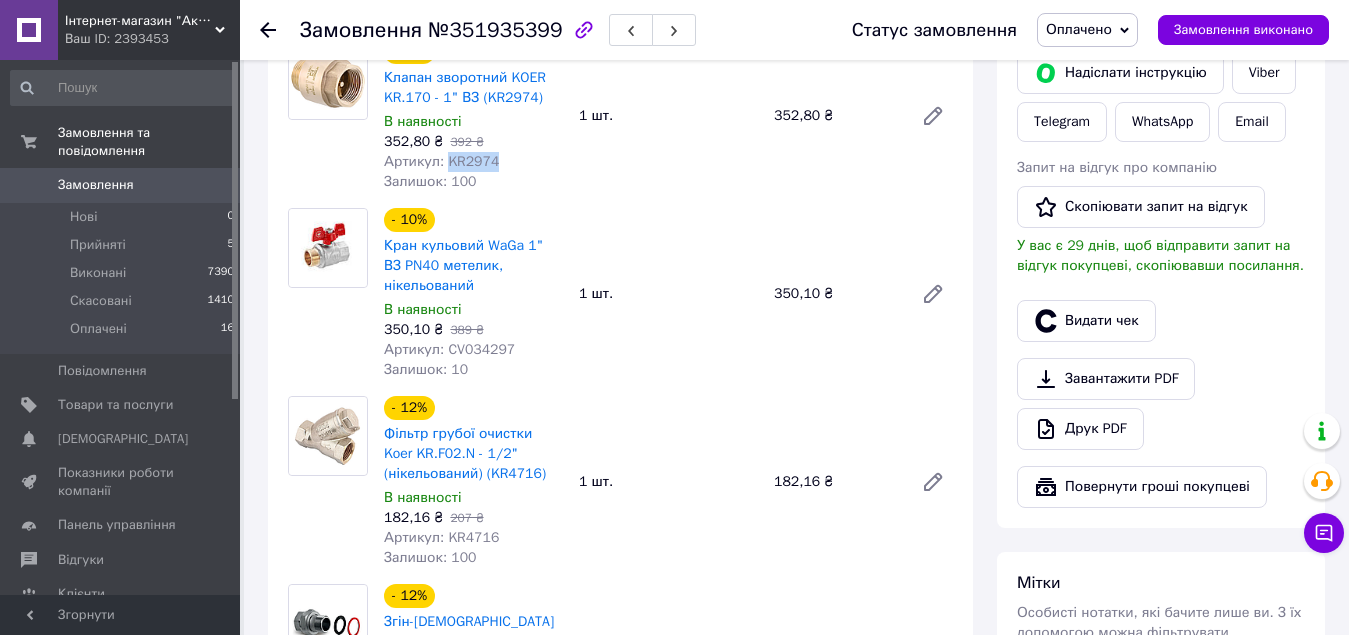 scroll, scrollTop: 400, scrollLeft: 0, axis: vertical 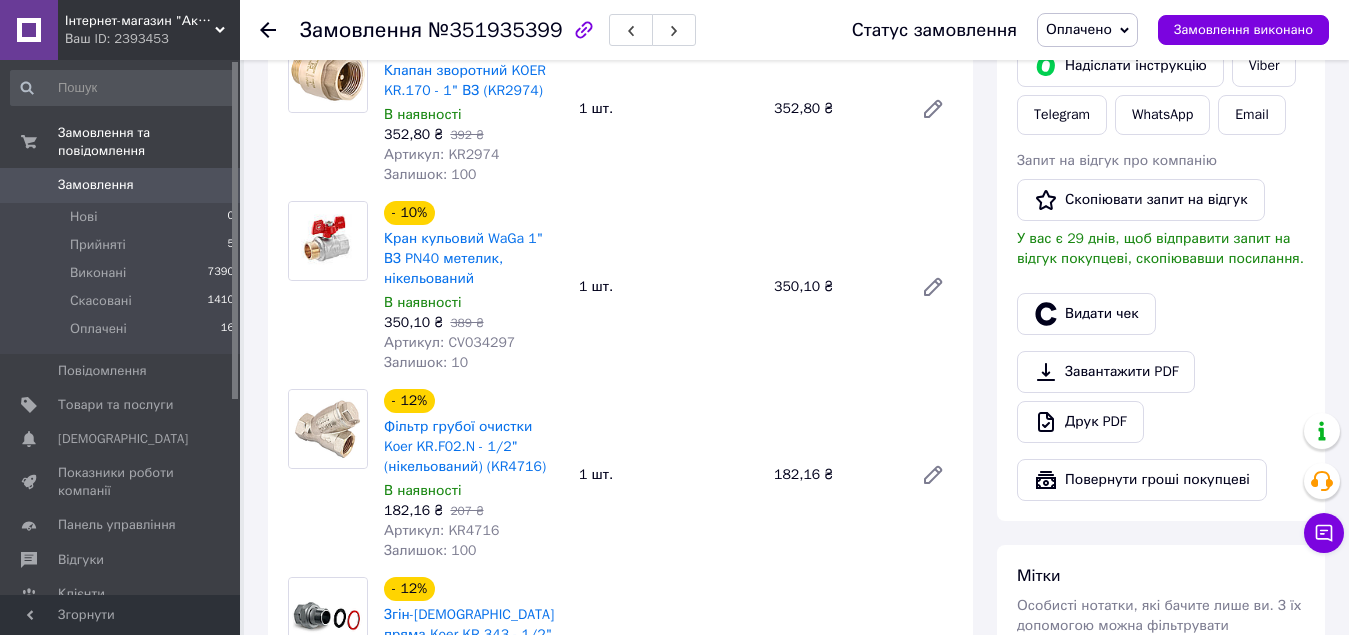 click on "Артикул: CV034297" at bounding box center (449, 342) 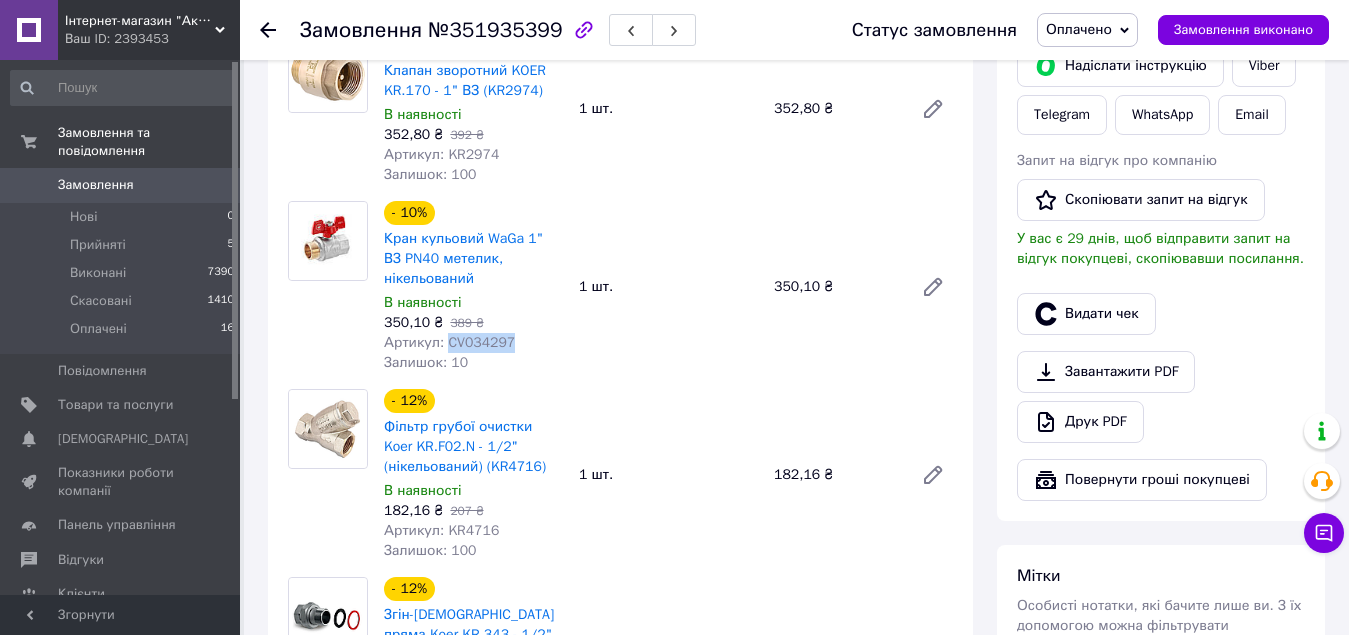 click on "Артикул: CV034297" at bounding box center [449, 342] 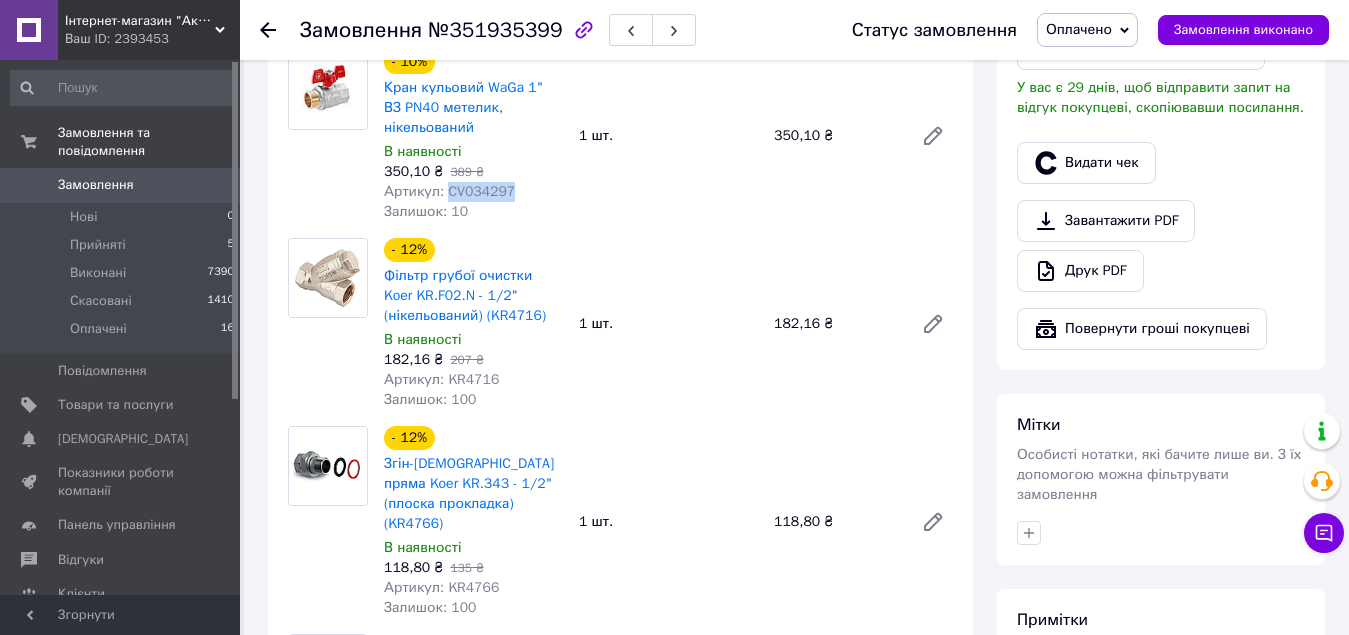 scroll, scrollTop: 600, scrollLeft: 0, axis: vertical 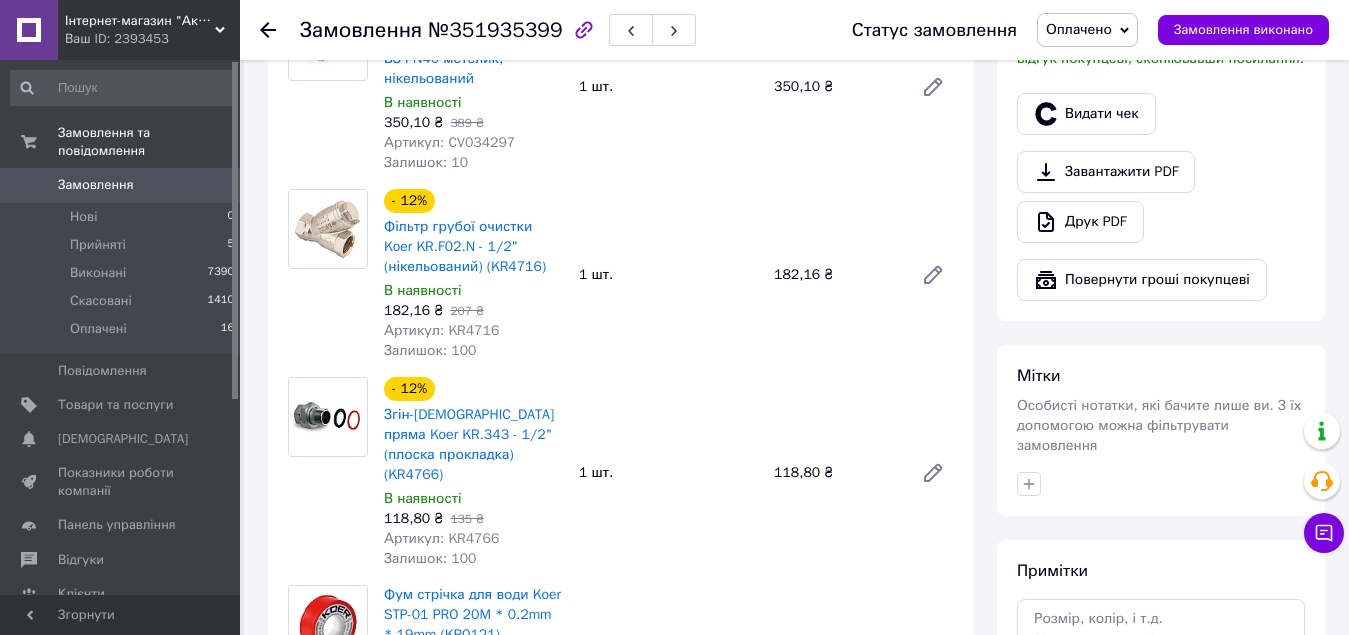 click on "Артикул: KR4716" at bounding box center [441, 330] 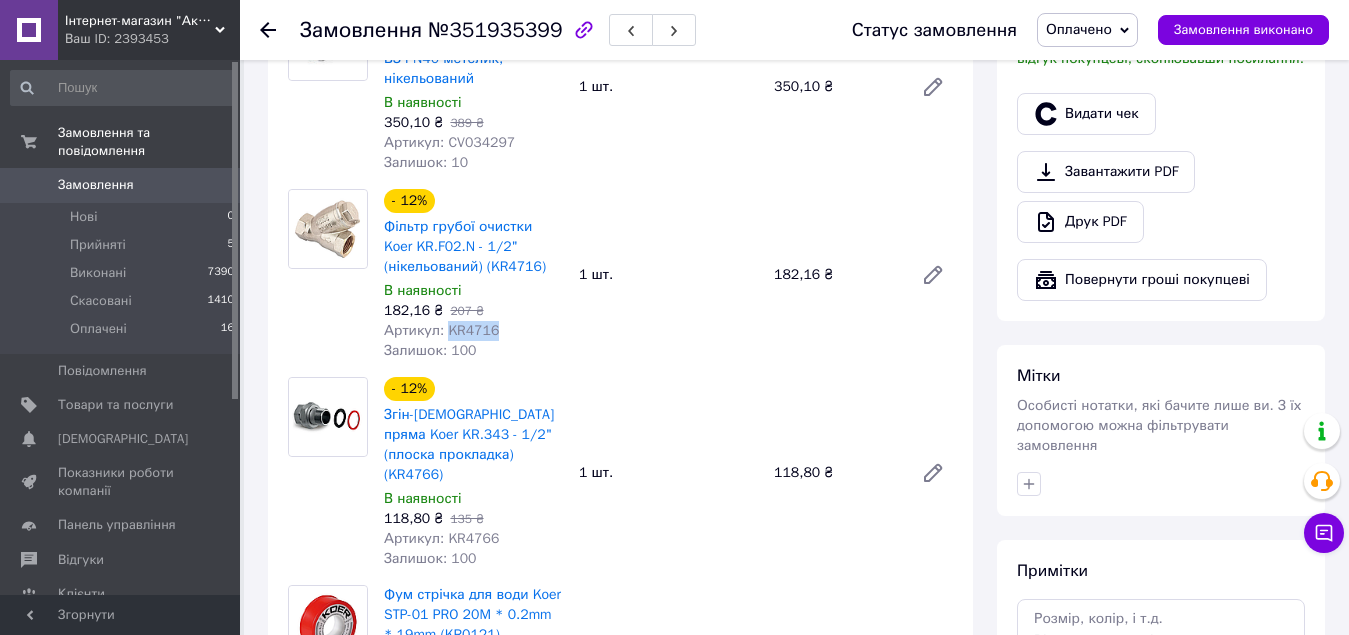 click on "Артикул: KR4716" at bounding box center (441, 330) 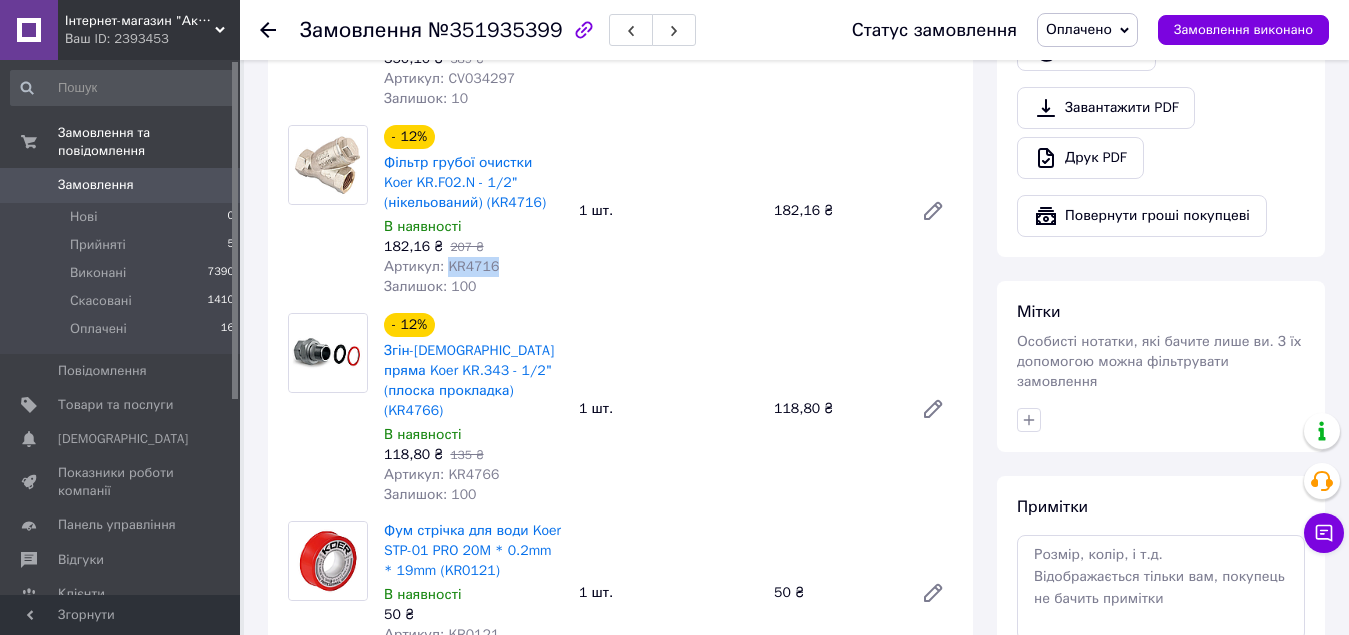 scroll, scrollTop: 700, scrollLeft: 0, axis: vertical 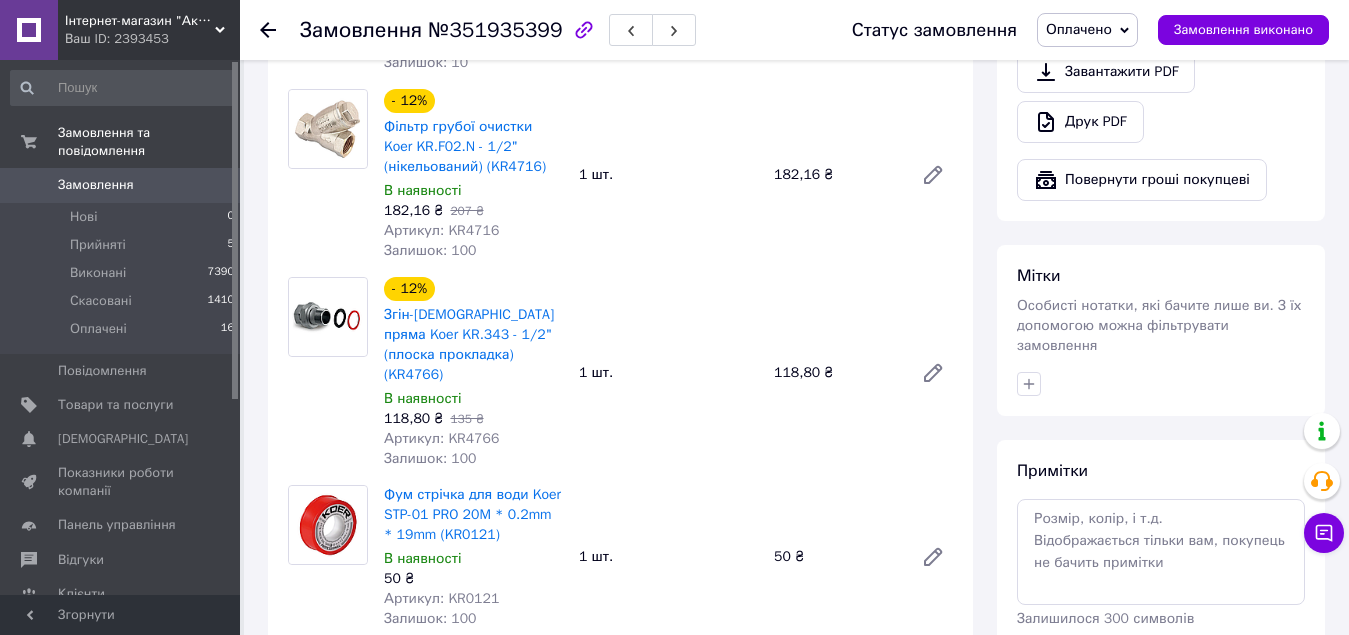 click on "Артикул: KR4766" at bounding box center (441, 438) 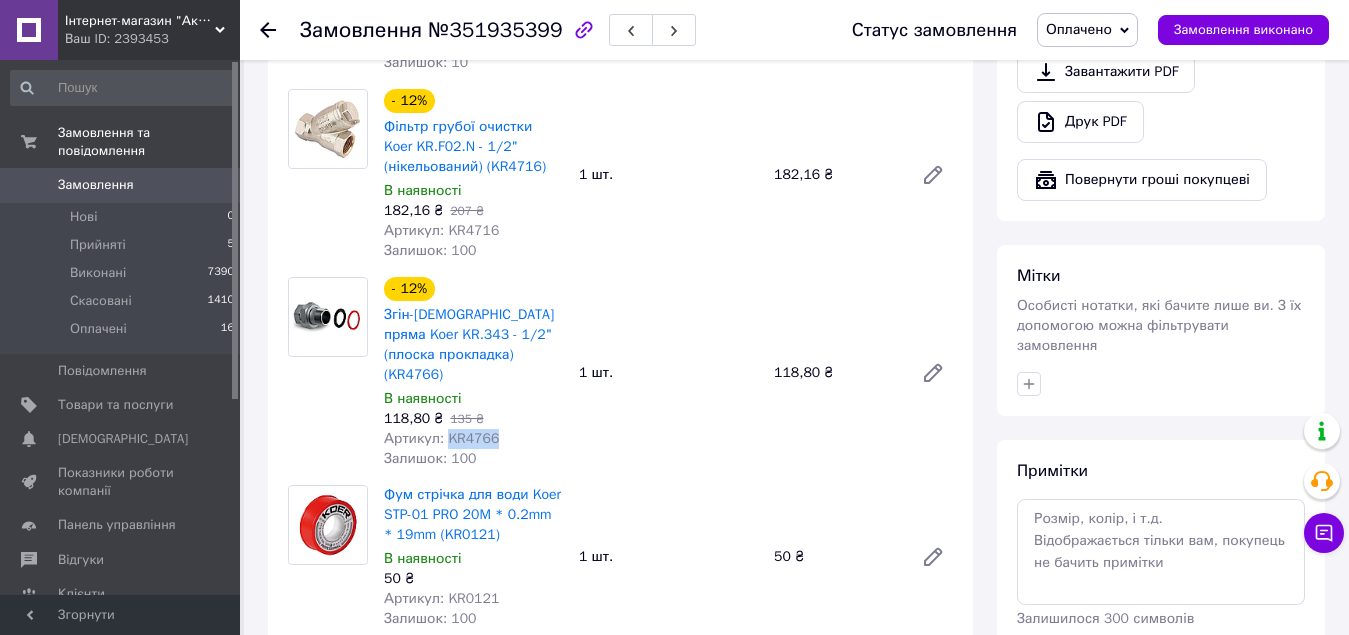 click on "Артикул: KR4766" at bounding box center [441, 438] 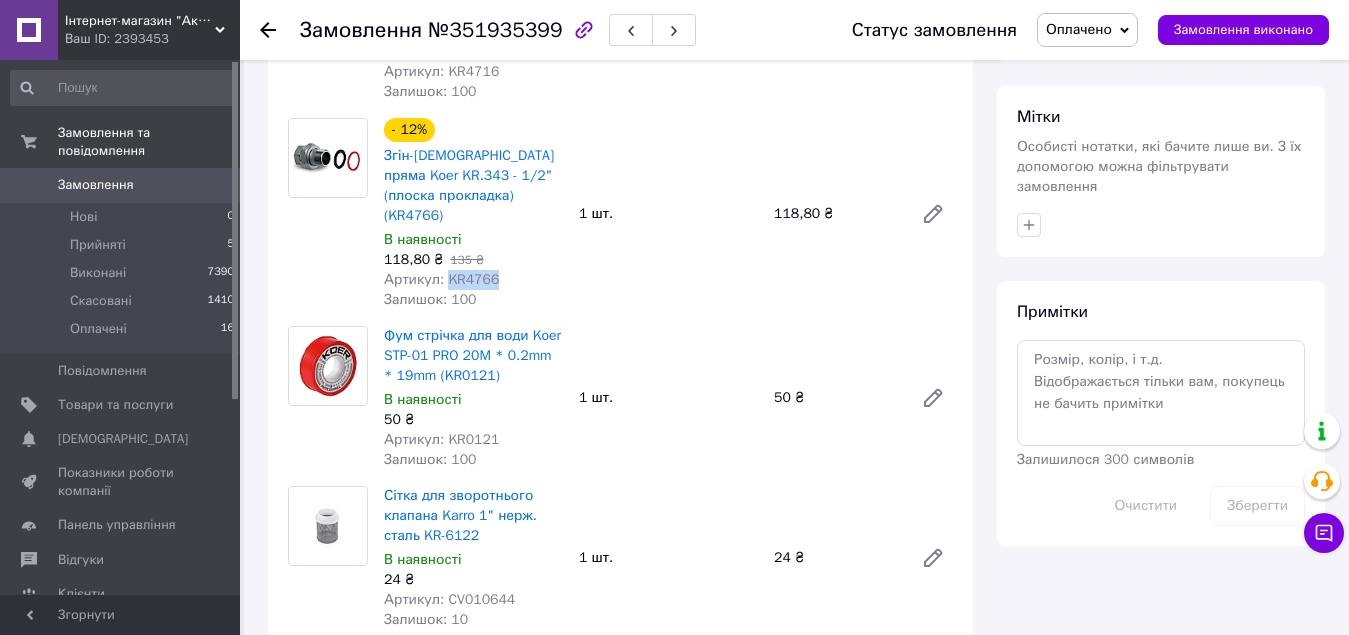 scroll, scrollTop: 900, scrollLeft: 0, axis: vertical 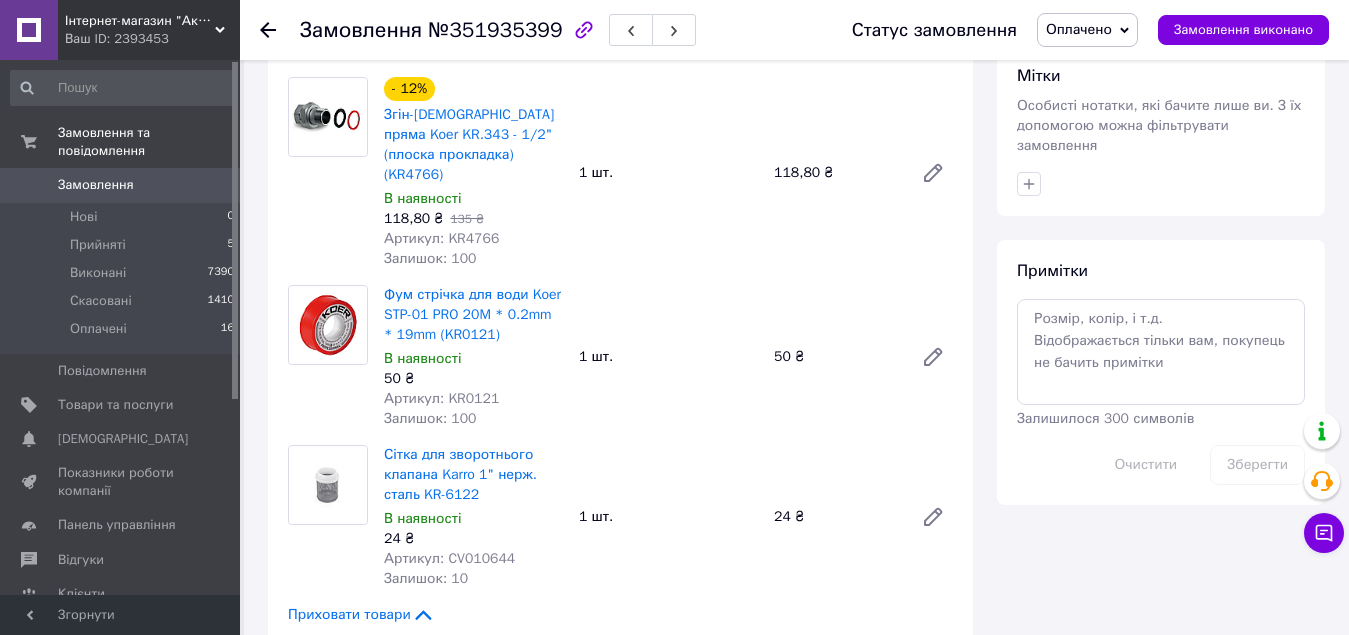 click on "Артикул: KR0121" at bounding box center (441, 398) 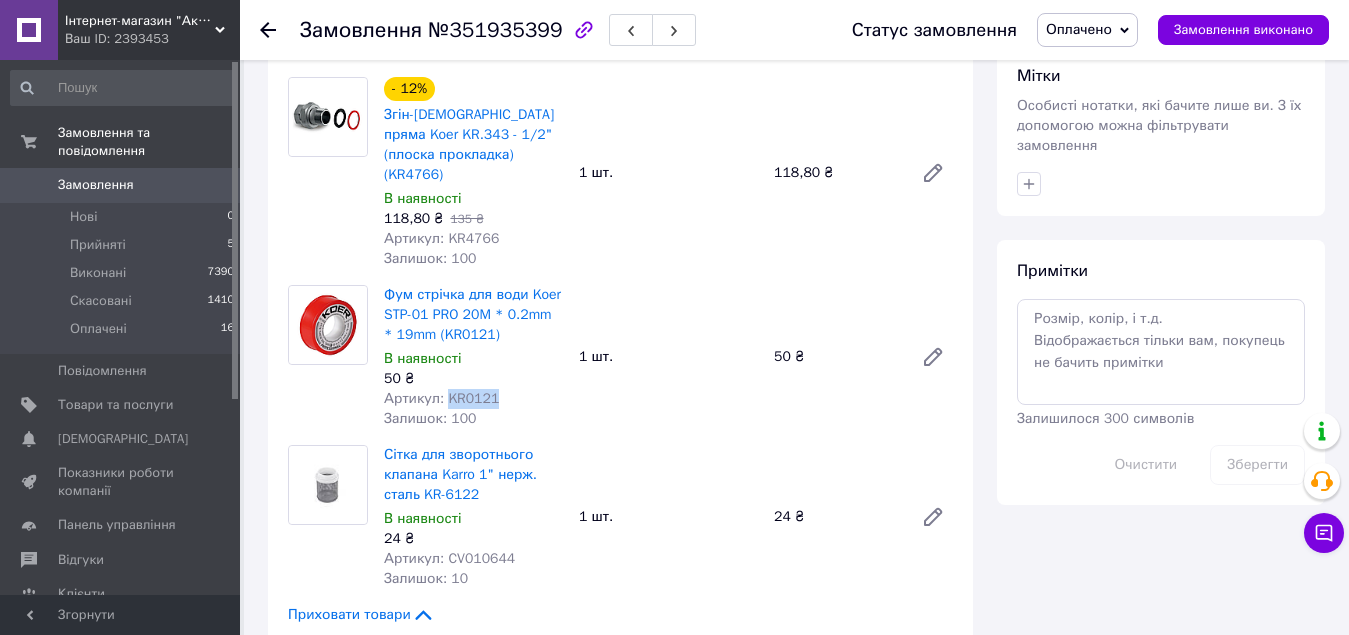 click on "Артикул: KR0121" at bounding box center (441, 398) 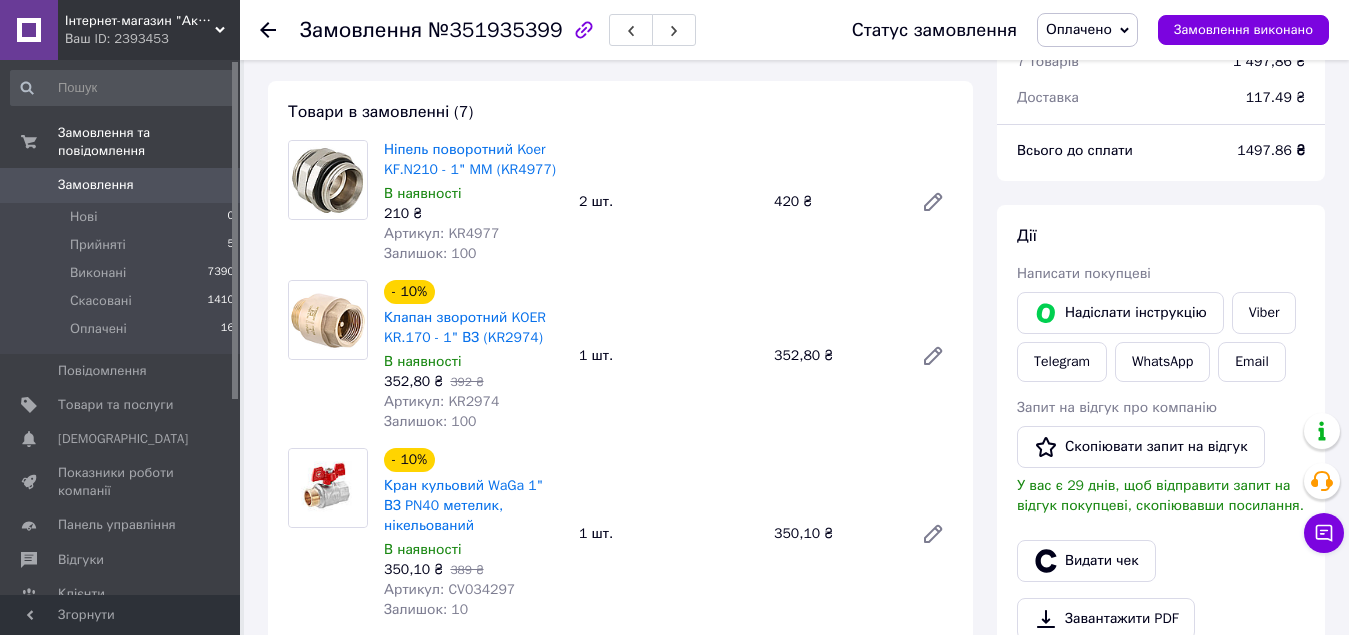 scroll, scrollTop: 0, scrollLeft: 0, axis: both 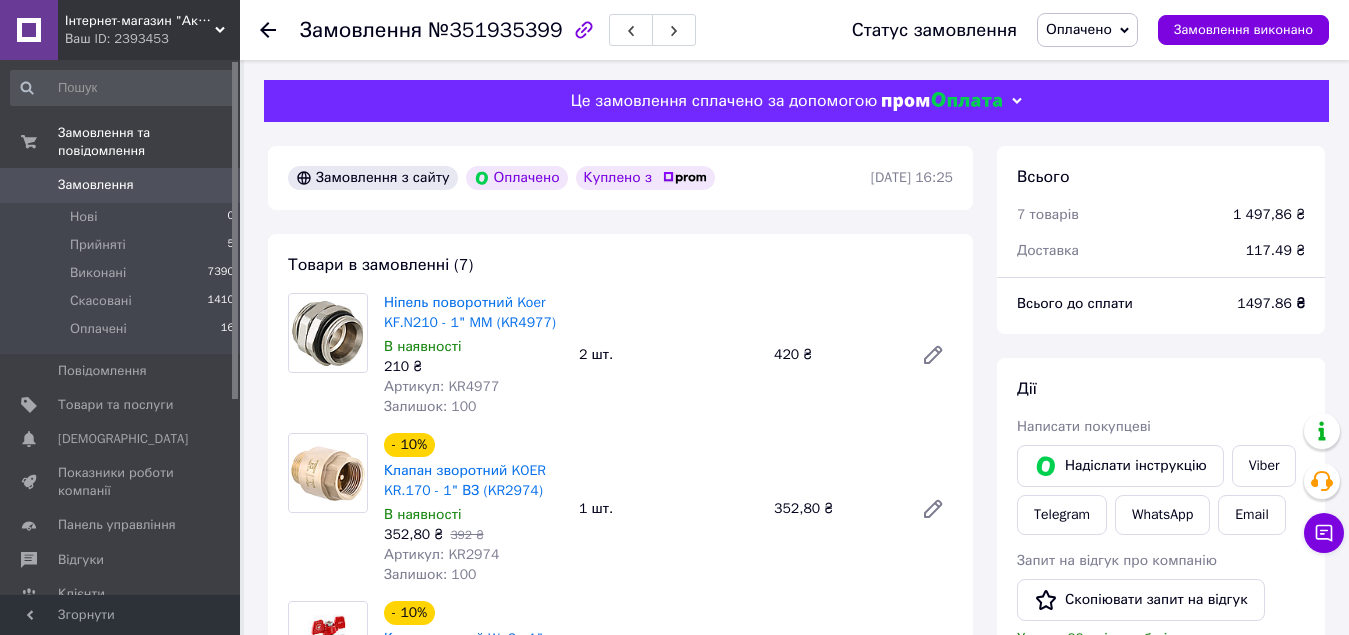 click 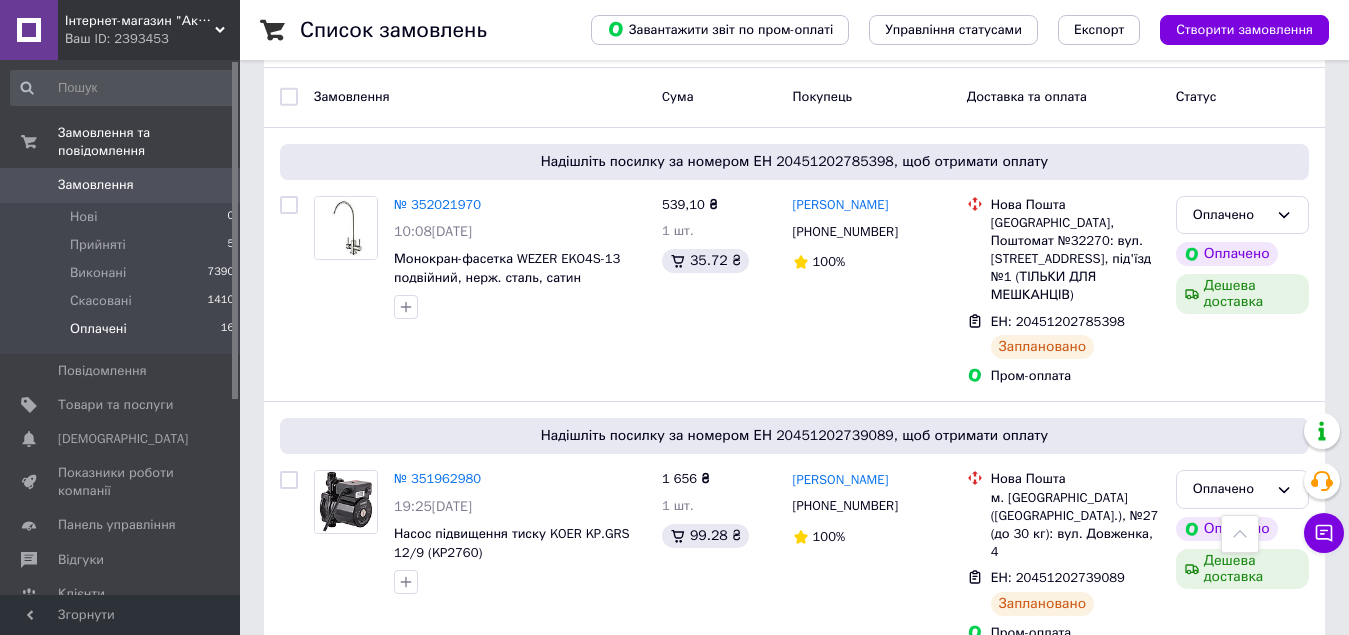 scroll, scrollTop: 260, scrollLeft: 0, axis: vertical 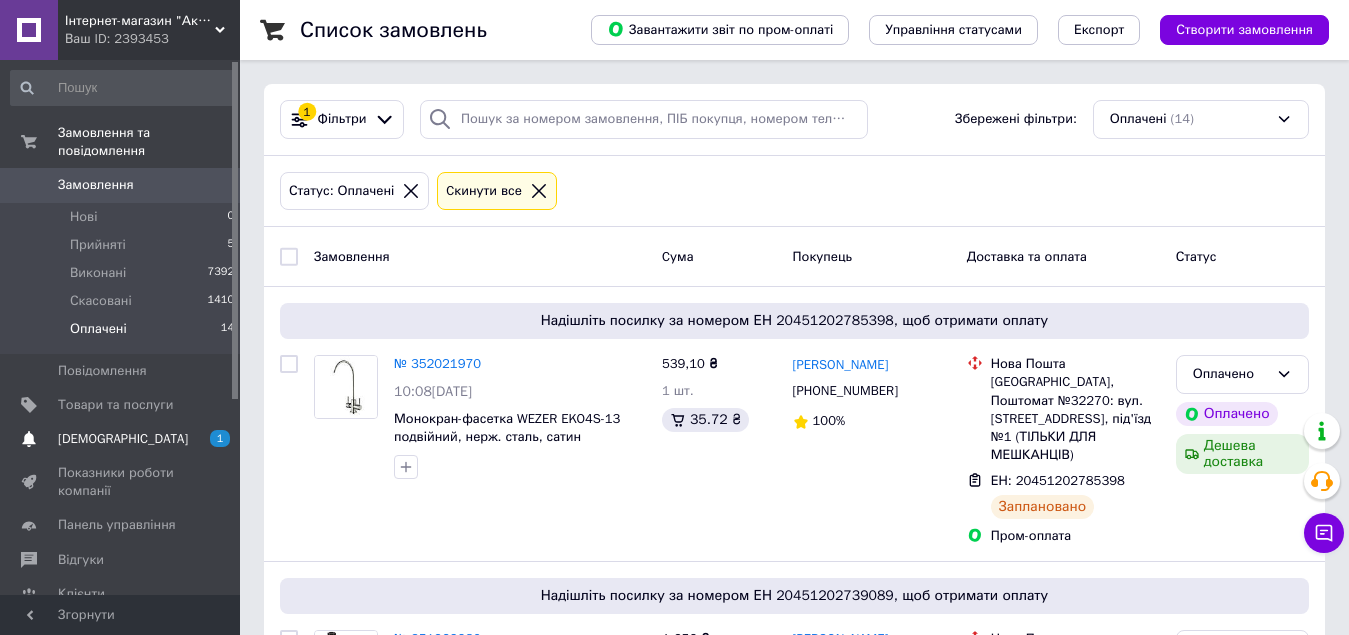 click on "[DEMOGRAPHIC_DATA]" at bounding box center (123, 439) 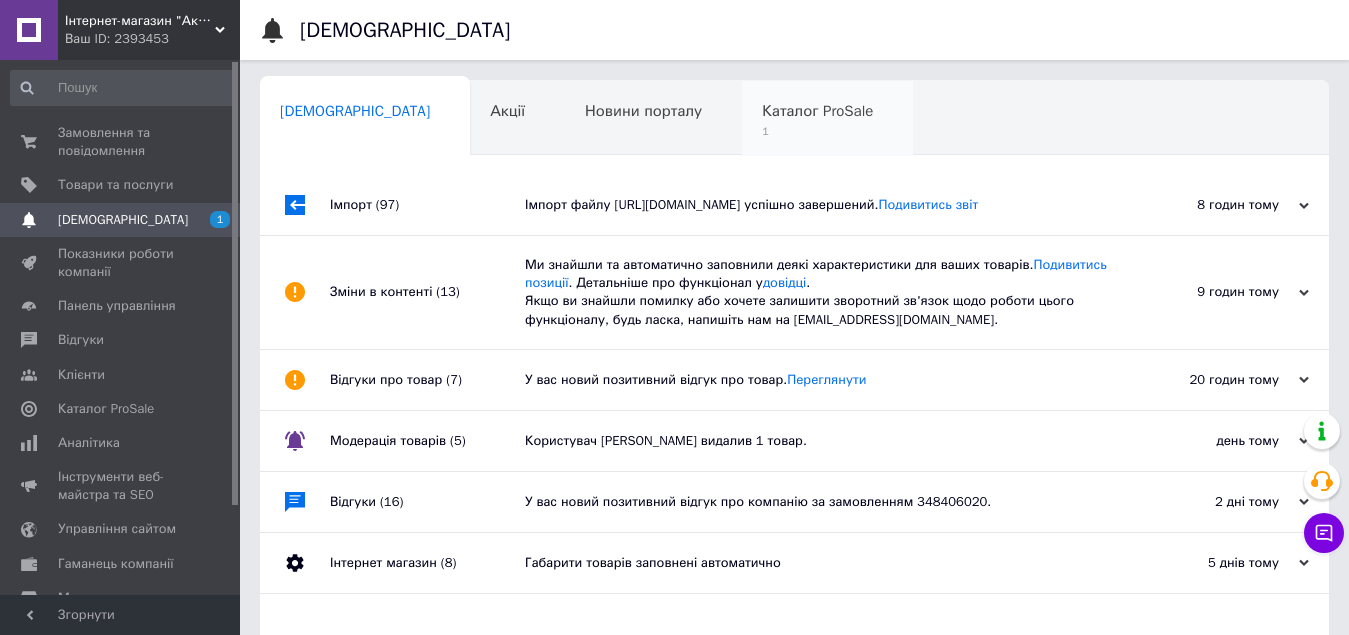 click on "Каталог ProSale 1" at bounding box center (827, 119) 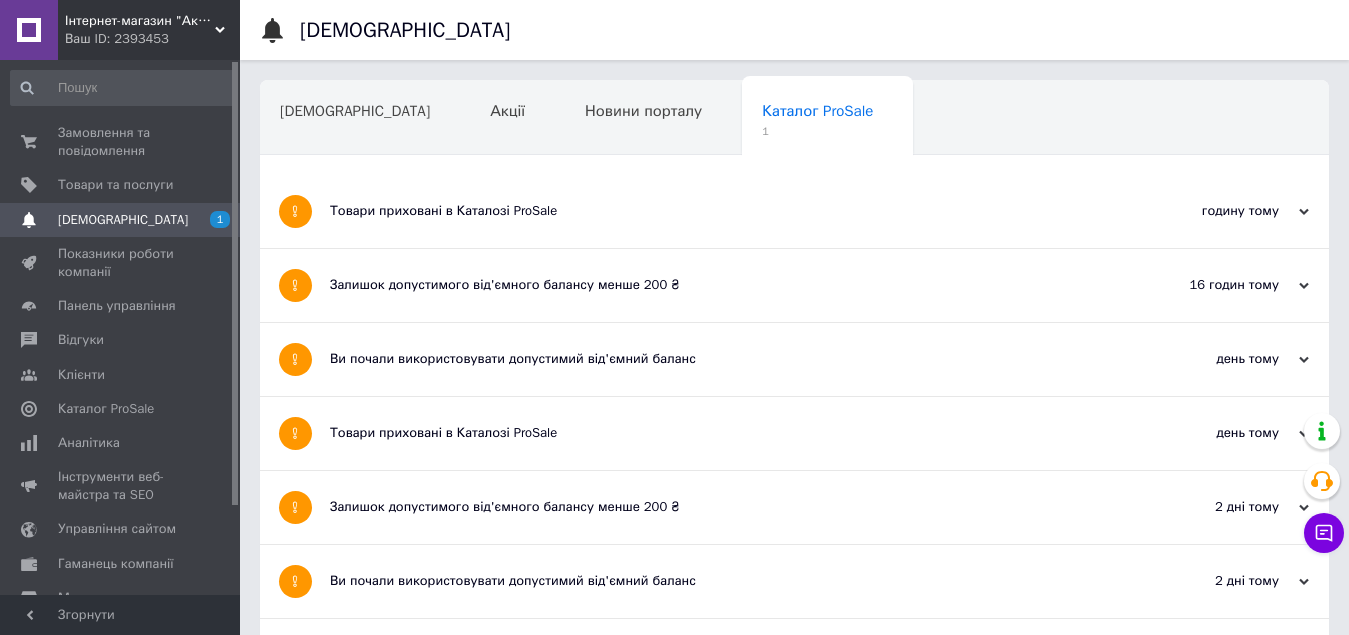 click on "Товари приховані в Каталозі ProSale" at bounding box center (719, 211) 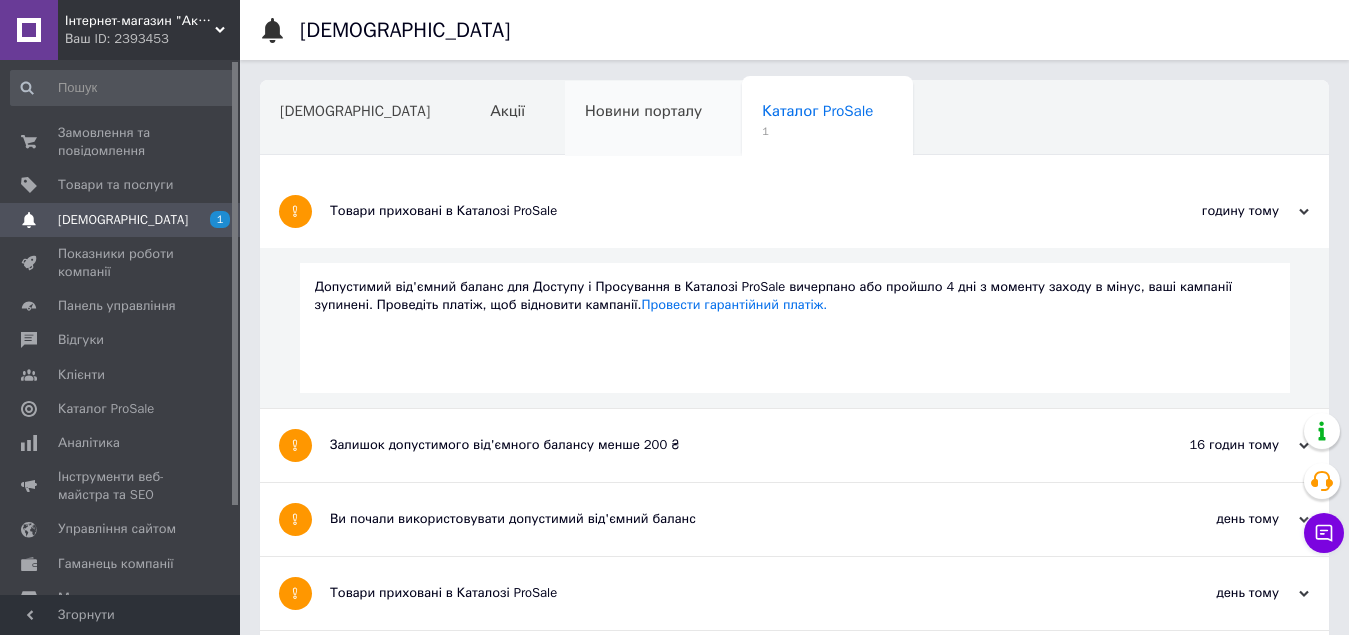 click on "Новини порталу" at bounding box center [653, 119] 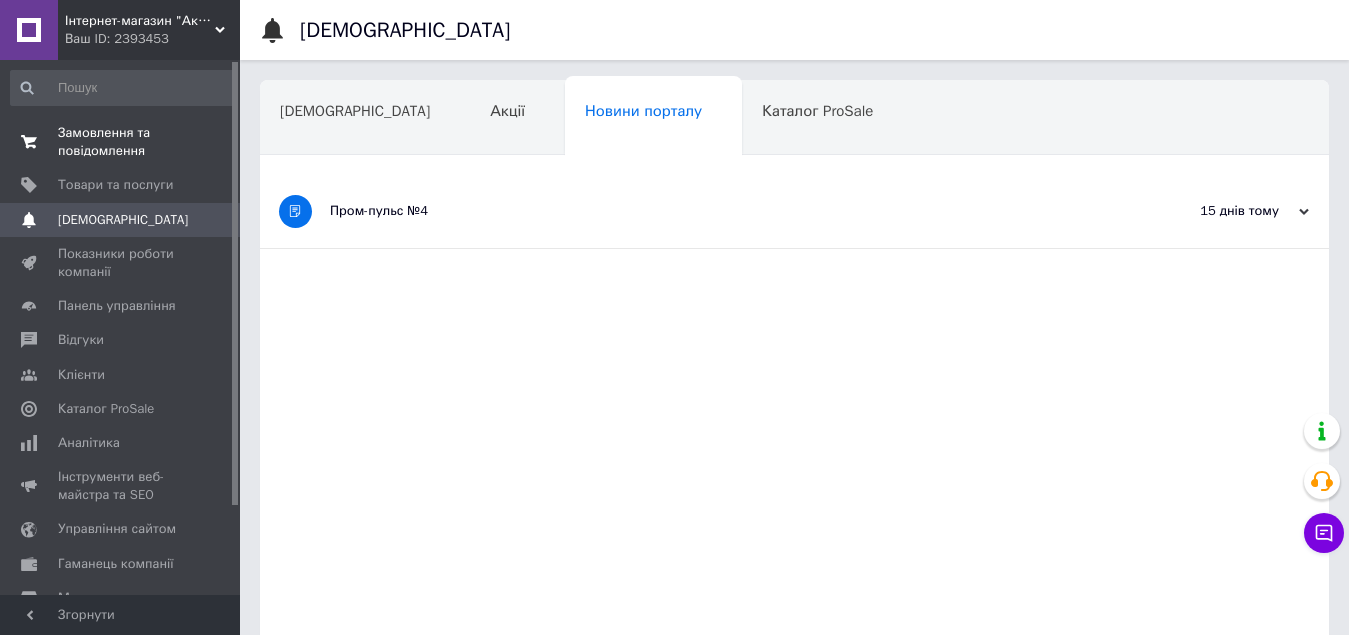 click on "Замовлення та повідомлення" at bounding box center (121, 142) 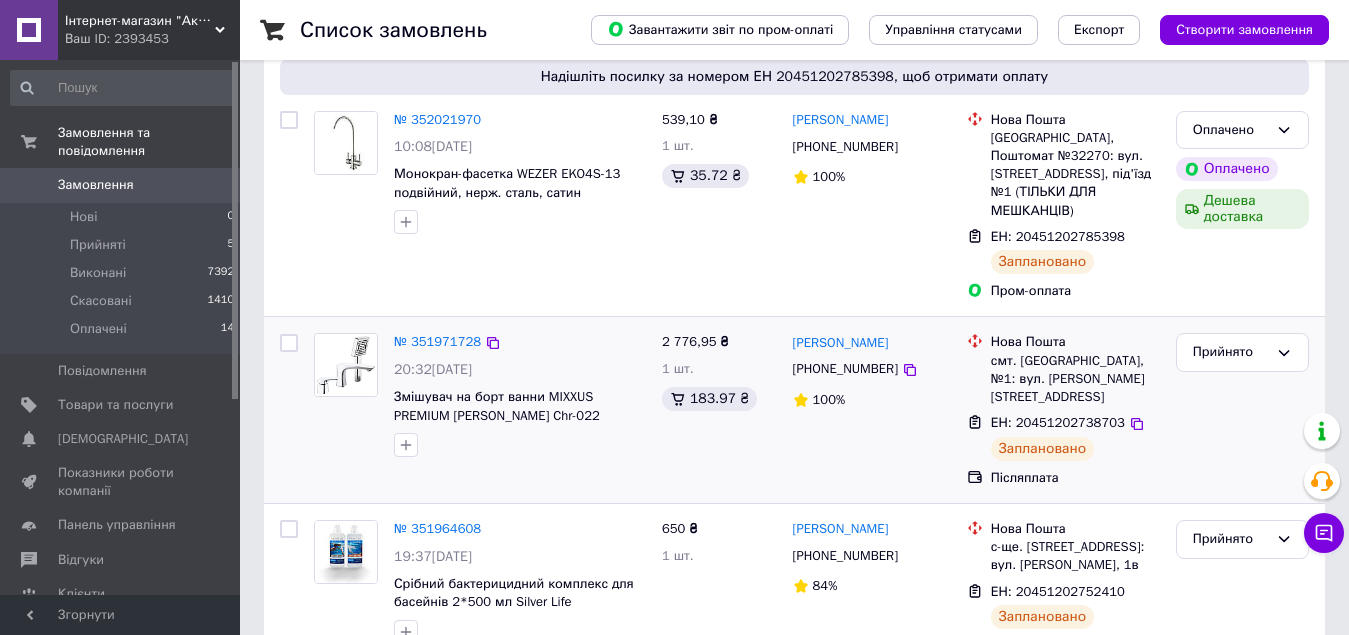 scroll, scrollTop: 0, scrollLeft: 0, axis: both 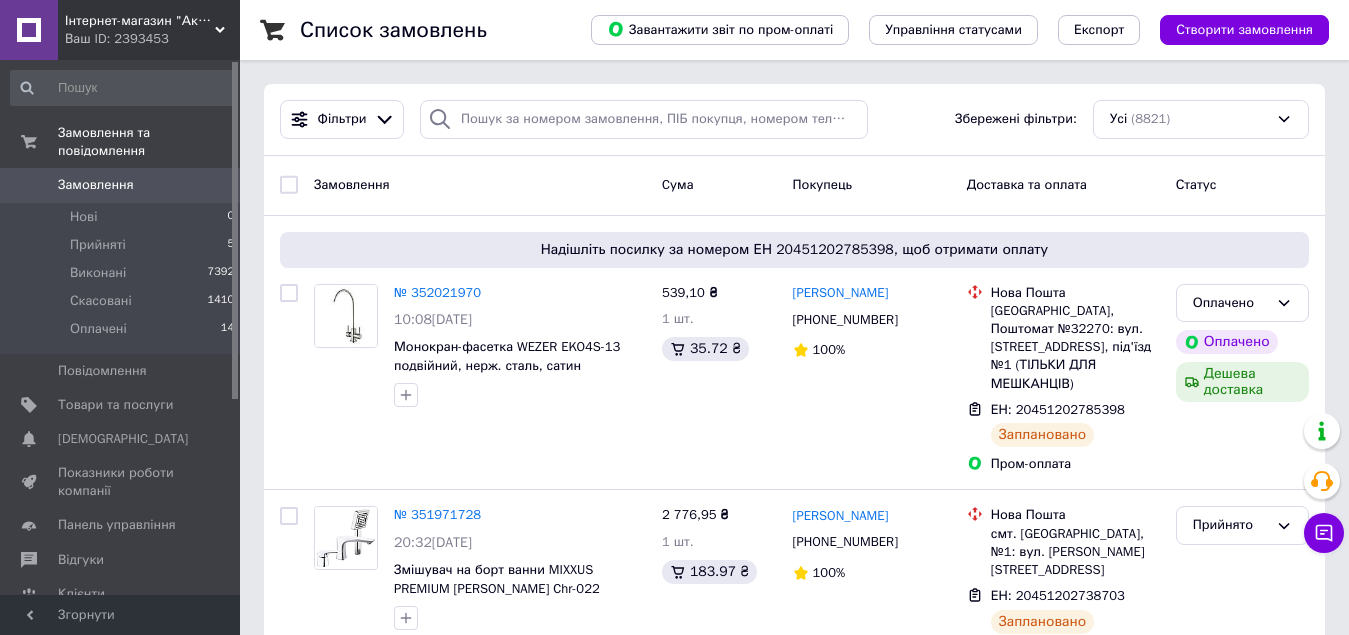 click on "Інтернет-магазин "Акварус"" at bounding box center [140, 21] 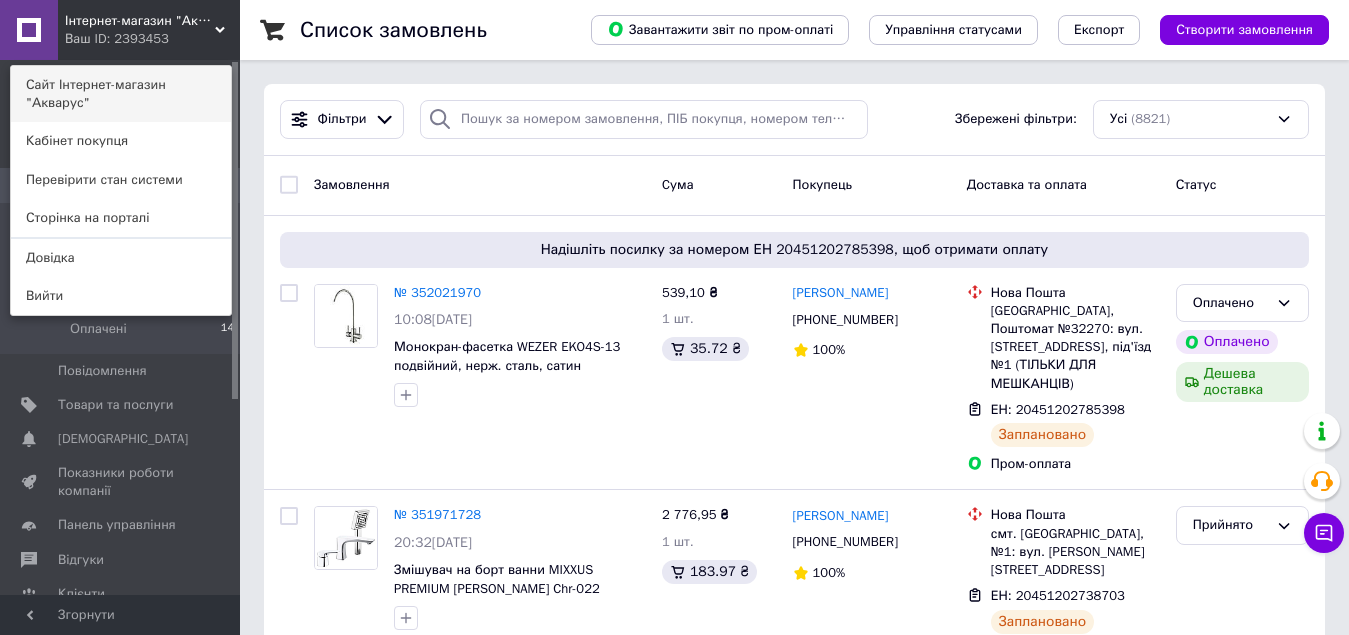 click on "Сайт Інтернет-магазин "Акварус"" at bounding box center (121, 94) 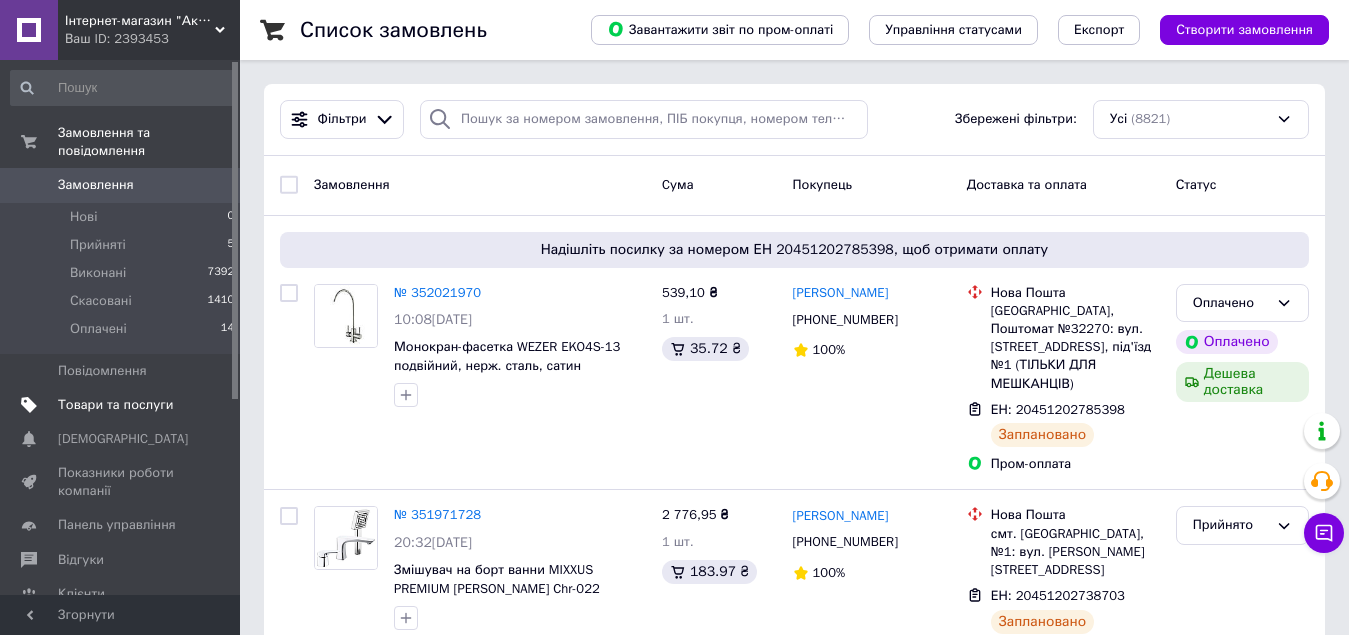 click on "Товари та послуги" at bounding box center (115, 405) 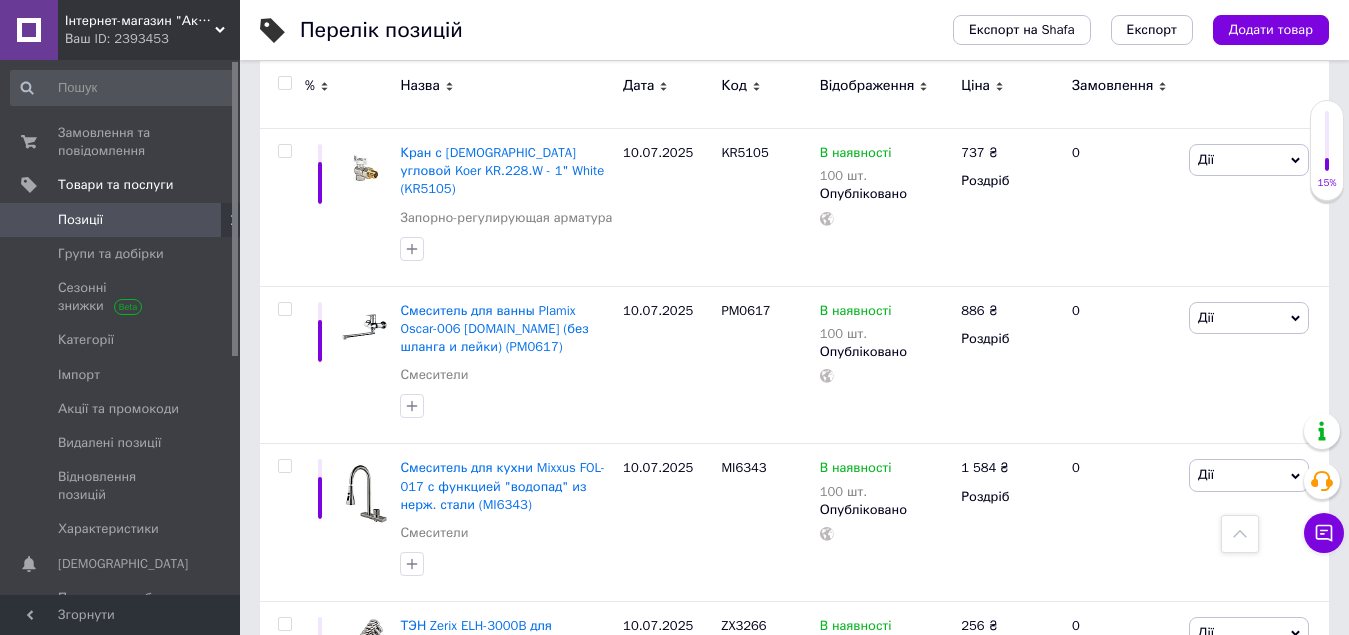 scroll, scrollTop: 0, scrollLeft: 0, axis: both 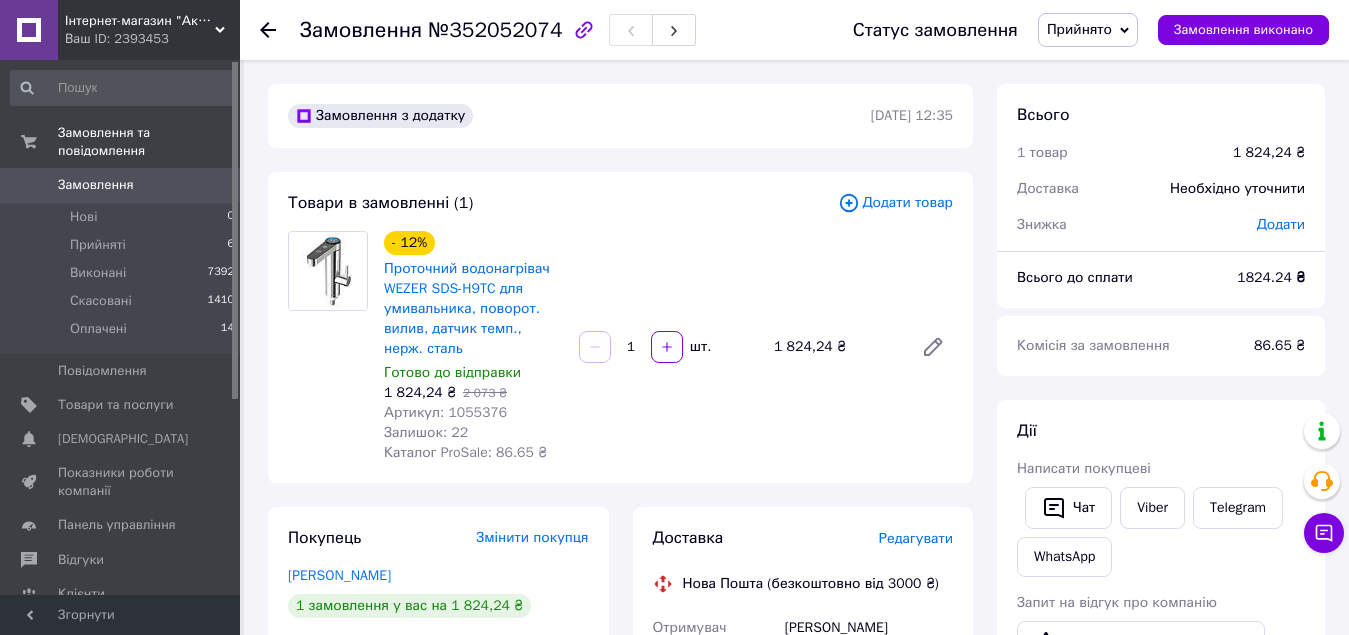 click on "Редагувати" at bounding box center [916, 538] 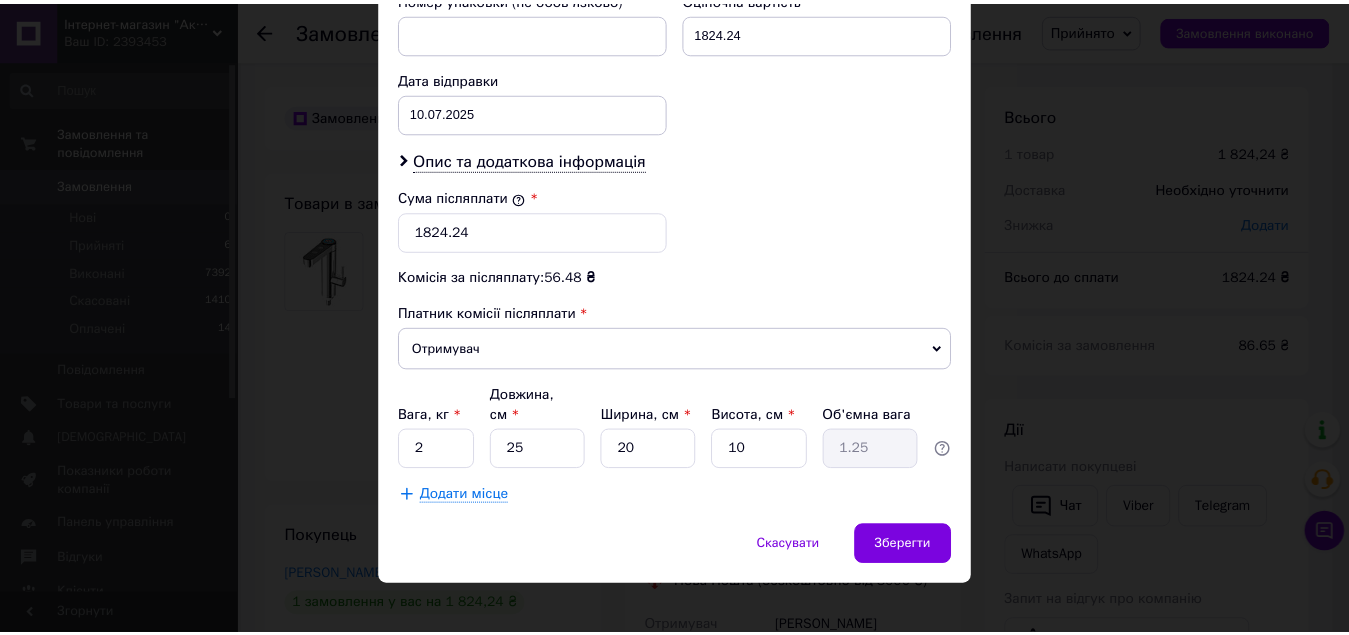 scroll, scrollTop: 891, scrollLeft: 0, axis: vertical 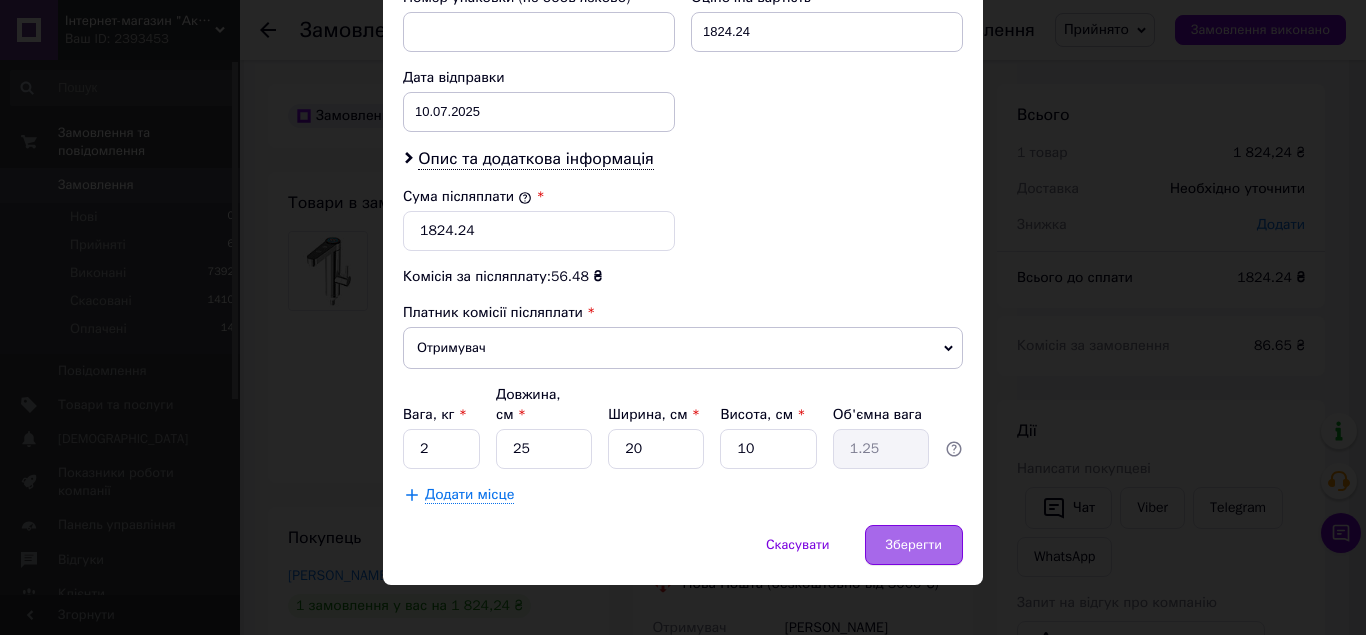 click on "Зберегти" at bounding box center (914, 545) 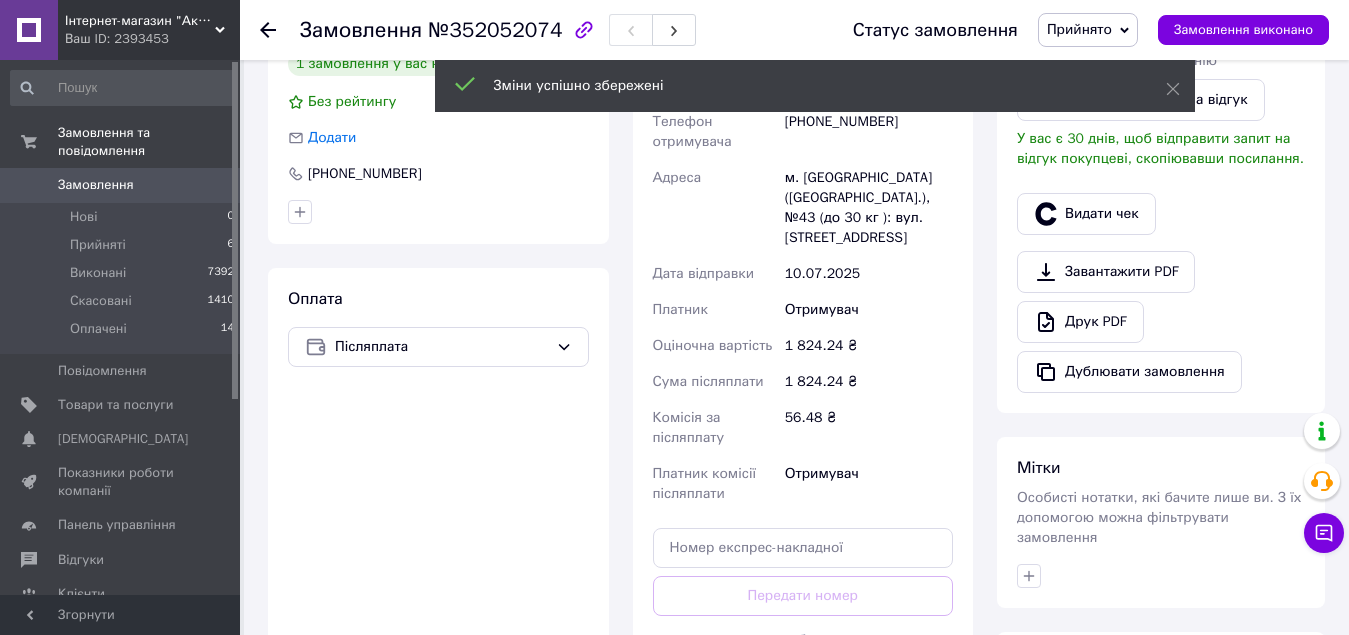 scroll, scrollTop: 700, scrollLeft: 0, axis: vertical 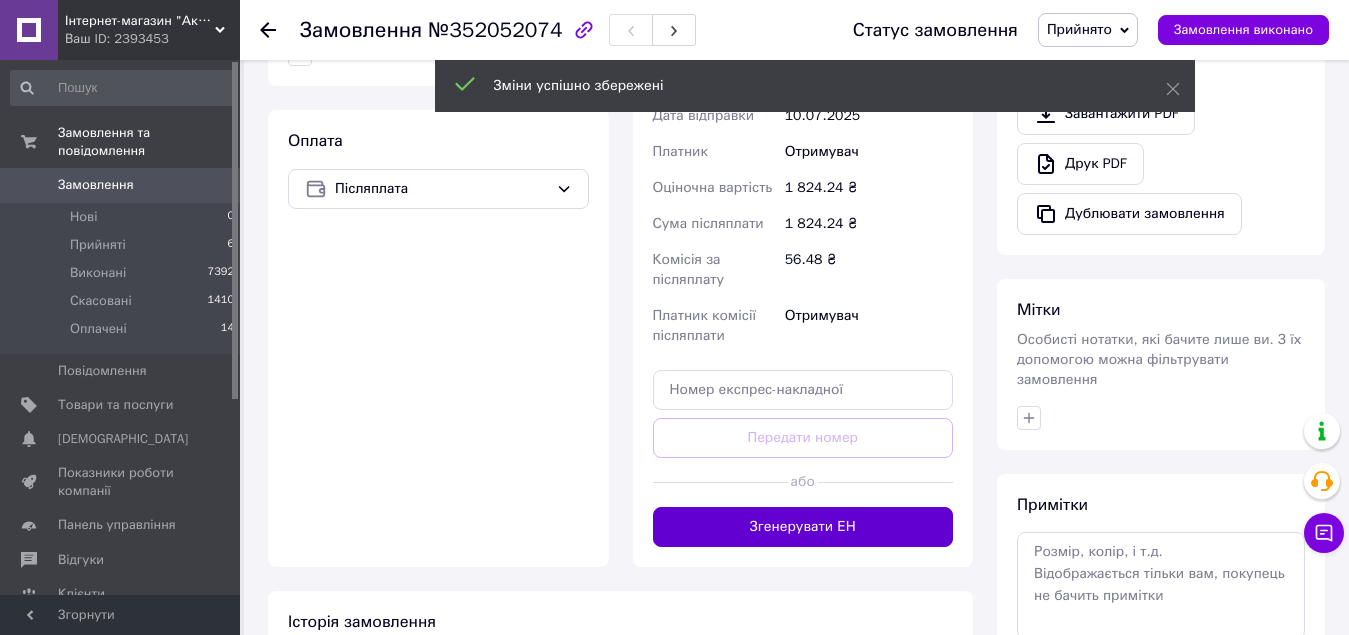 click on "Згенерувати ЕН" at bounding box center [803, 527] 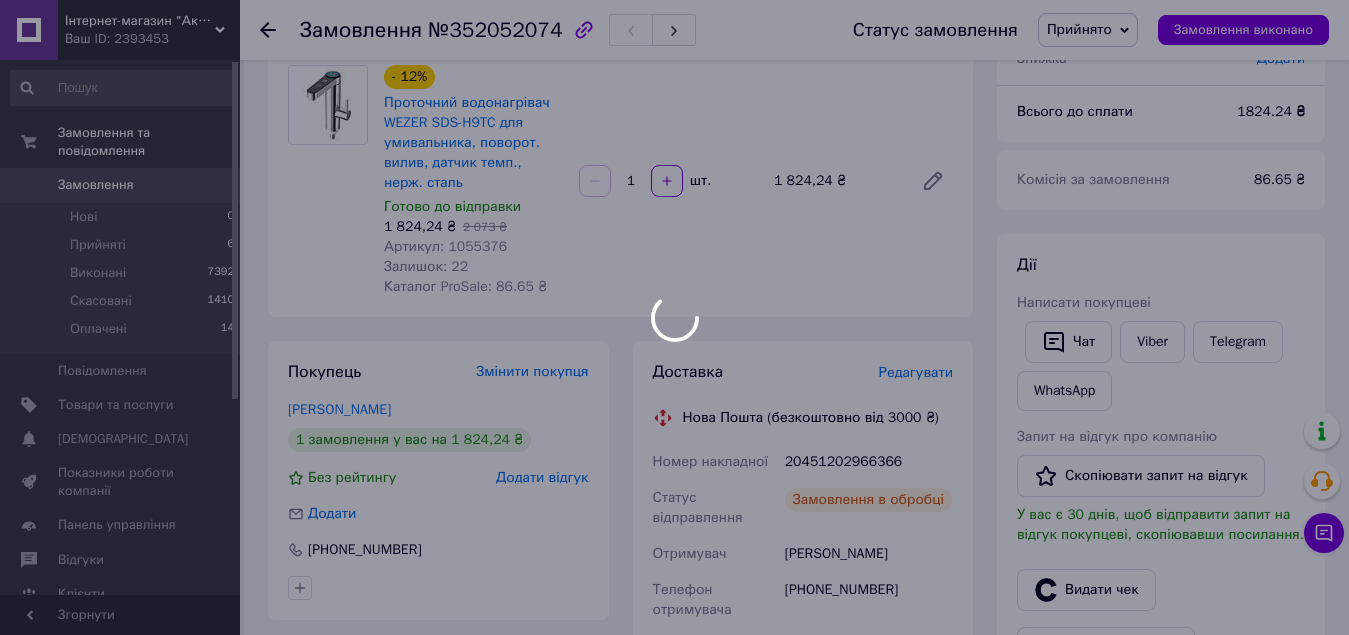 scroll, scrollTop: 0, scrollLeft: 0, axis: both 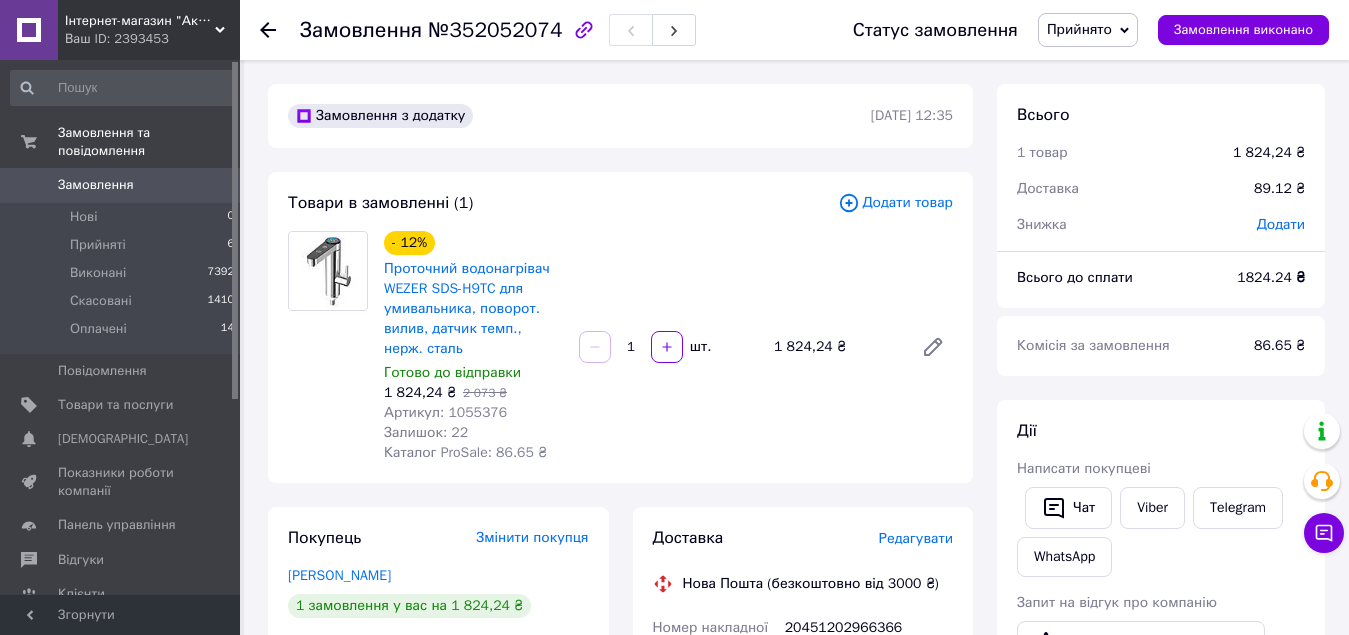 click on "Замовлення 0" at bounding box center [123, 185] 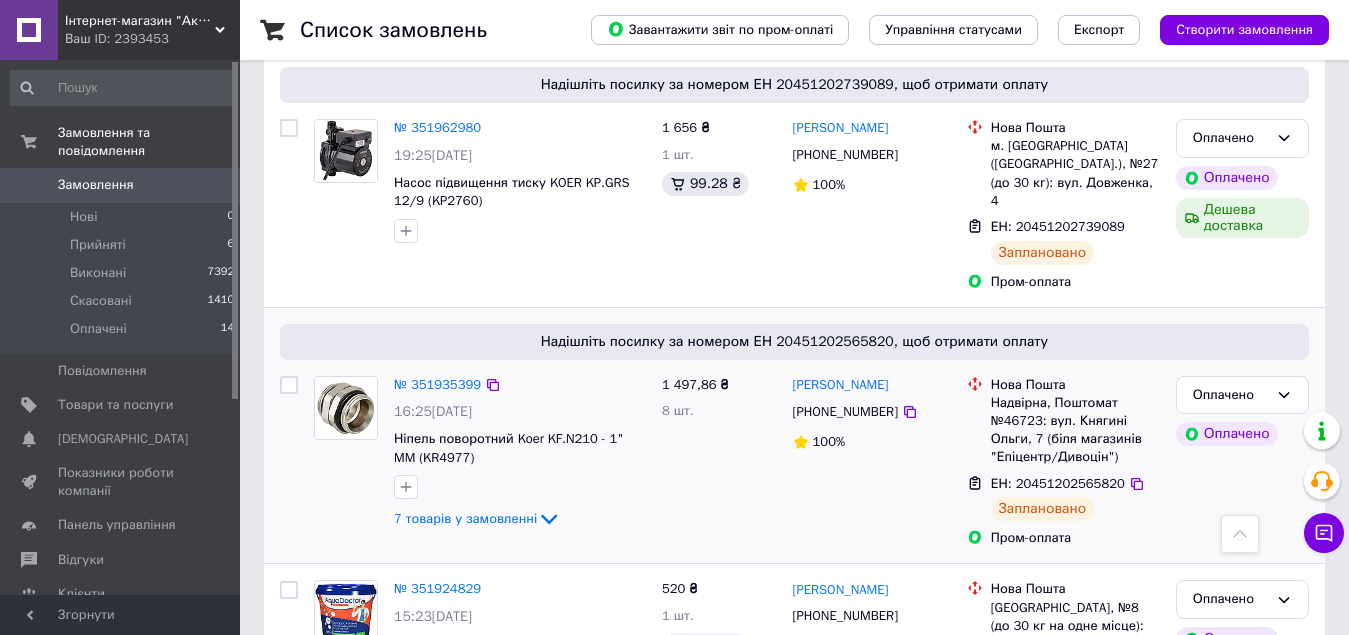 scroll, scrollTop: 1000, scrollLeft: 0, axis: vertical 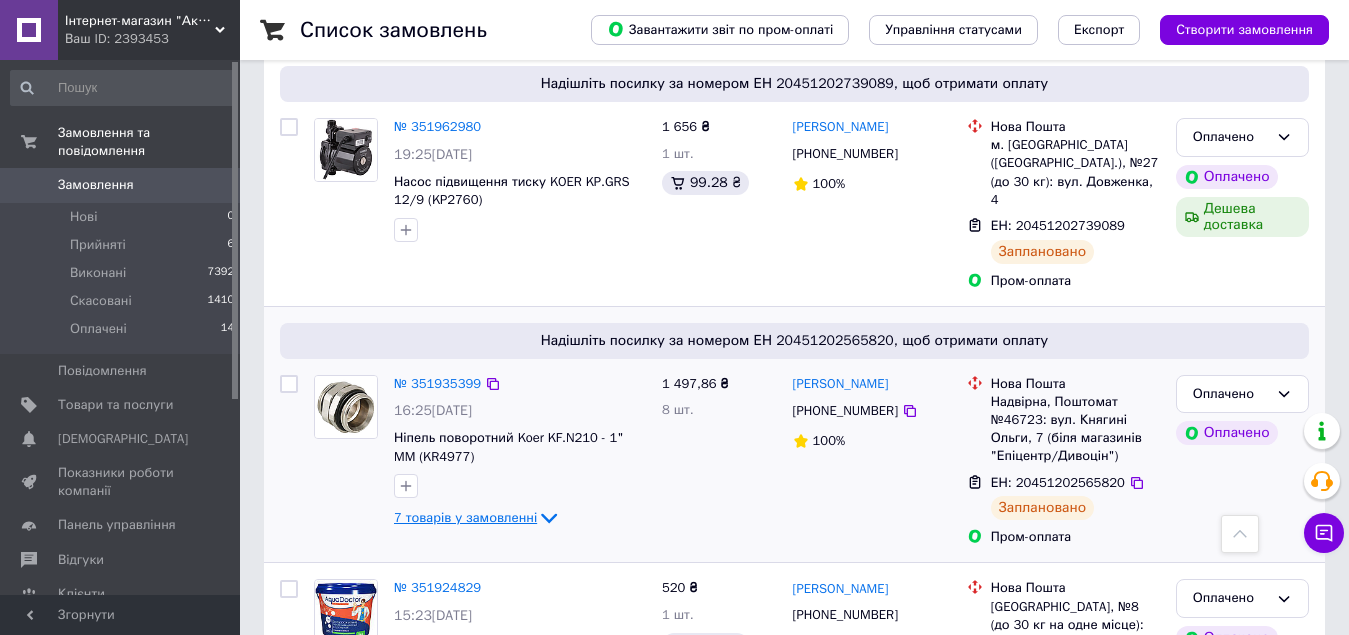 click on "7 товарів у замовленні" at bounding box center (465, 517) 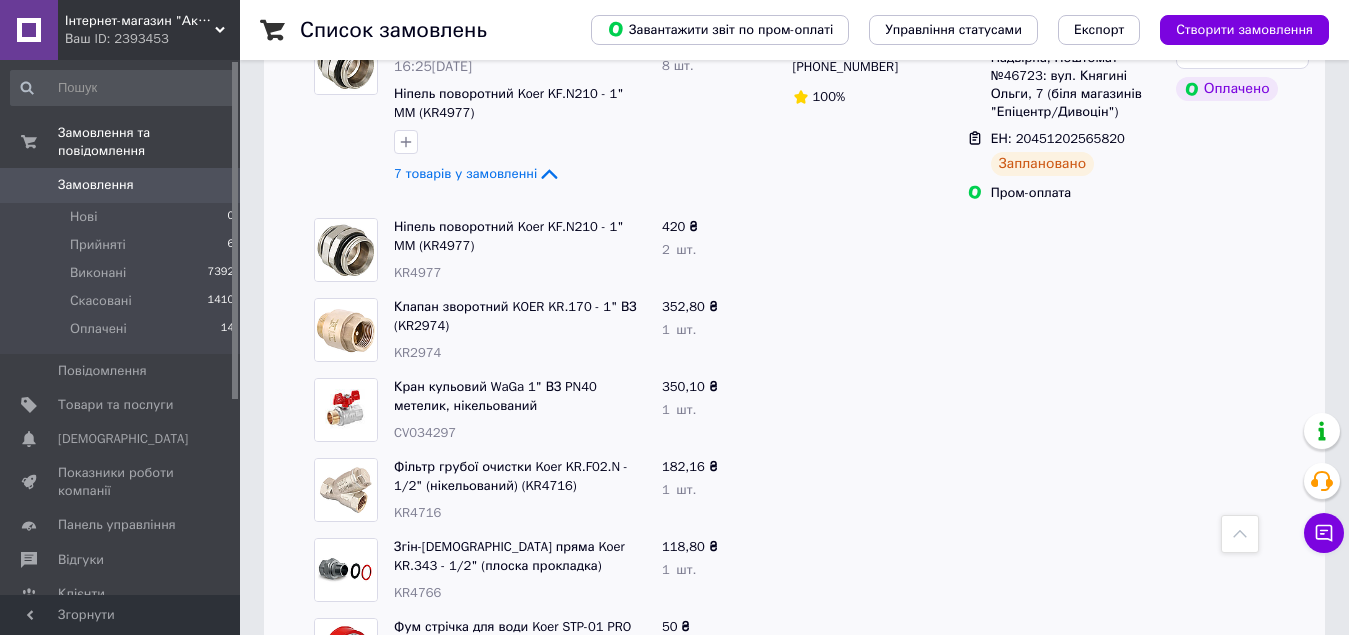 scroll, scrollTop: 1300, scrollLeft: 0, axis: vertical 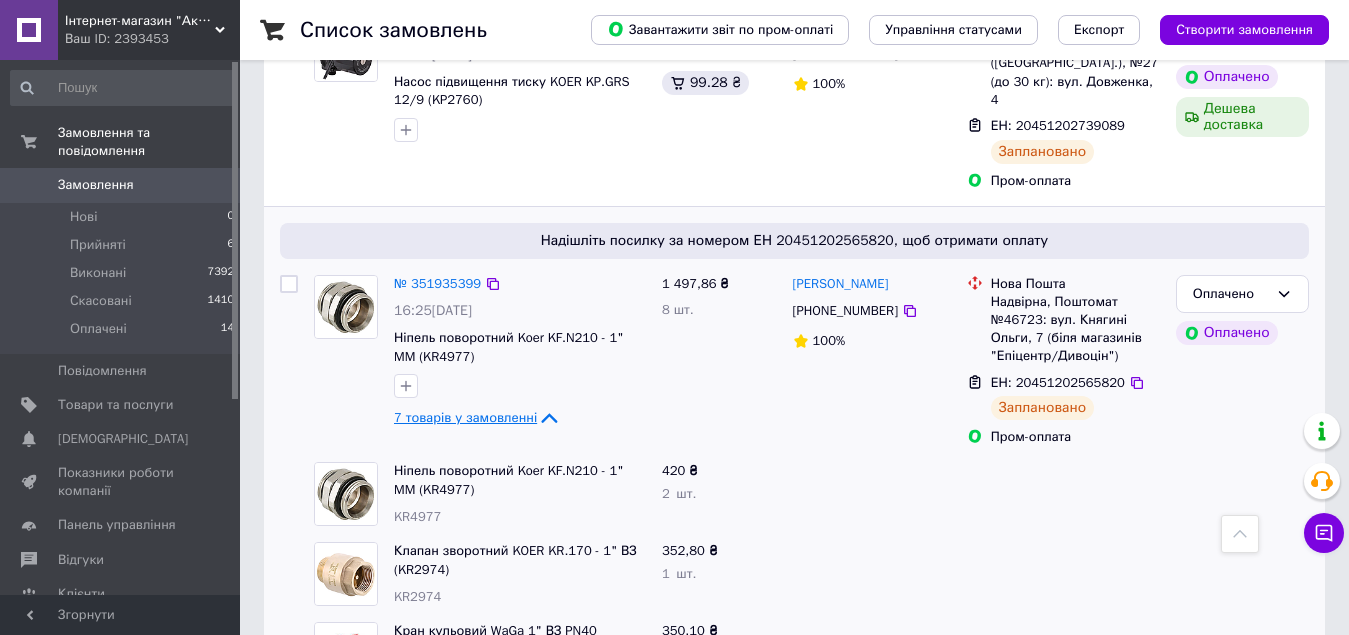 click on "7 товарів у замовленні" at bounding box center [465, 417] 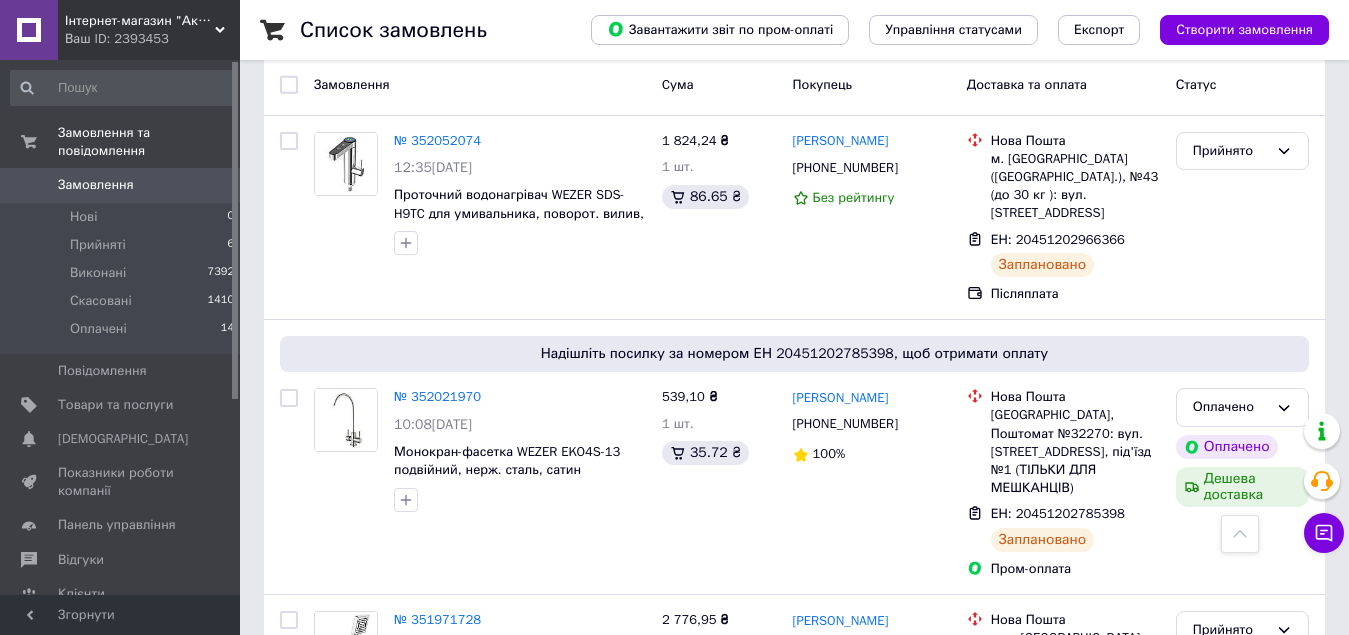 scroll, scrollTop: 0, scrollLeft: 0, axis: both 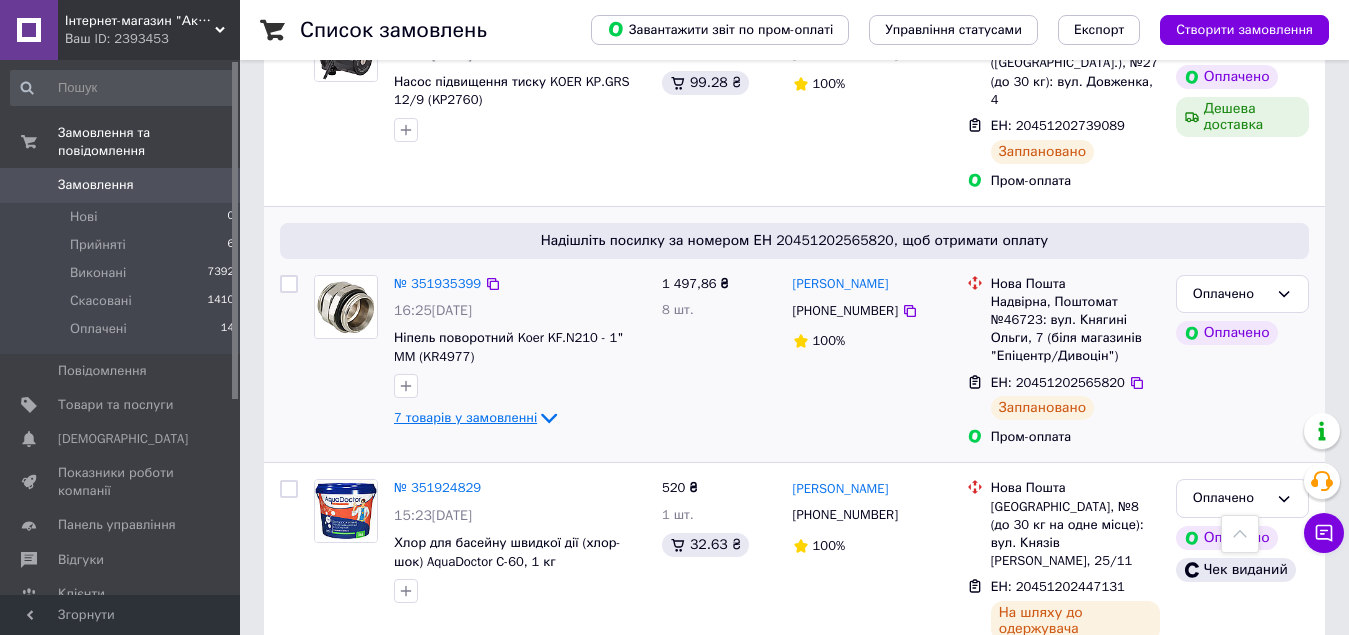 click on "7 товарів у замовленні" at bounding box center [465, 417] 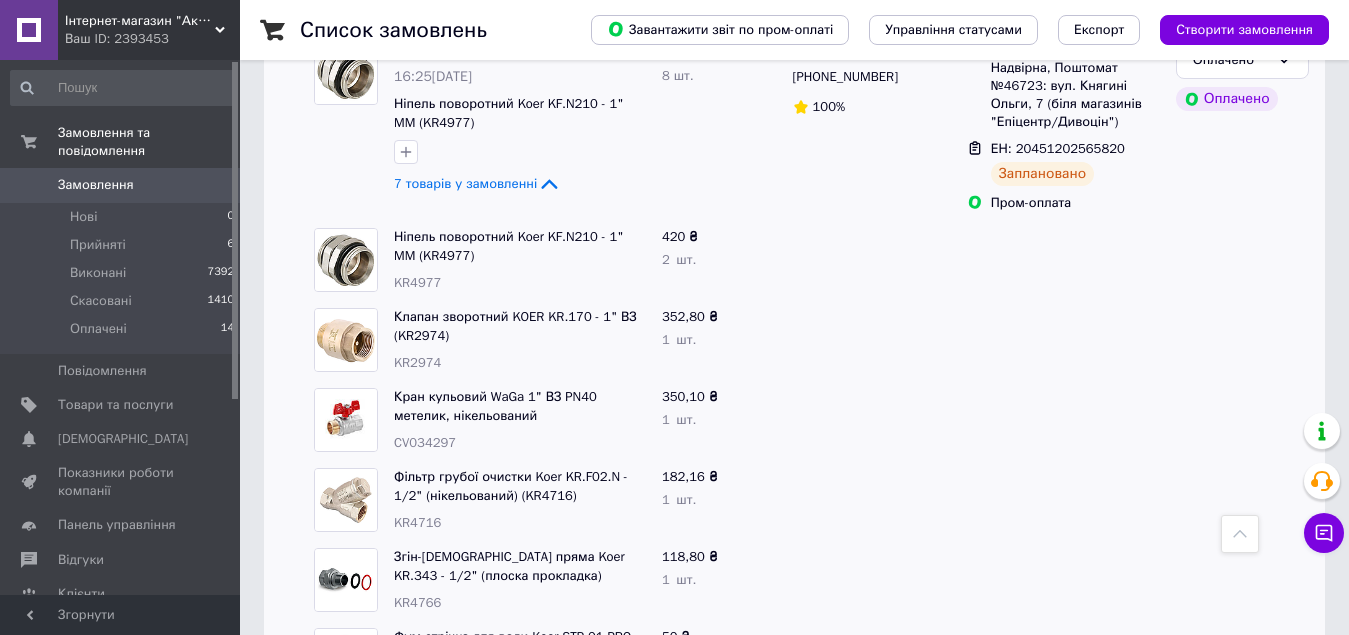 scroll, scrollTop: 1300, scrollLeft: 0, axis: vertical 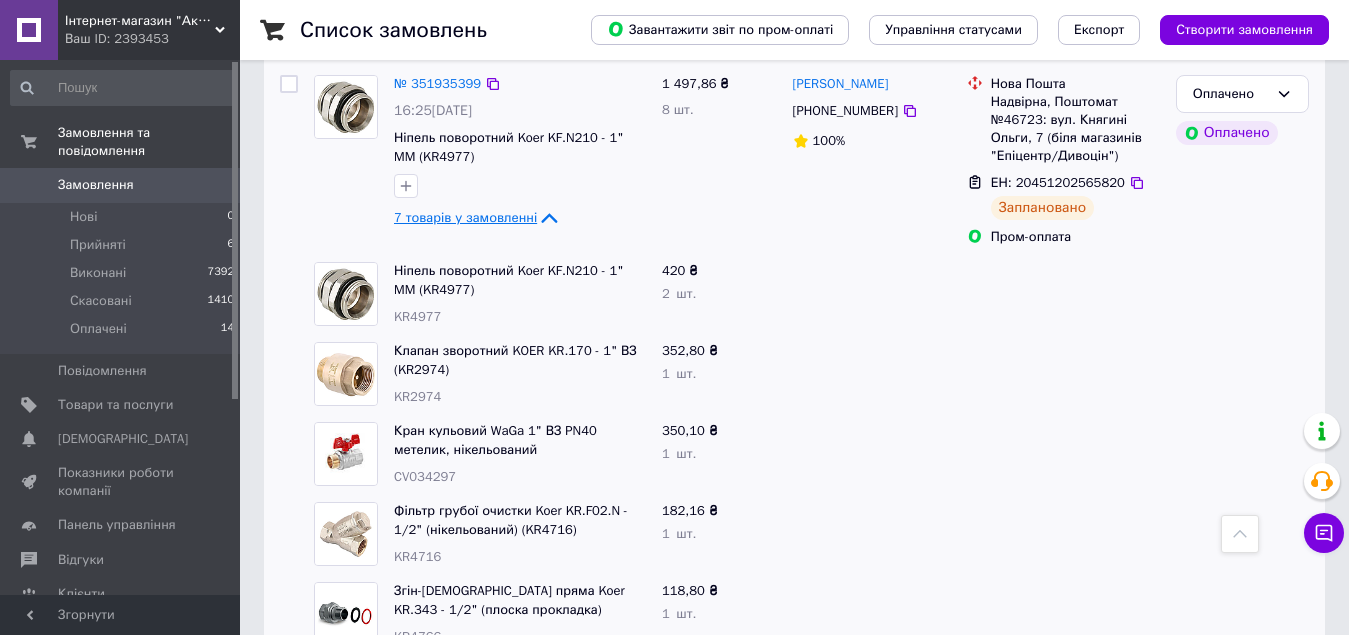 click on "7 товарів у замовленні" at bounding box center (465, 217) 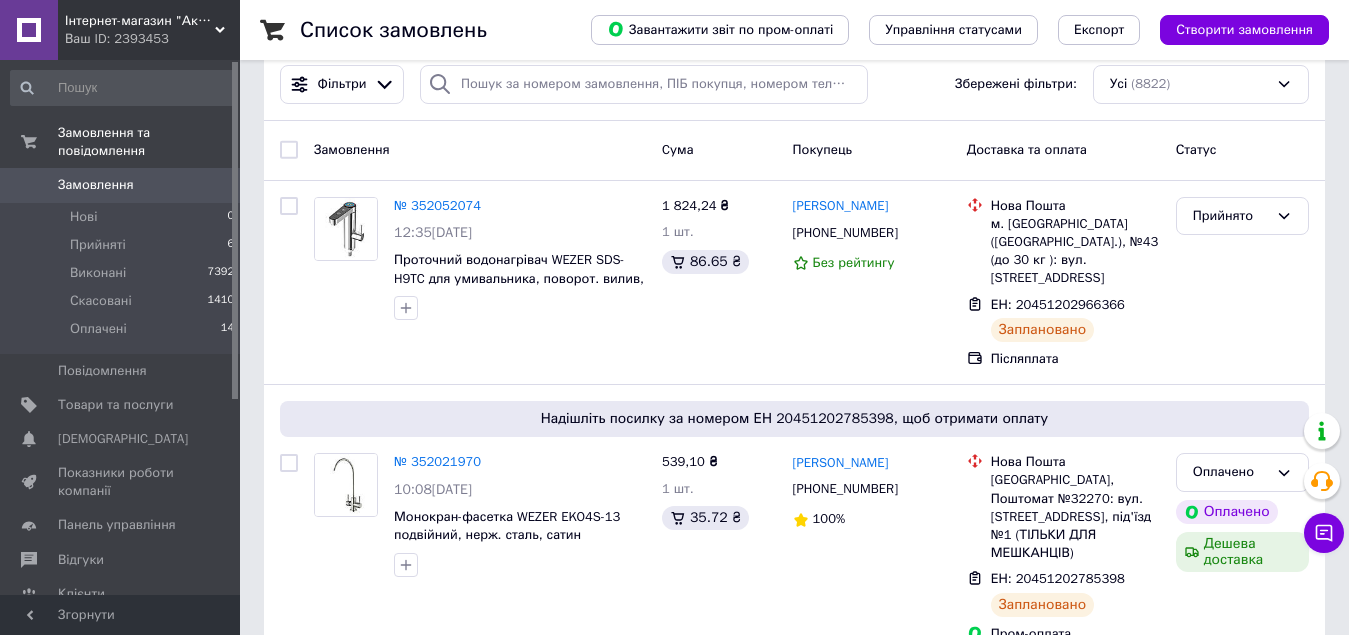 scroll, scrollTop: 0, scrollLeft: 0, axis: both 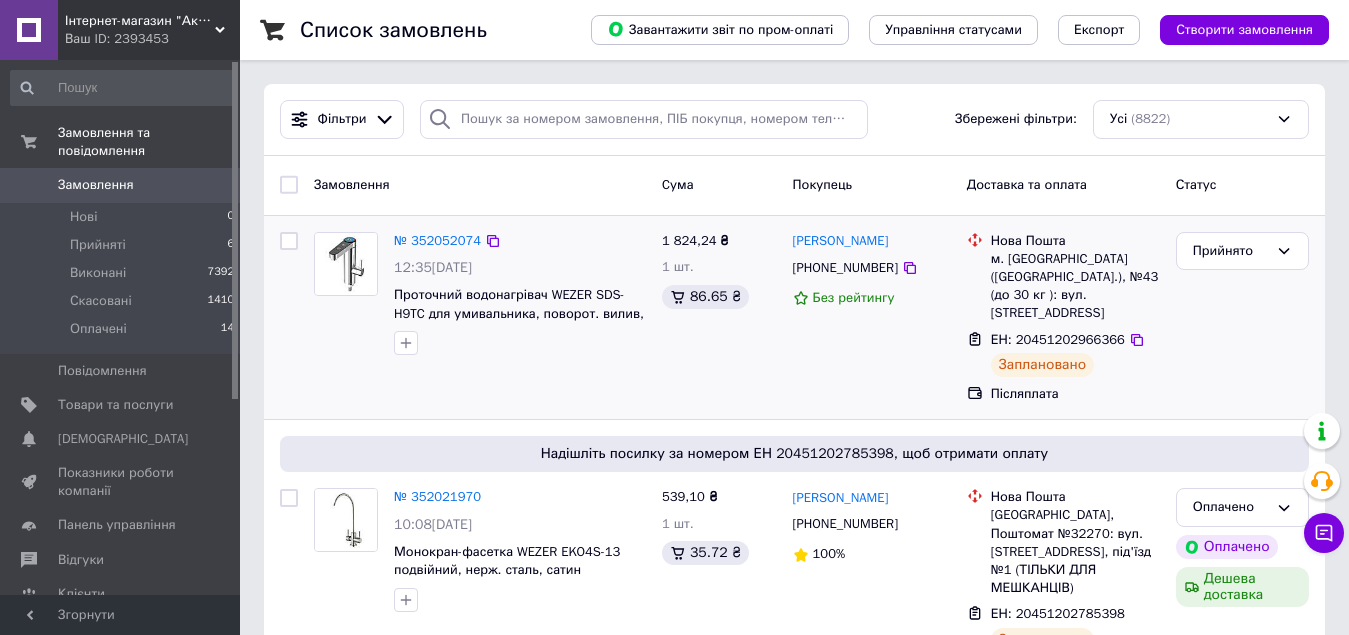 drag, startPoint x: 802, startPoint y: 236, endPoint x: 895, endPoint y: 252, distance: 94.36631 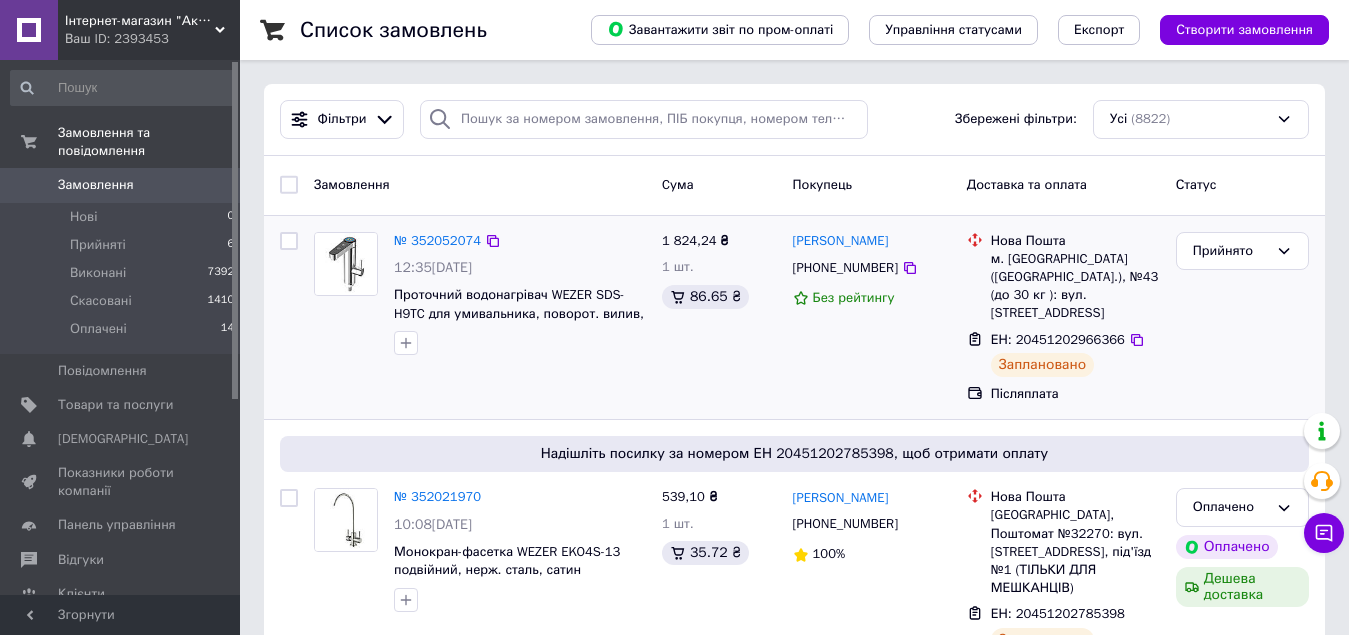 click on "1 824,24 ₴ 1 шт. 86.65 ₴" at bounding box center [719, 318] 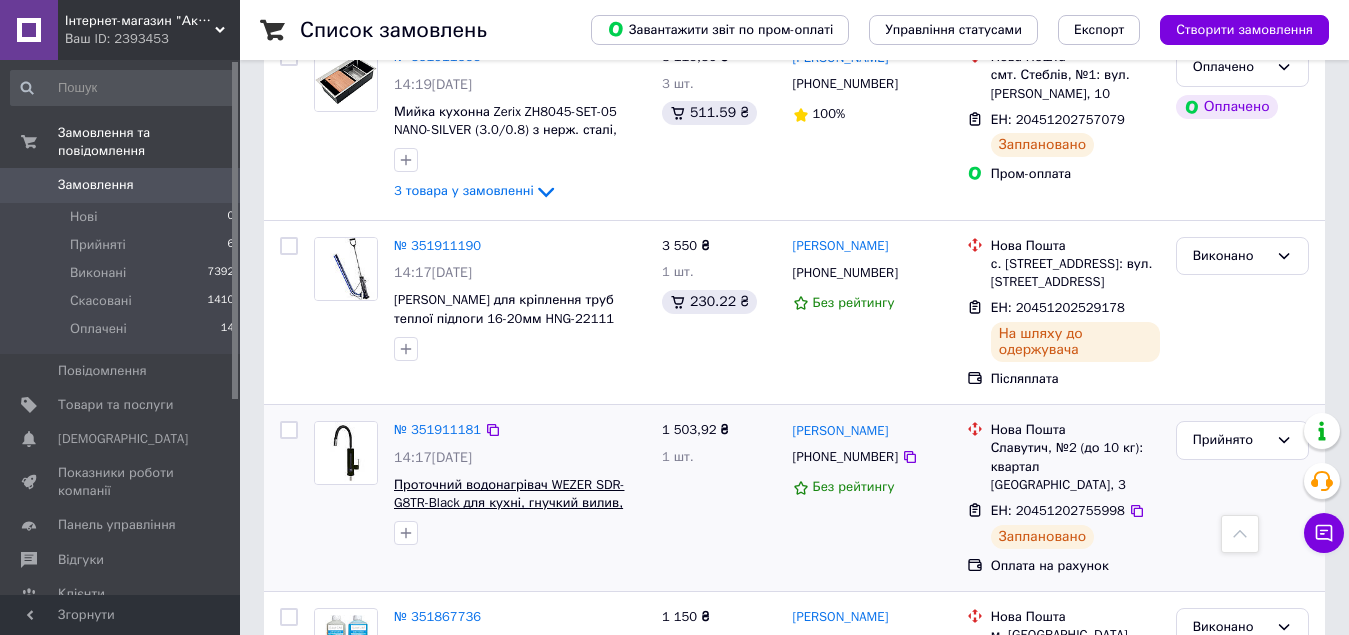 scroll, scrollTop: 1900, scrollLeft: 0, axis: vertical 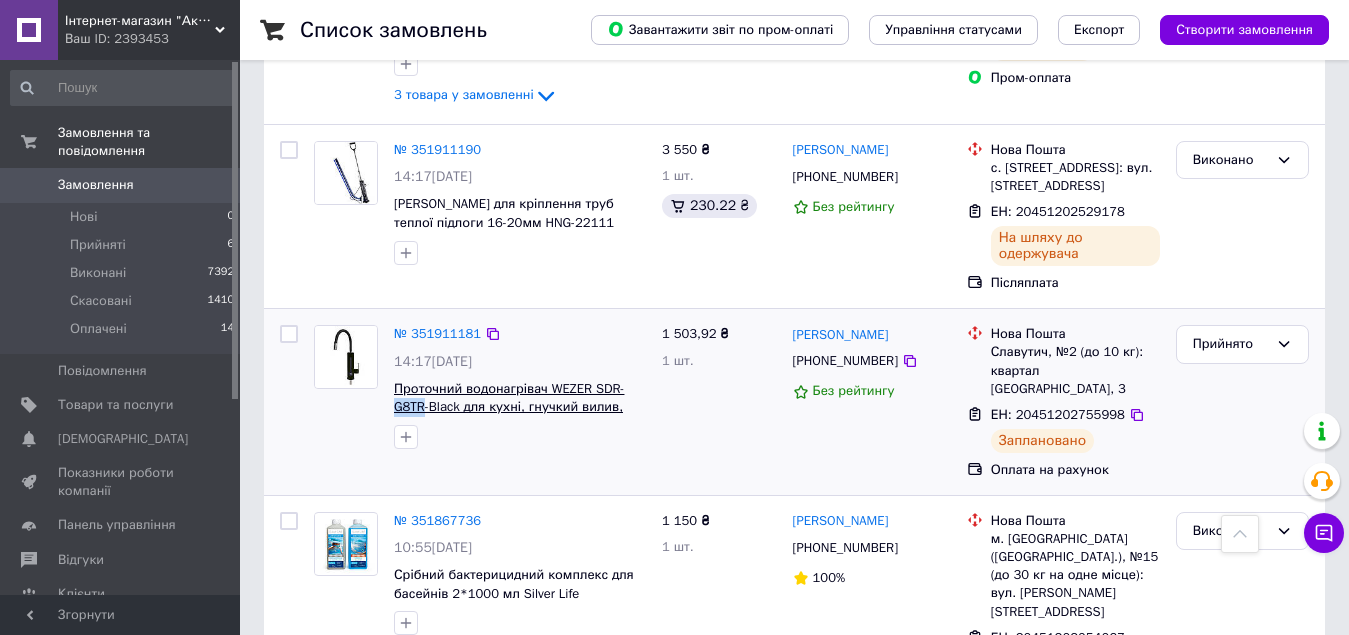 drag, startPoint x: 389, startPoint y: 331, endPoint x: 424, endPoint y: 337, distance: 35.510563 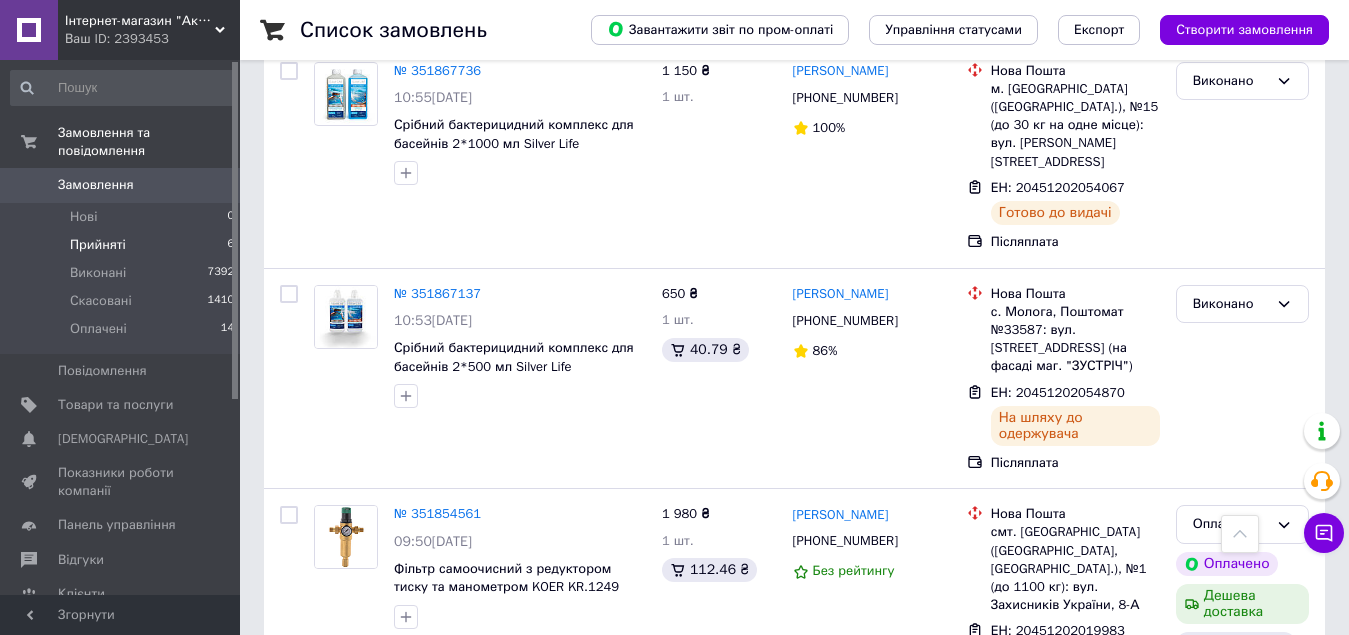 scroll, scrollTop: 2400, scrollLeft: 0, axis: vertical 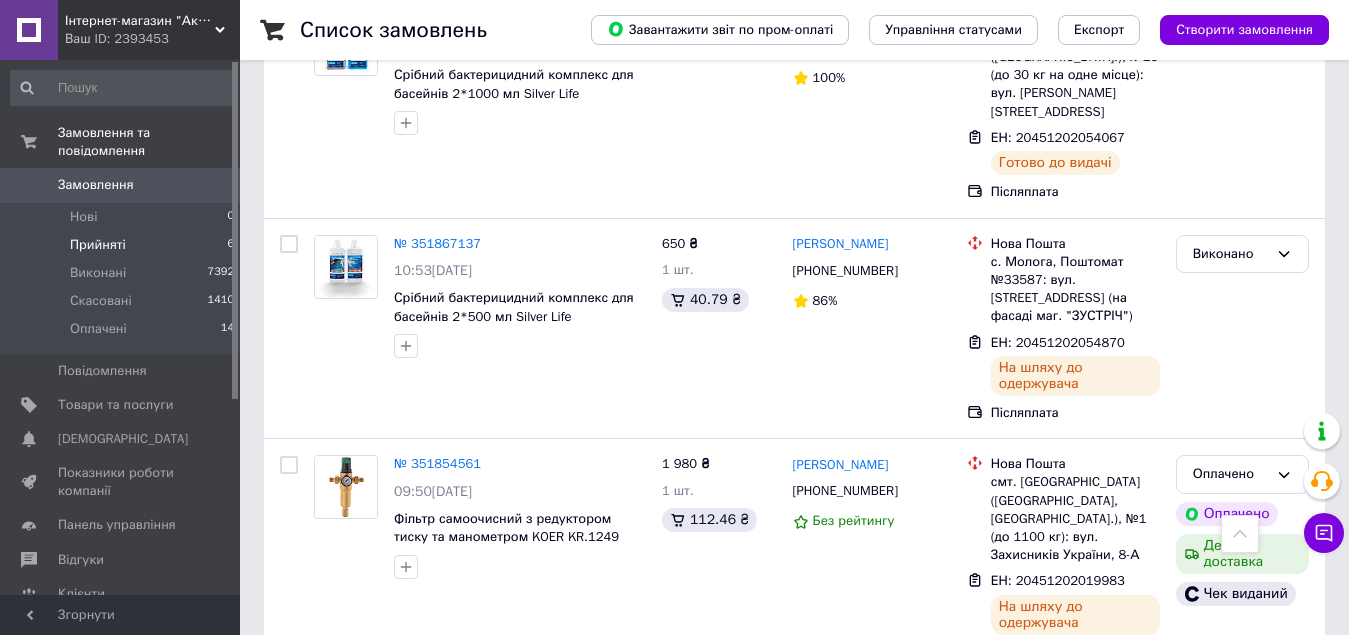 click on "Прийняті" at bounding box center [98, 245] 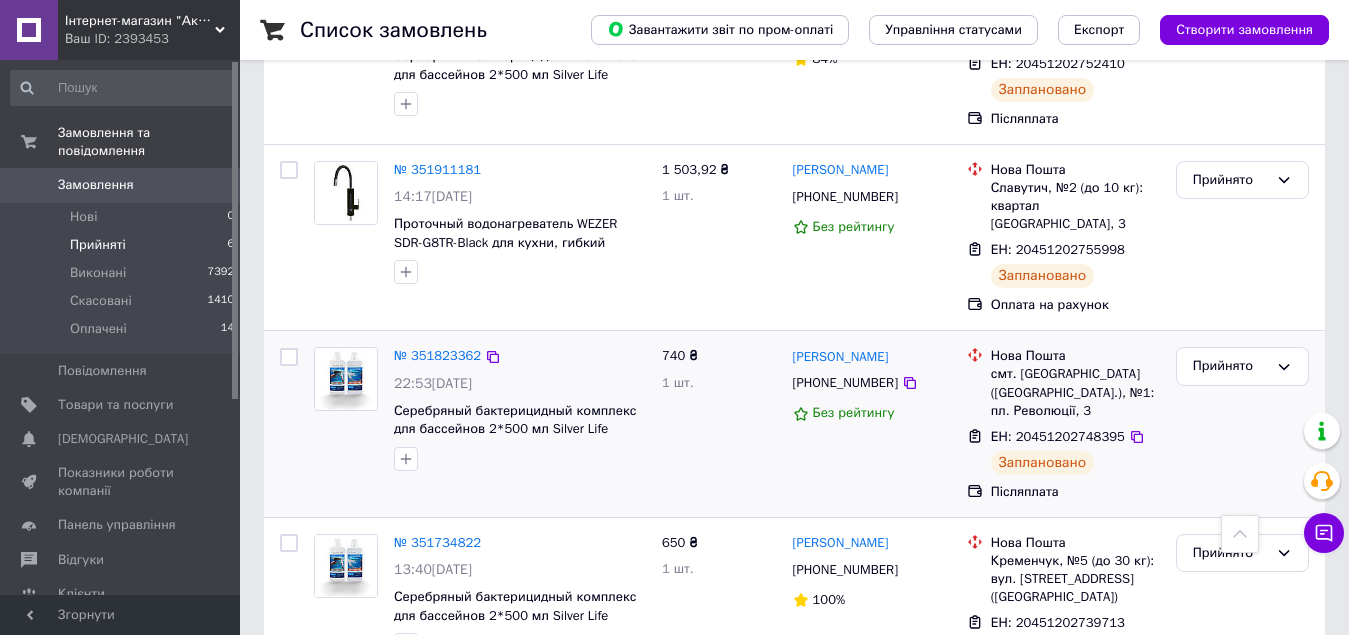 scroll, scrollTop: 703, scrollLeft: 0, axis: vertical 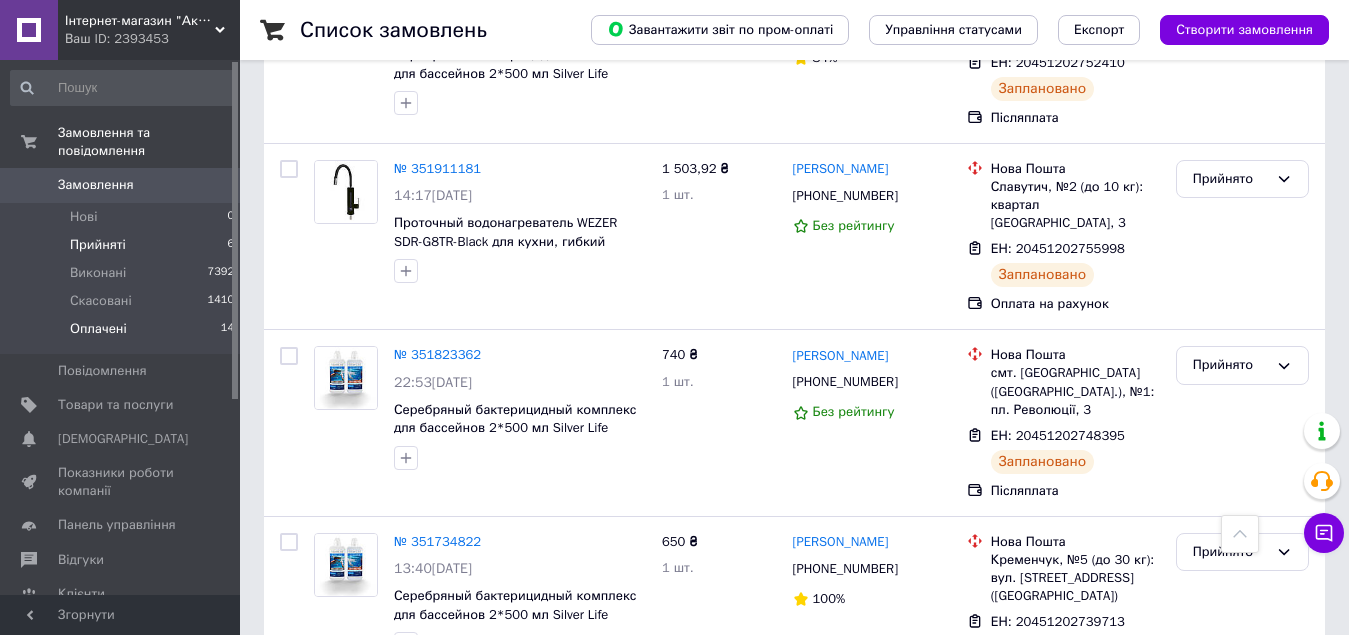 click on "Оплачені" at bounding box center (98, 329) 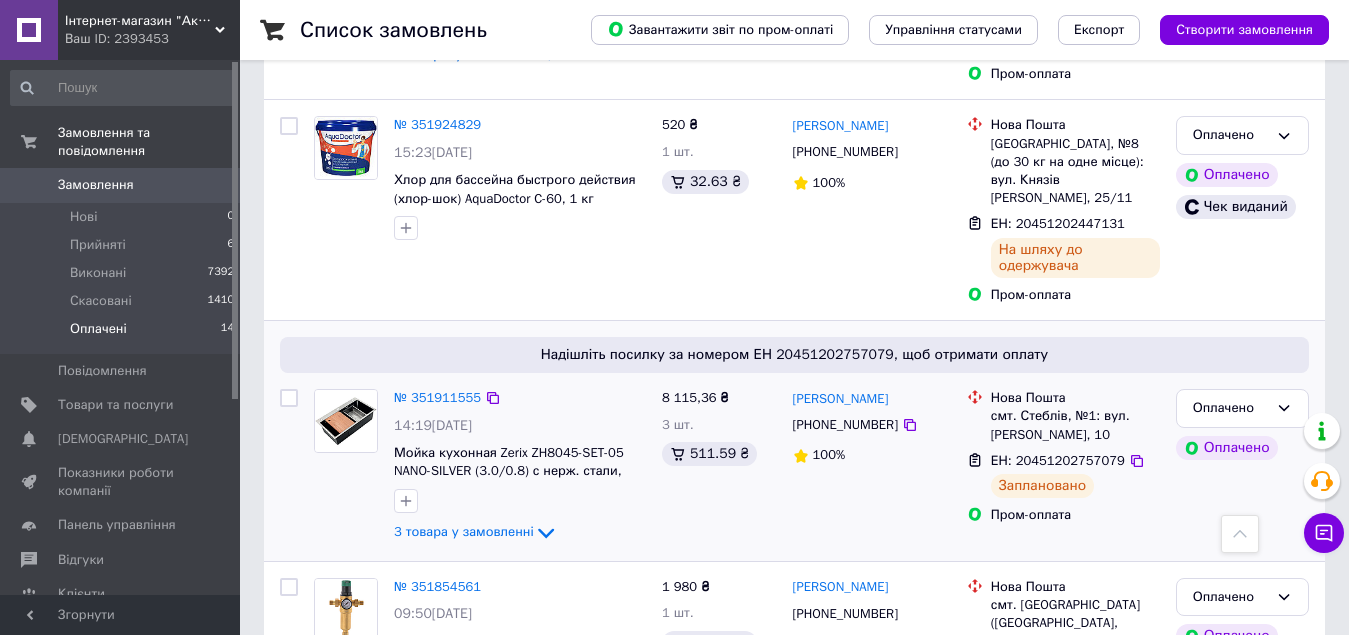 scroll, scrollTop: 1000, scrollLeft: 0, axis: vertical 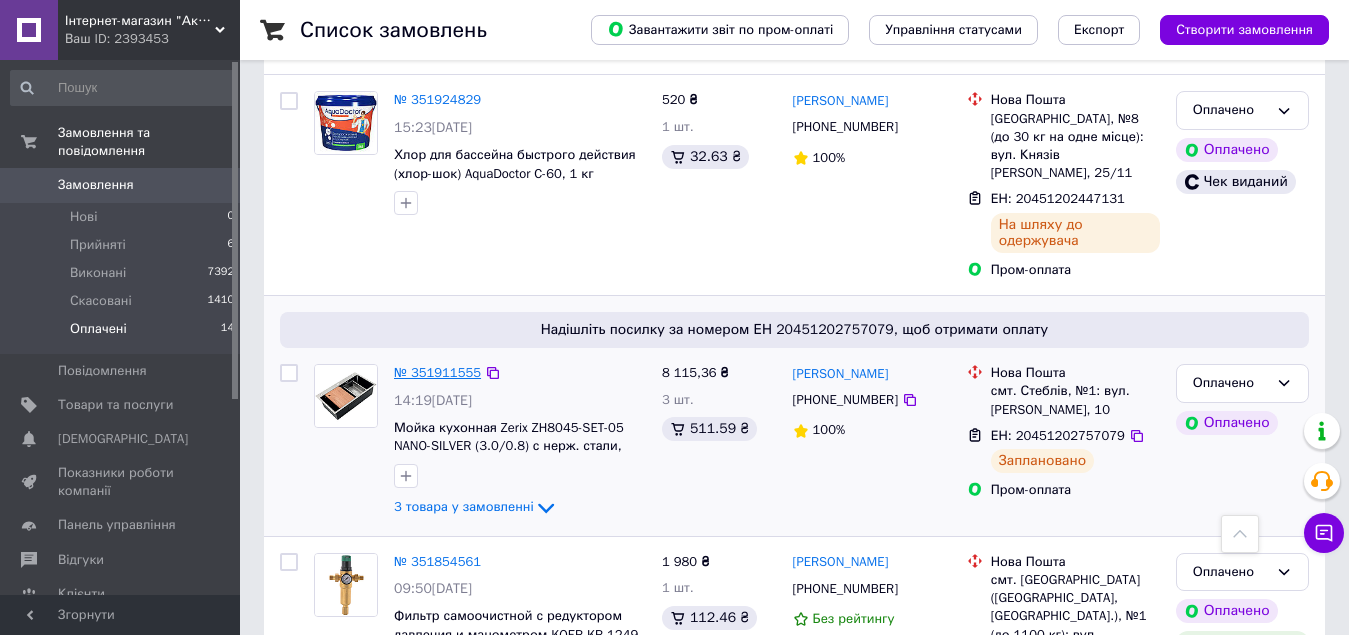 click on "№ 351911555" at bounding box center (437, 372) 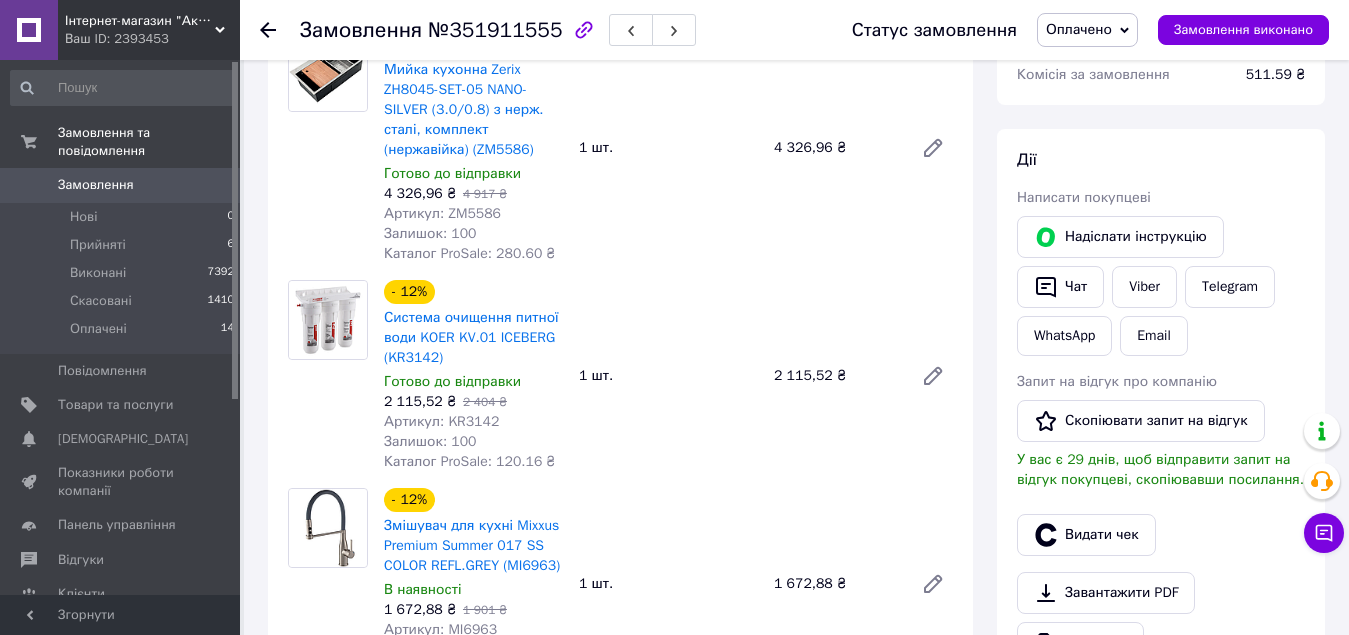scroll, scrollTop: 300, scrollLeft: 0, axis: vertical 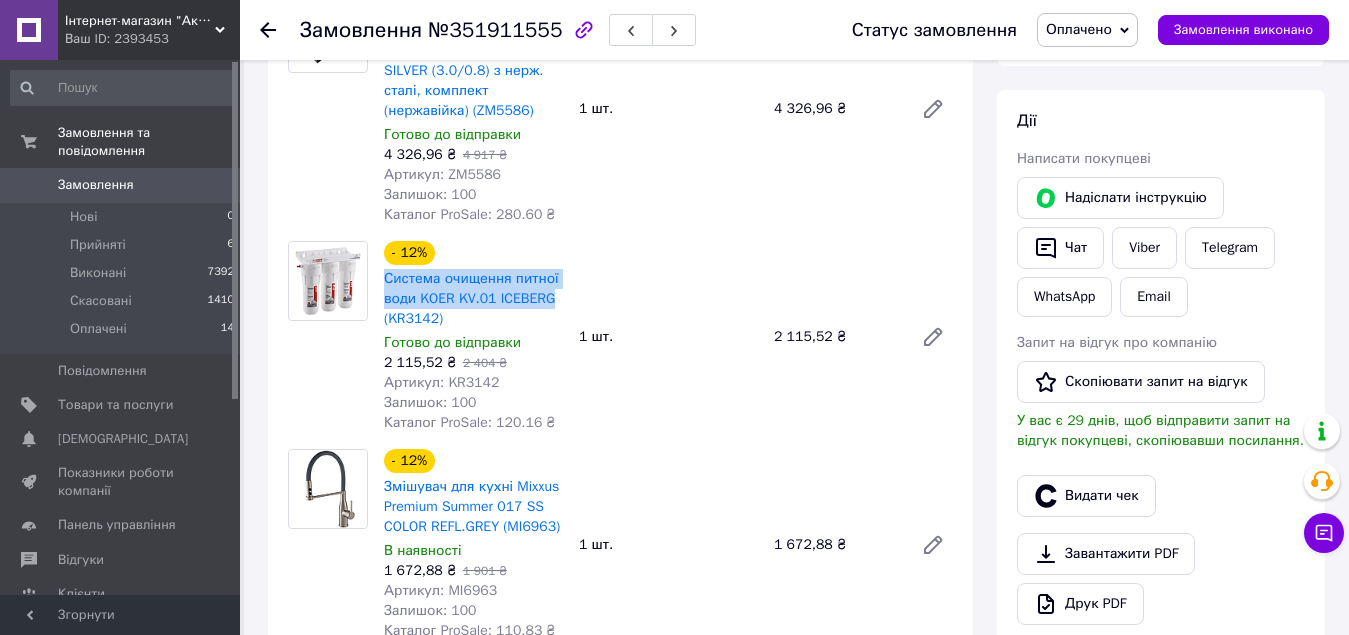 drag, startPoint x: 381, startPoint y: 278, endPoint x: 558, endPoint y: 303, distance: 178.75682 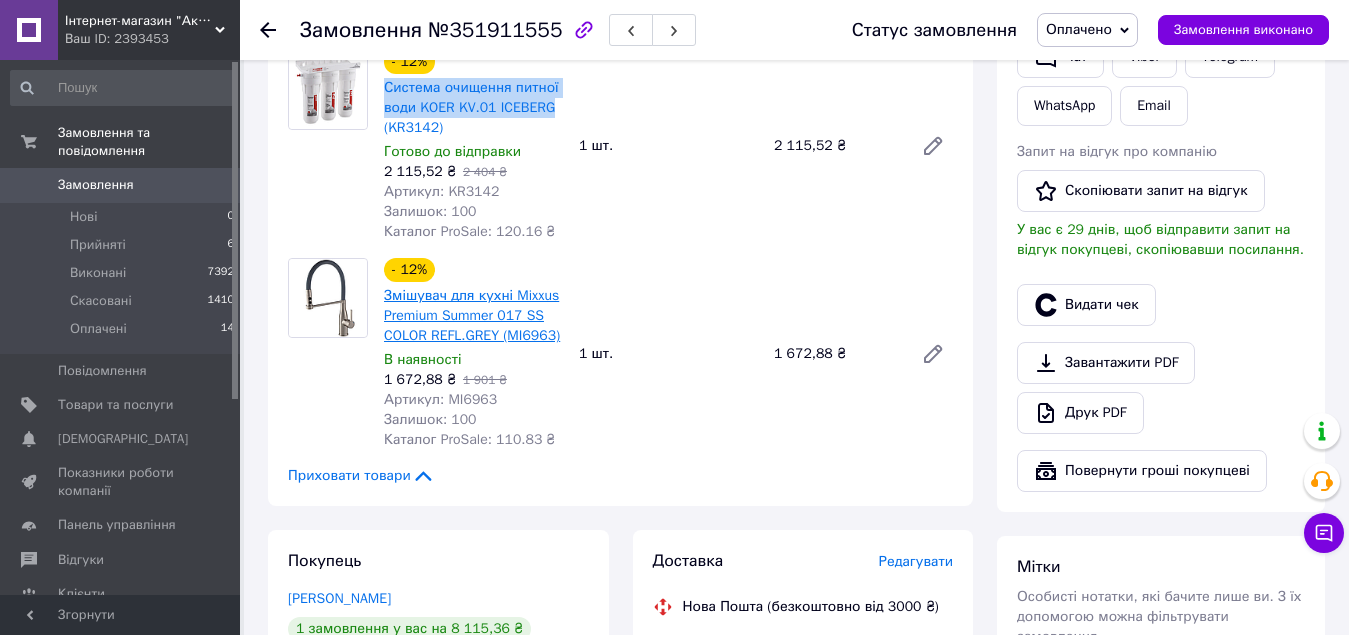 scroll, scrollTop: 500, scrollLeft: 0, axis: vertical 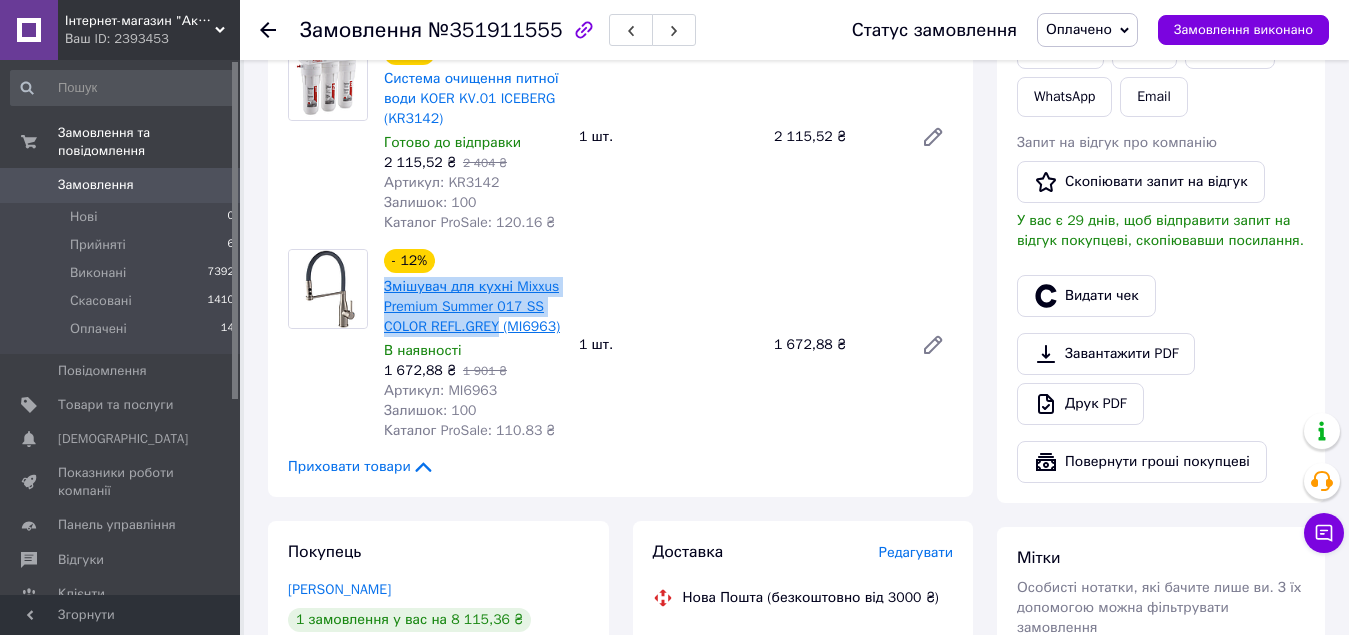 drag, startPoint x: 382, startPoint y: 289, endPoint x: 497, endPoint y: 331, distance: 122.42957 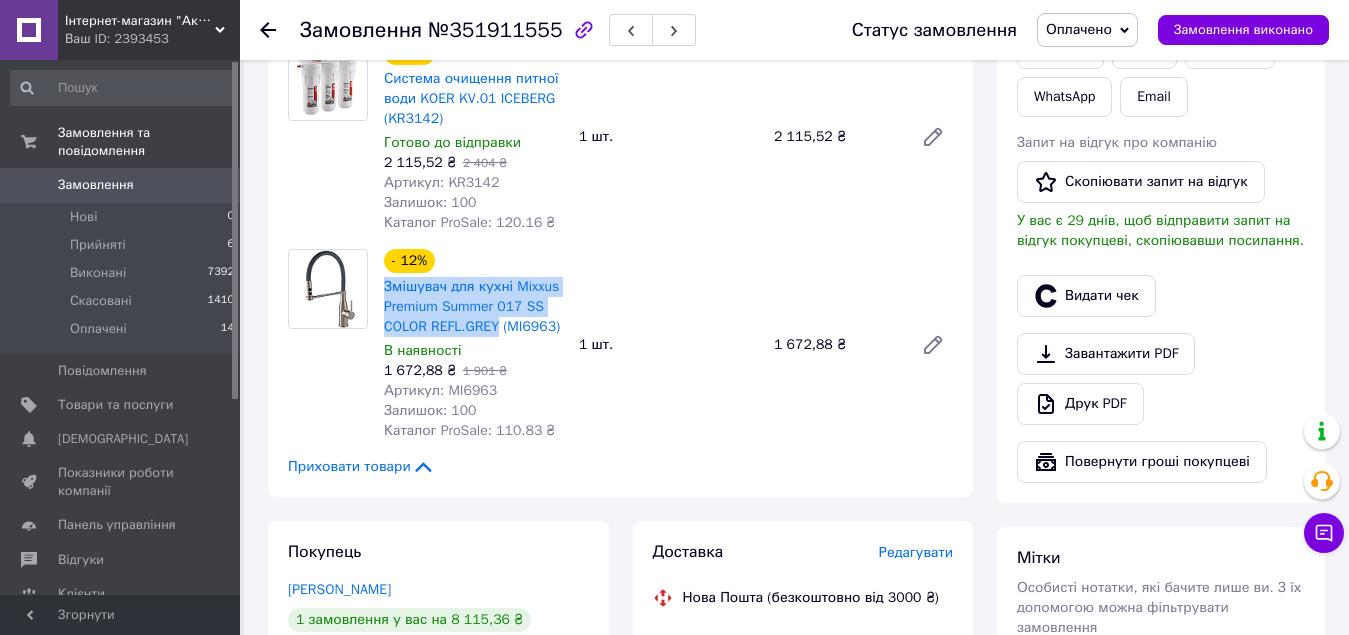copy on "Змішувач для кухні Mixxus Premium Summer 017 SS COLOR REFL.GREY" 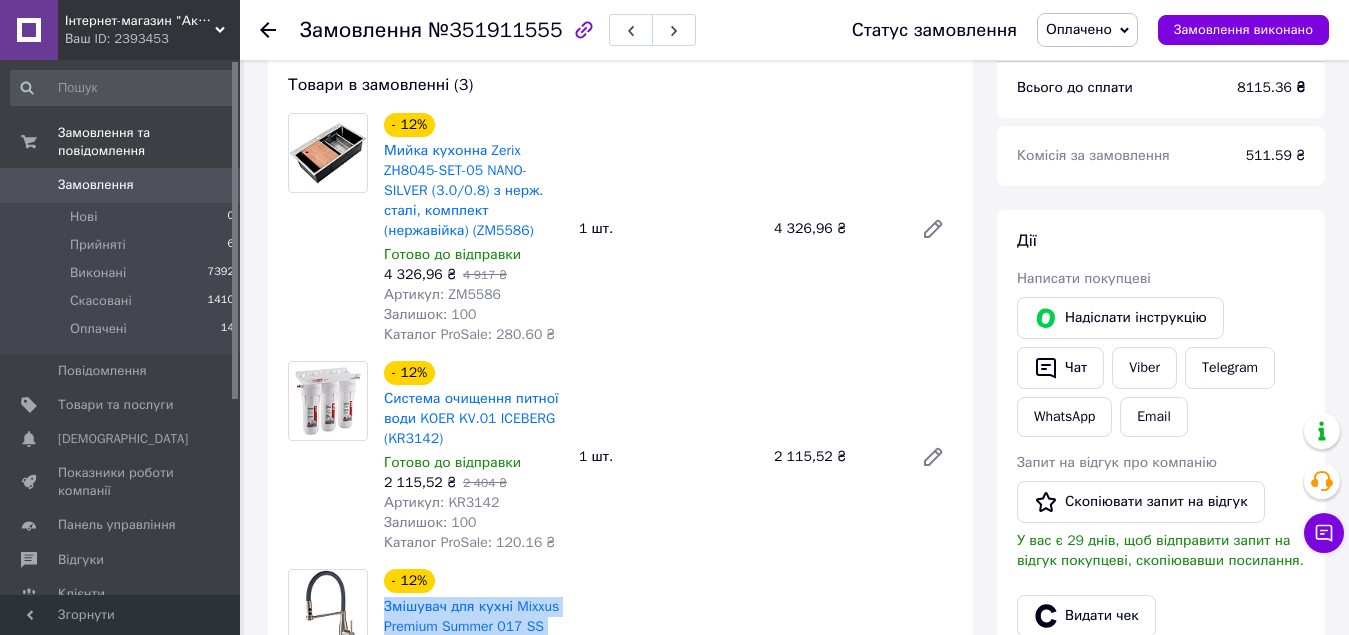 scroll, scrollTop: 0, scrollLeft: 0, axis: both 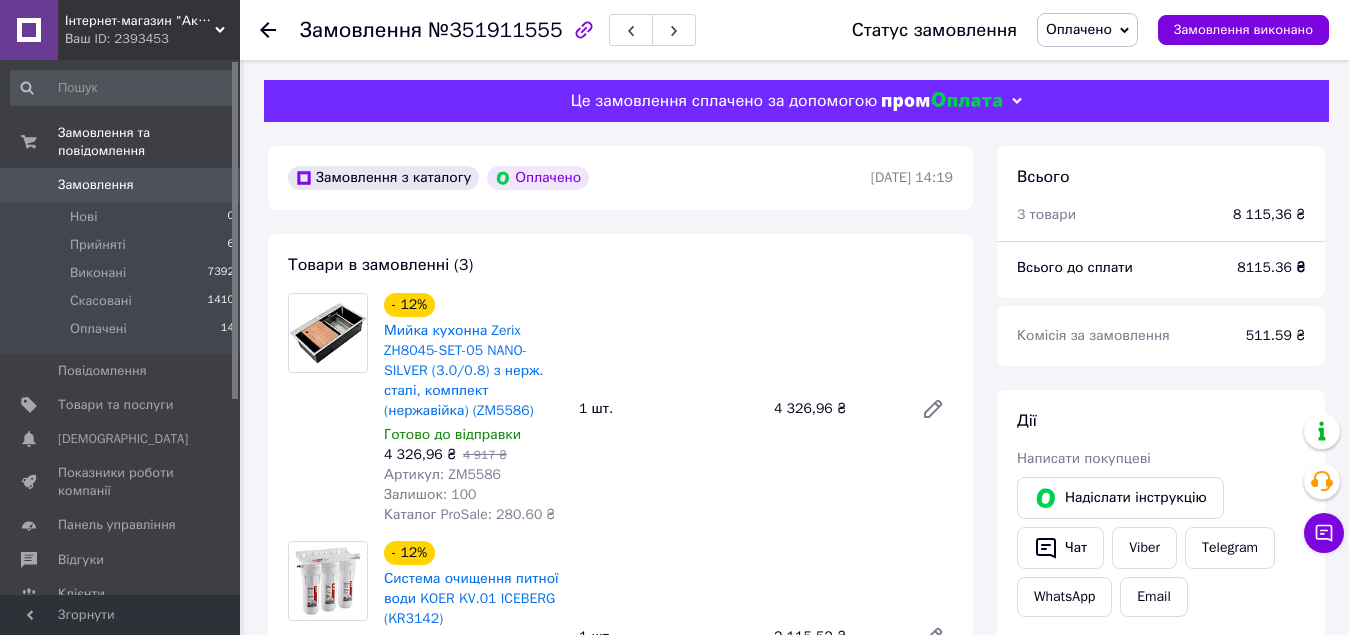 click 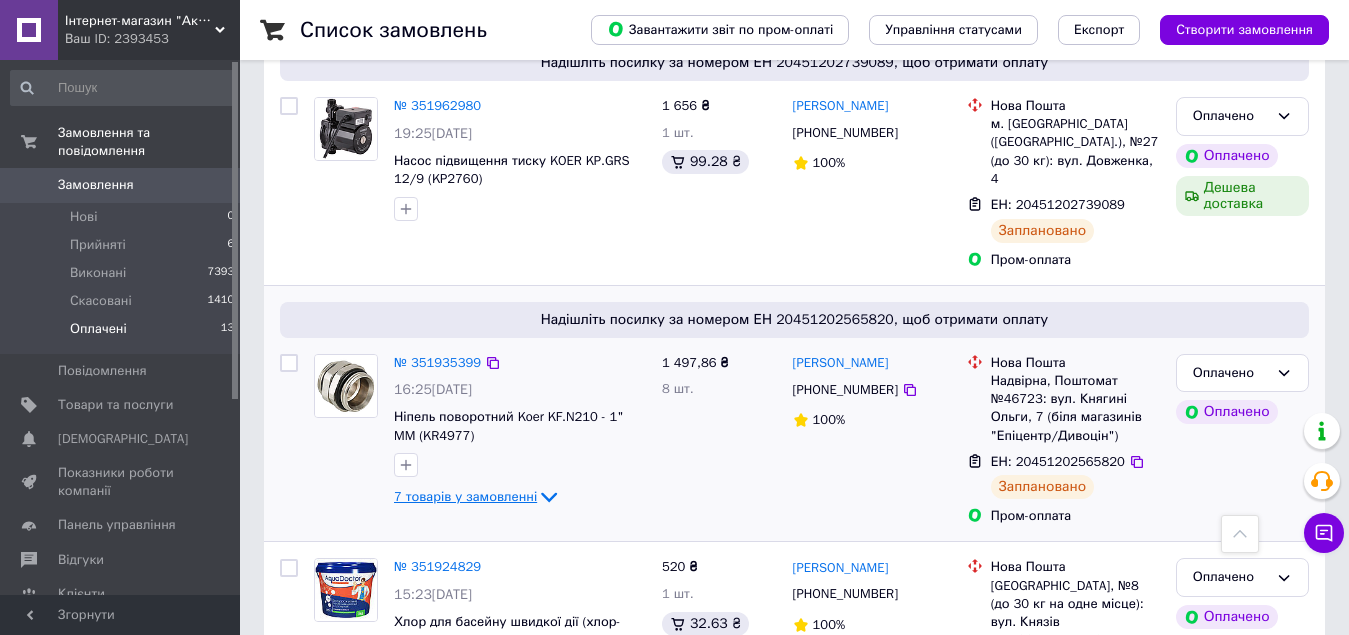 scroll, scrollTop: 619, scrollLeft: 0, axis: vertical 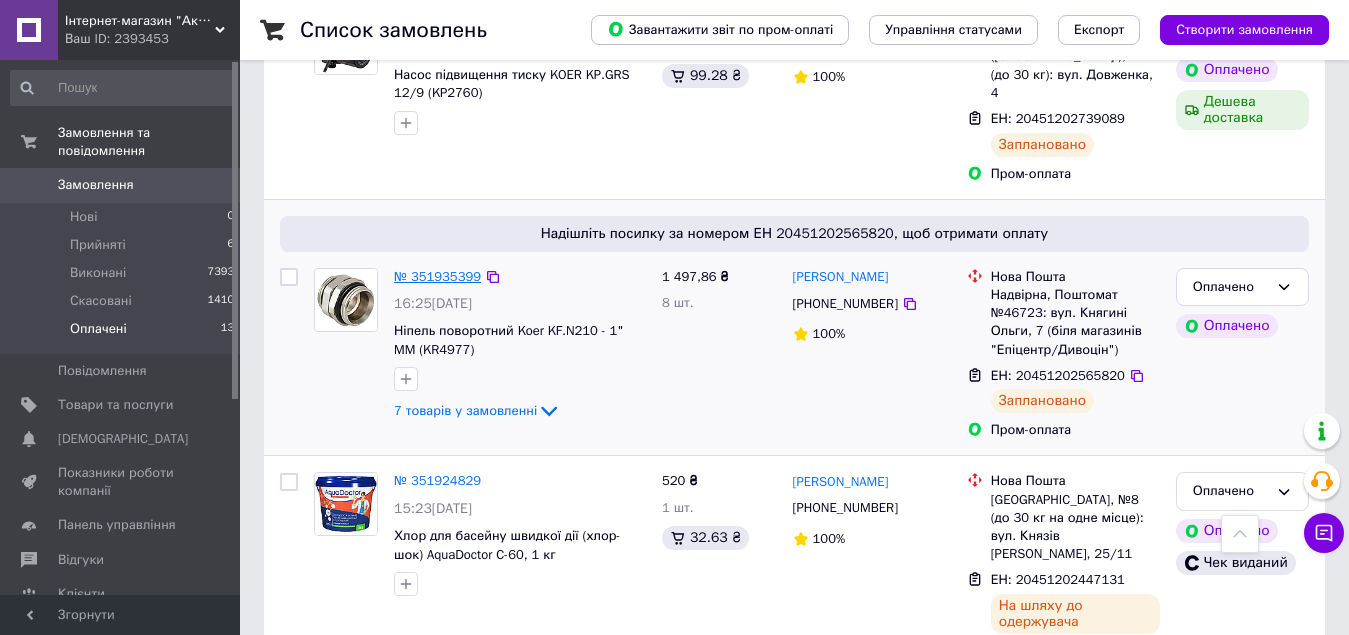 click on "№ 351935399" at bounding box center (437, 276) 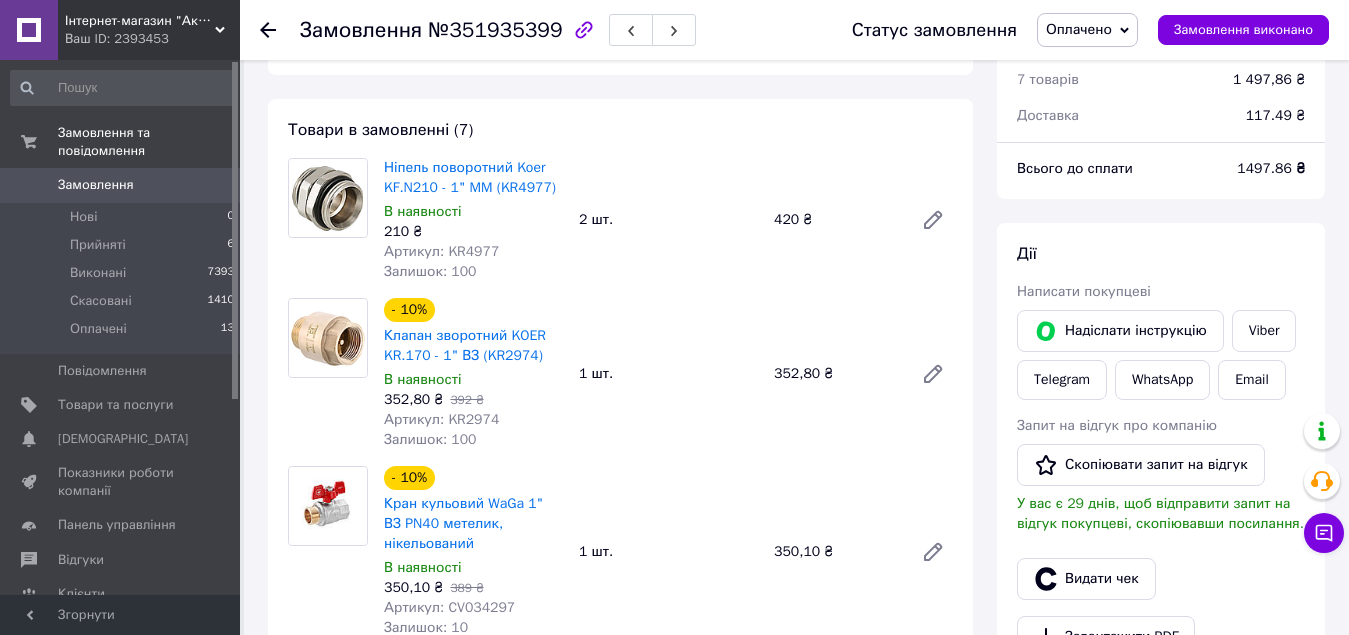 scroll, scrollTop: 100, scrollLeft: 0, axis: vertical 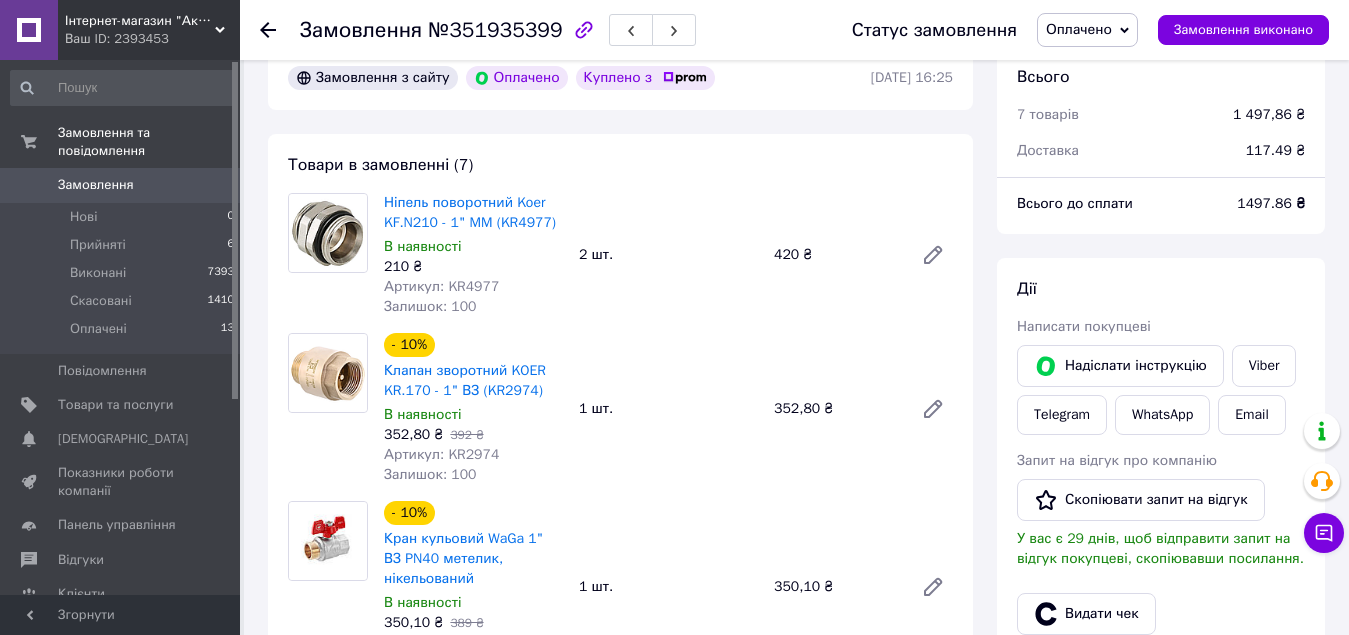 click on "Інтернет-магазин "Акварус"" at bounding box center (140, 21) 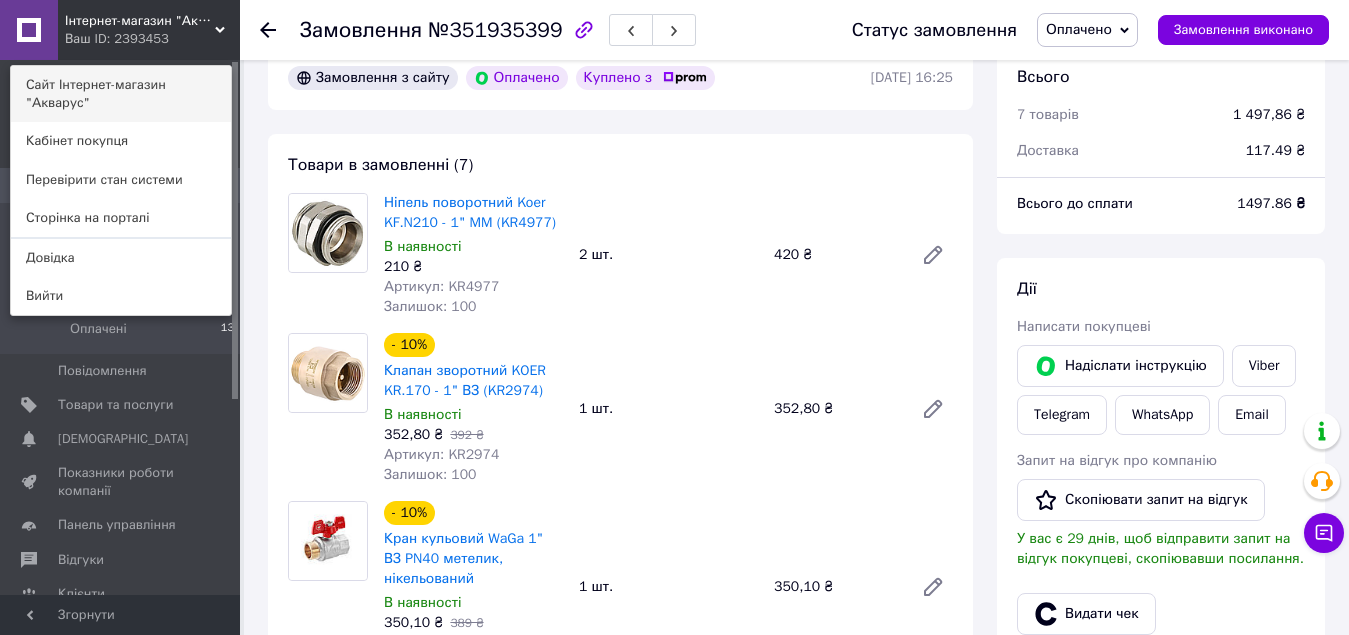 click on "Сайт Інтернет-магазин "Акварус"" at bounding box center [121, 94] 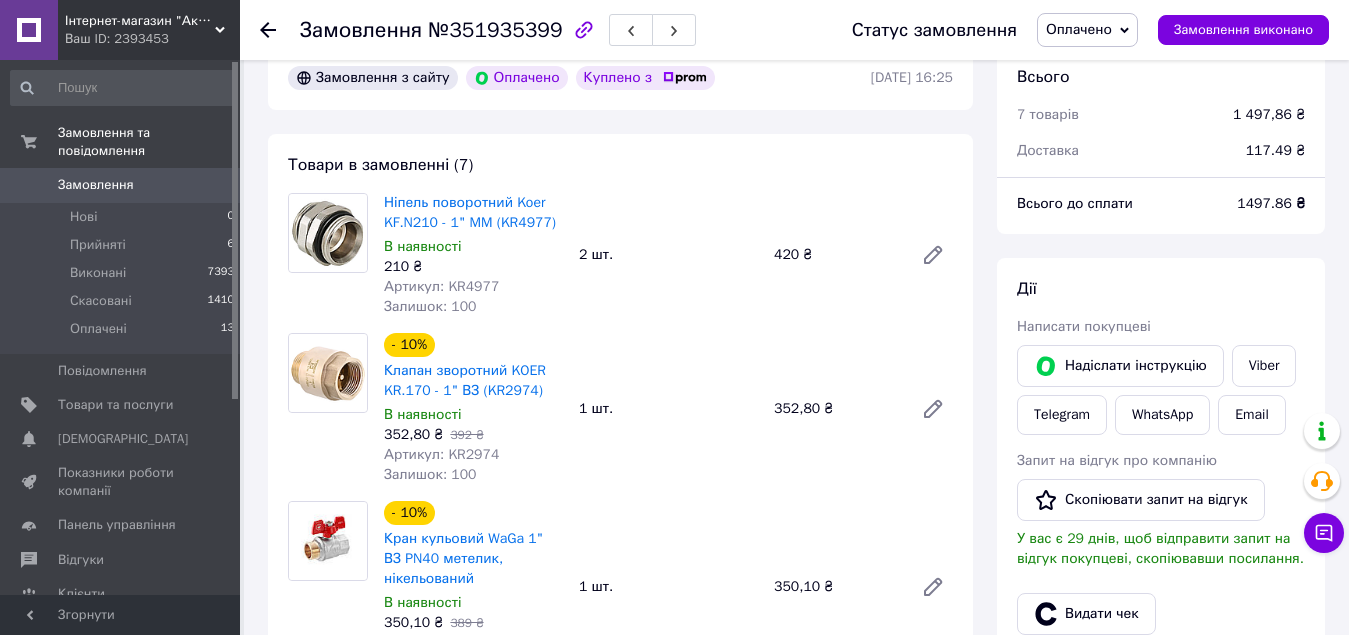 click on "Замовлення 0" at bounding box center (123, 185) 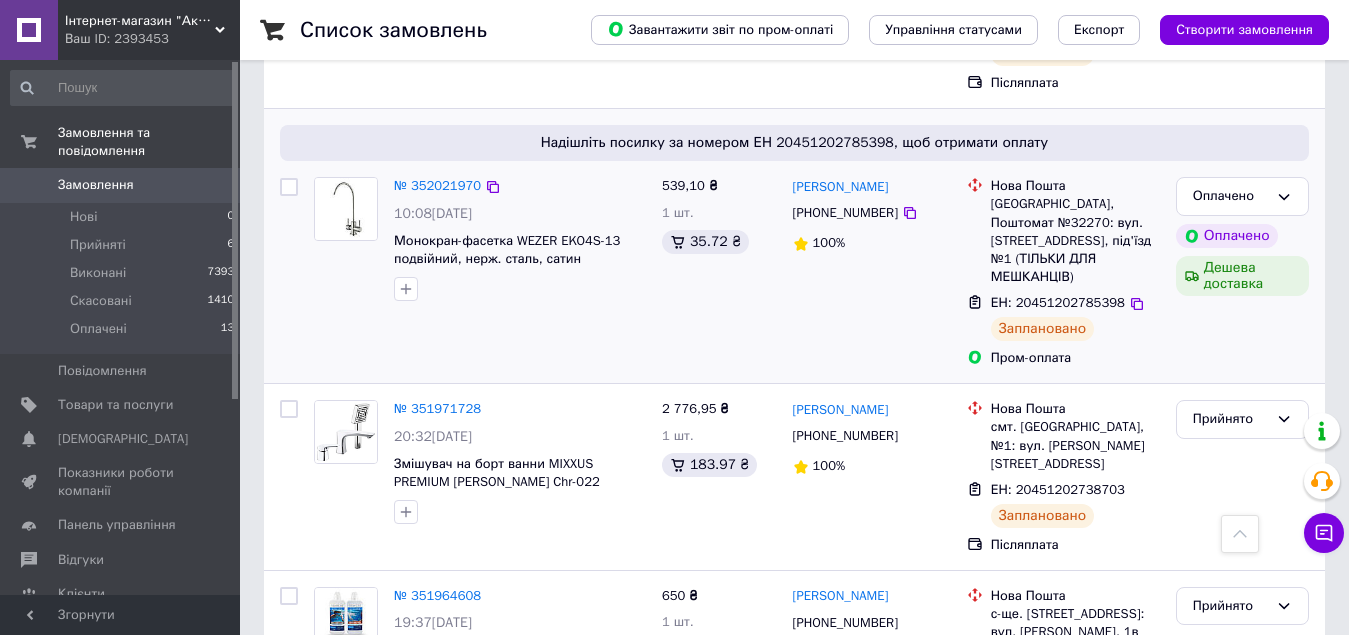 scroll, scrollTop: 0, scrollLeft: 0, axis: both 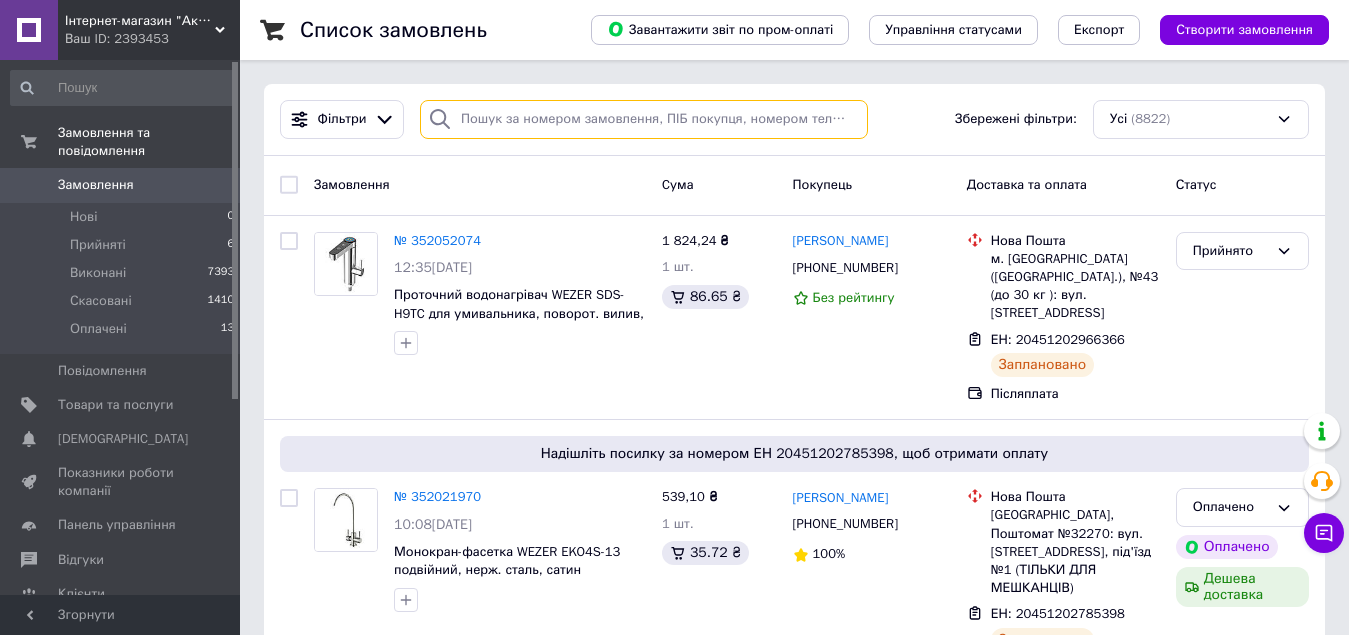 click at bounding box center [644, 119] 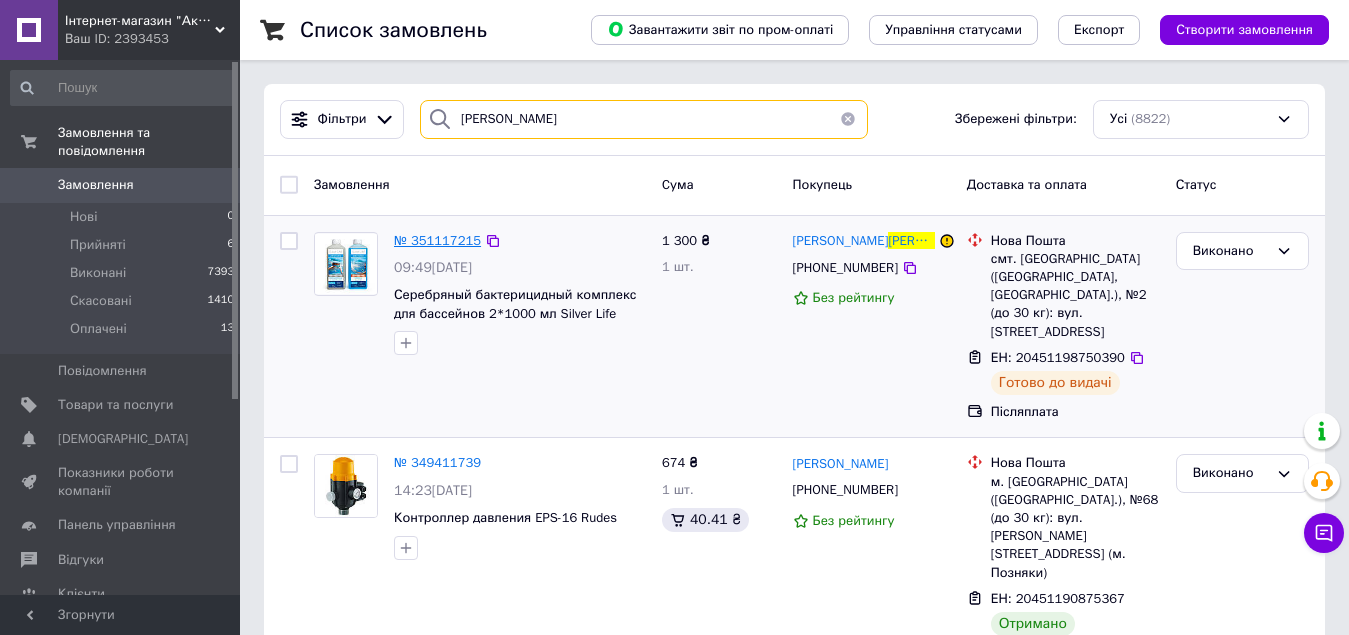 type on "морозова" 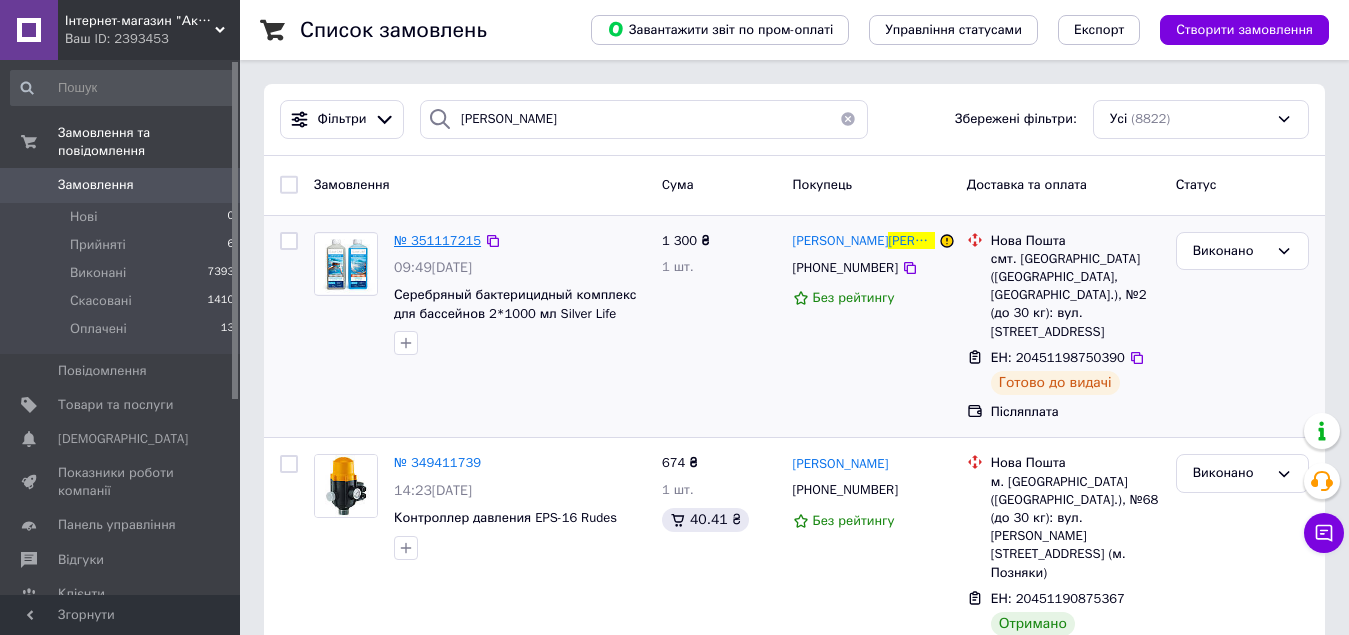 click on "№ 351117215" at bounding box center (437, 240) 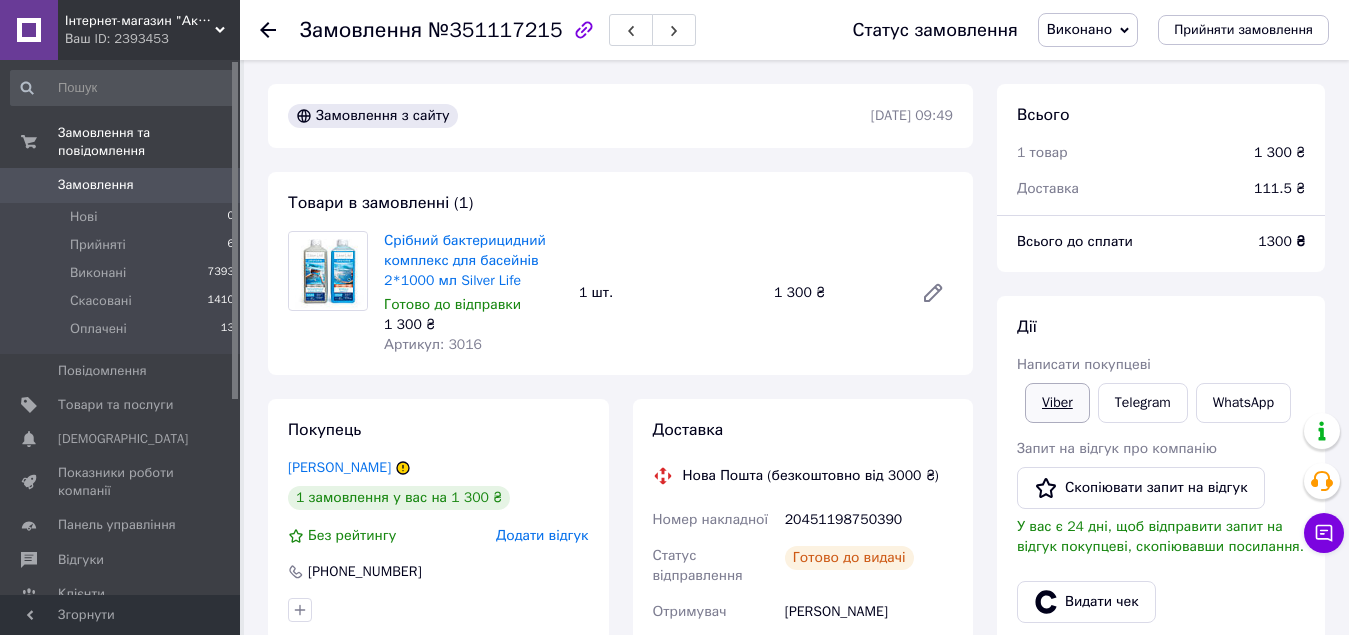 click on "Viber" at bounding box center [1057, 403] 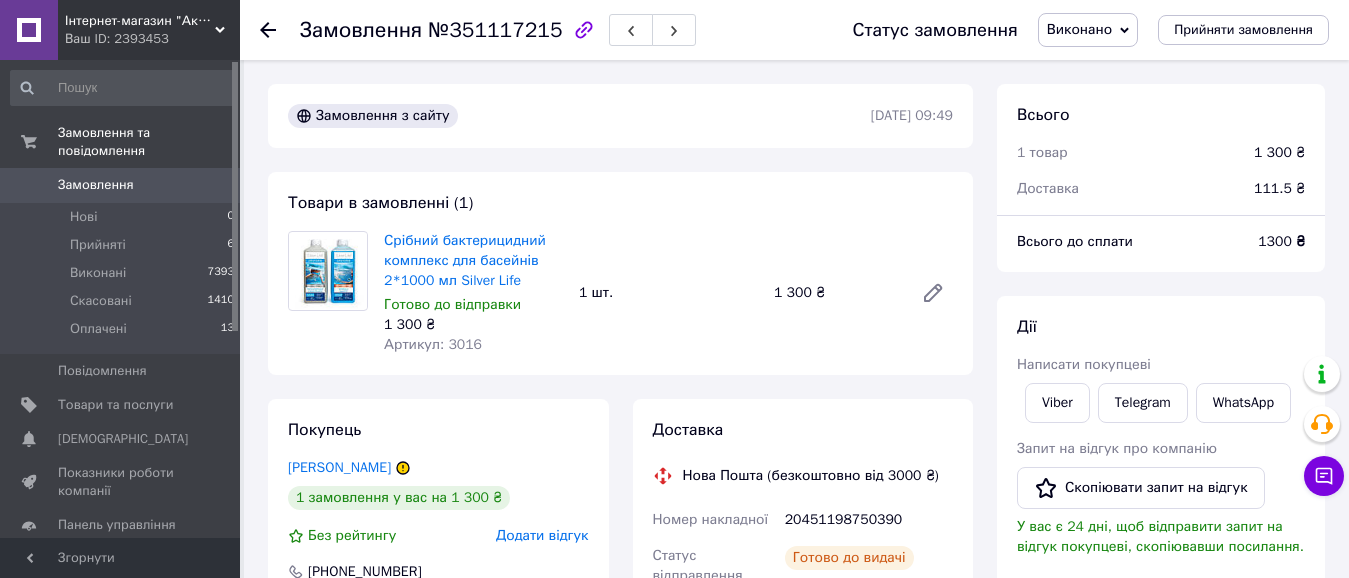 click at bounding box center (268, 30) 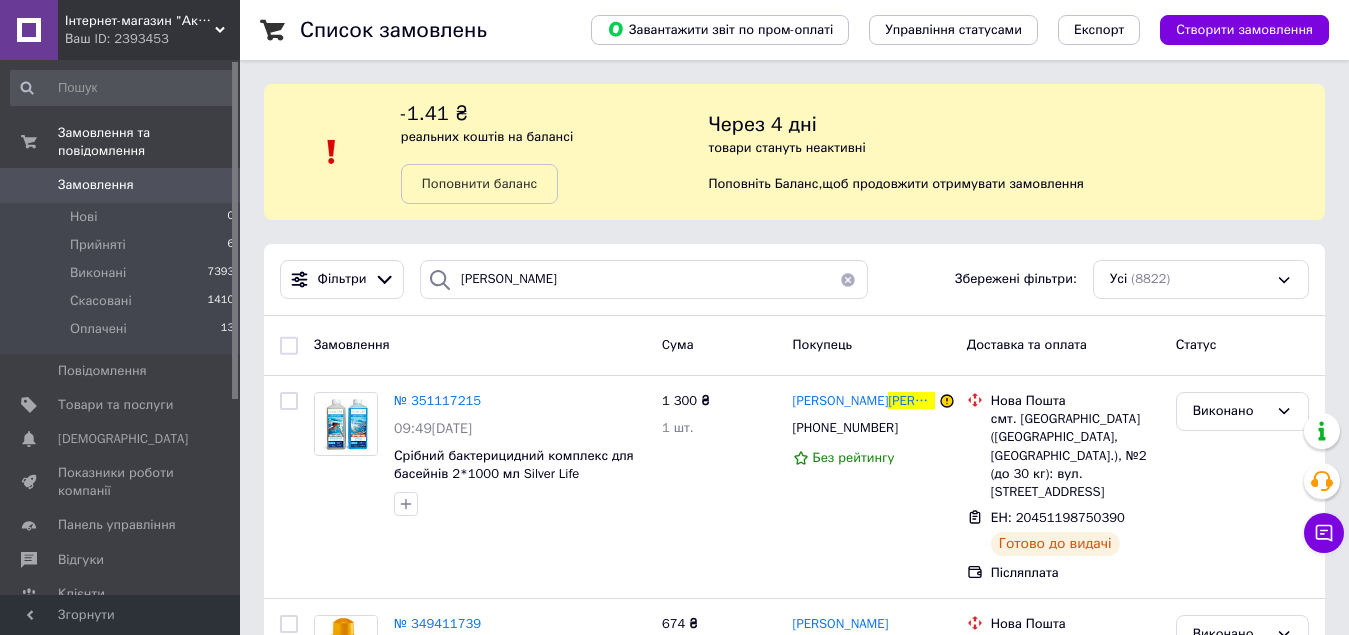 click at bounding box center (848, 279) 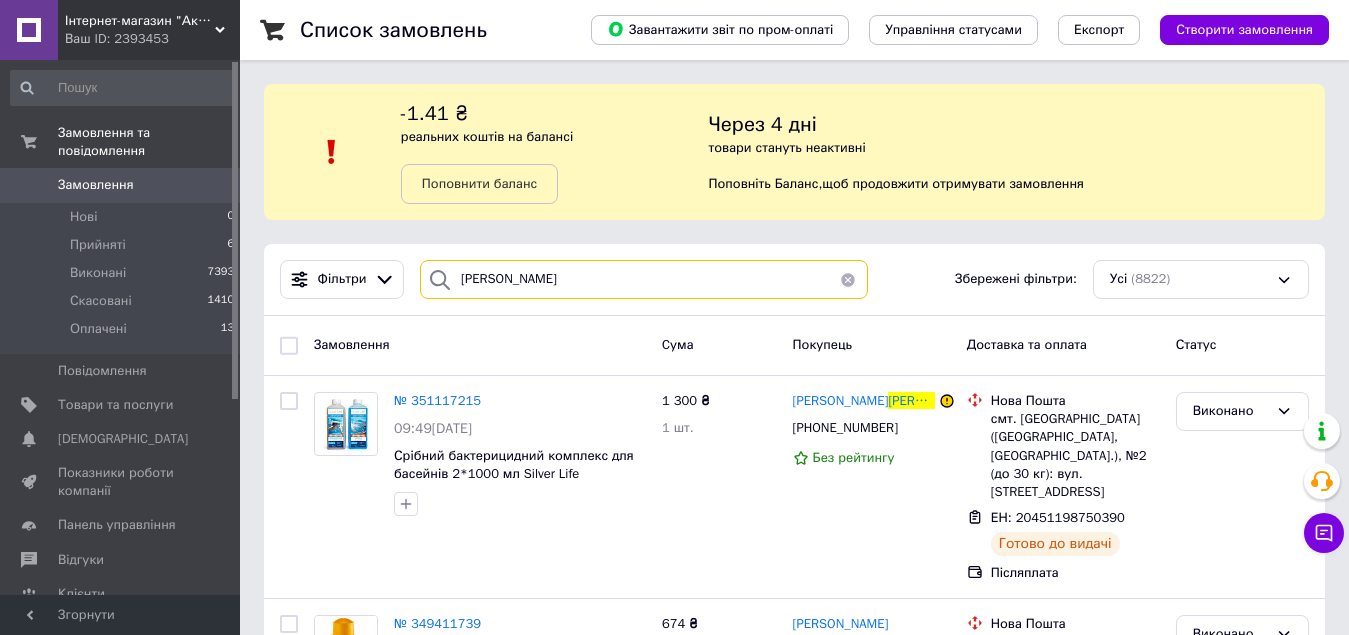 type 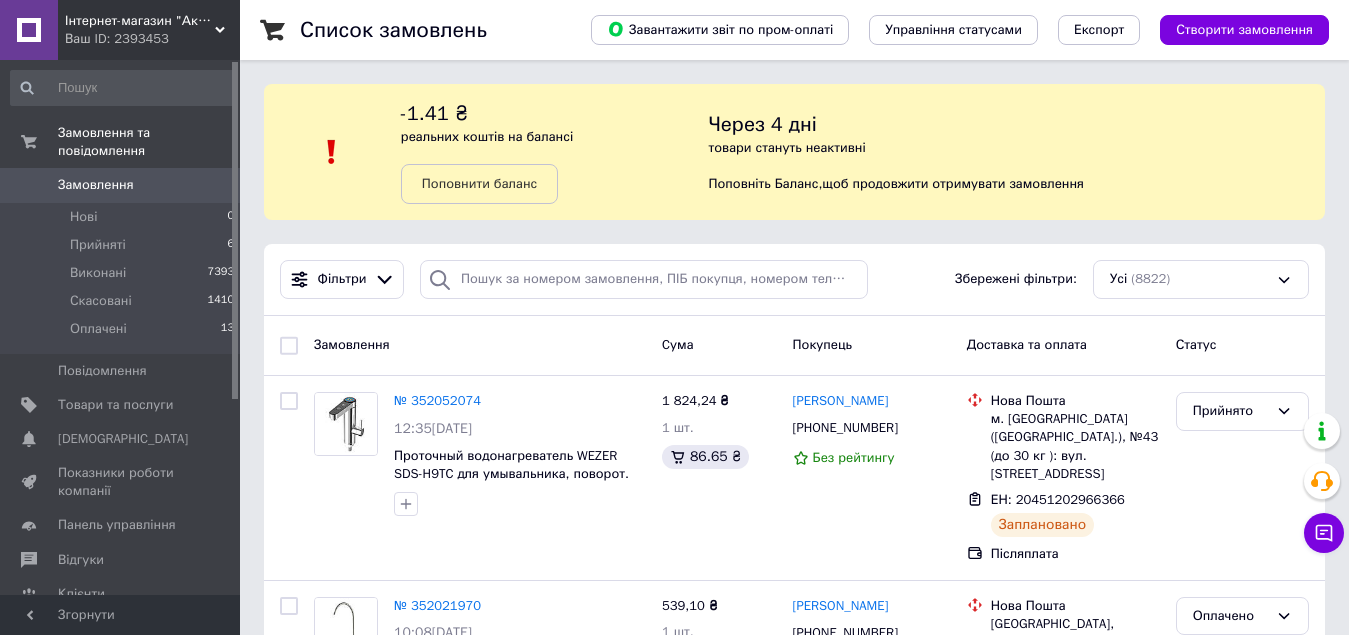 click 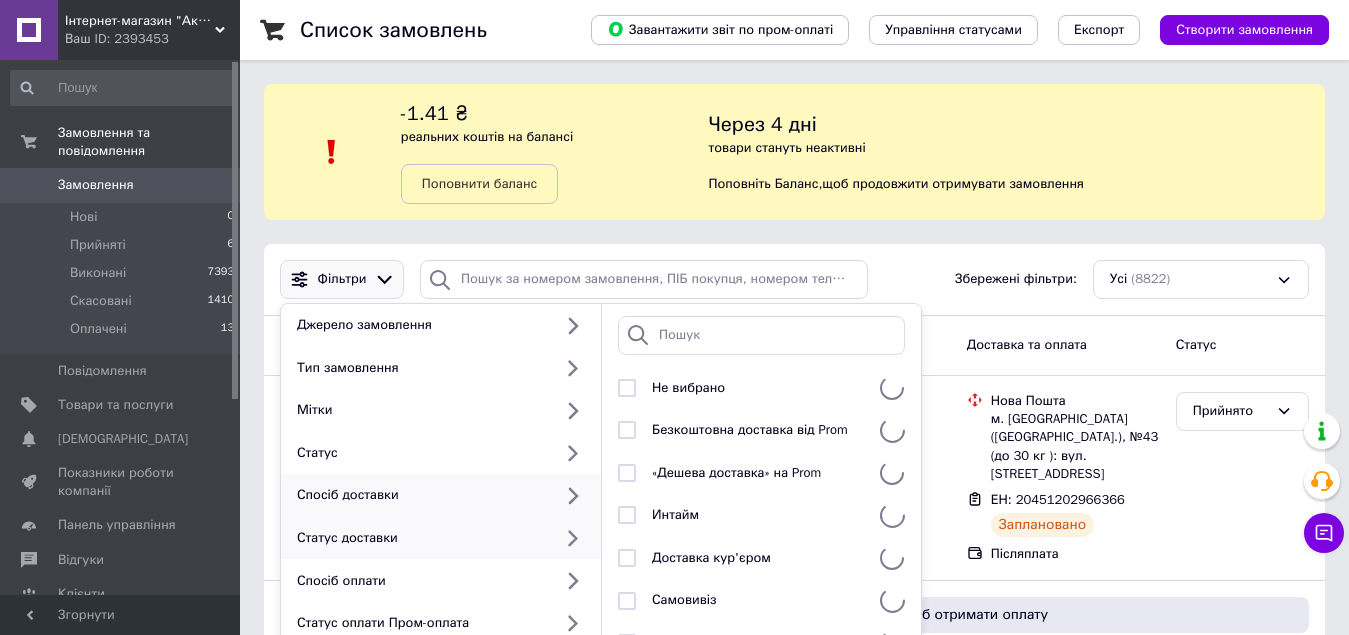 scroll, scrollTop: 200, scrollLeft: 0, axis: vertical 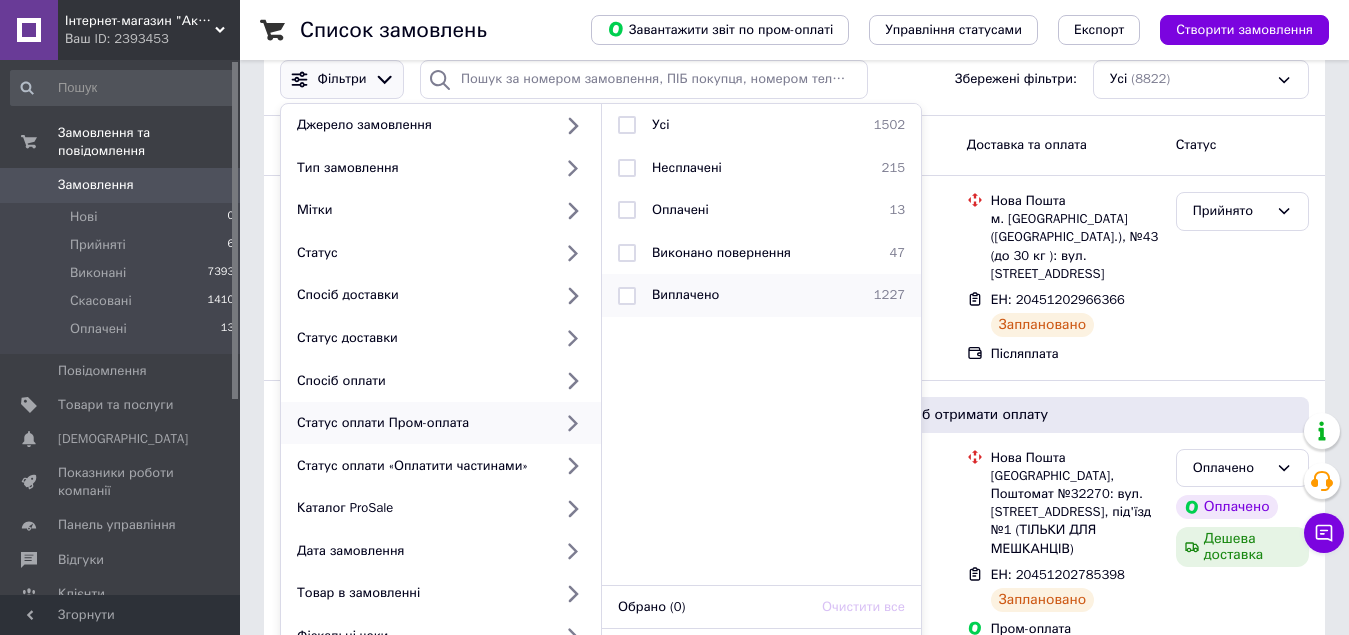 click at bounding box center [627, 296] 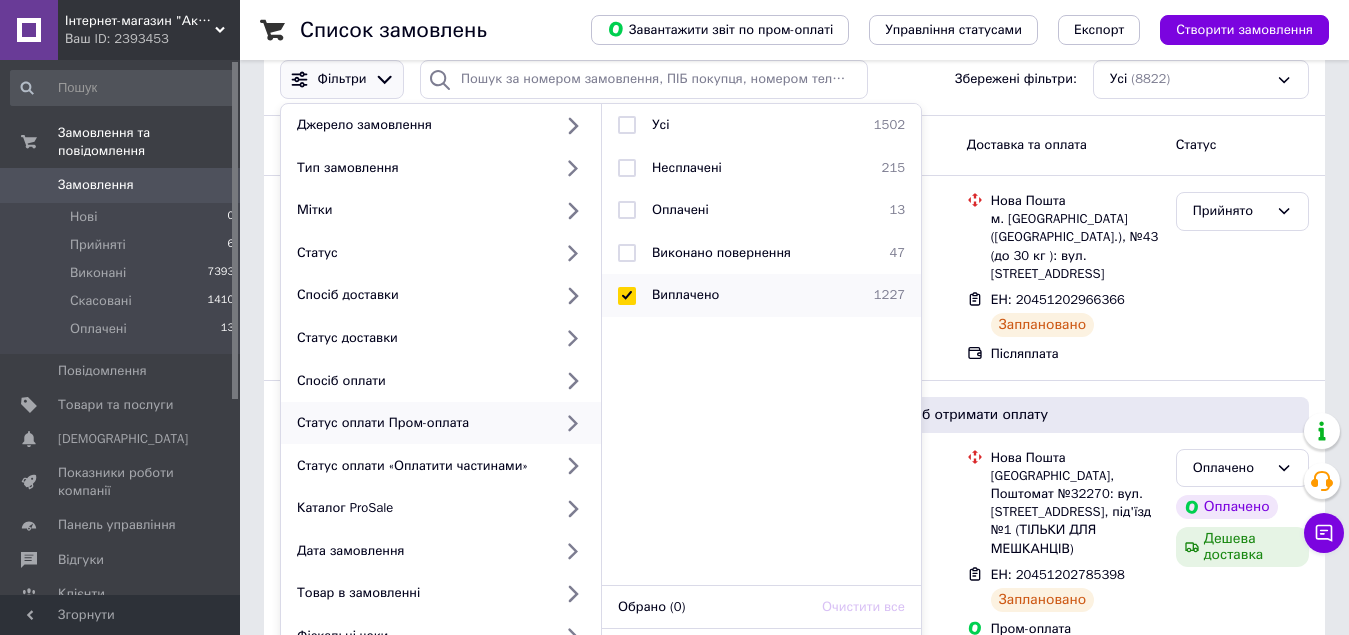 checkbox on "true" 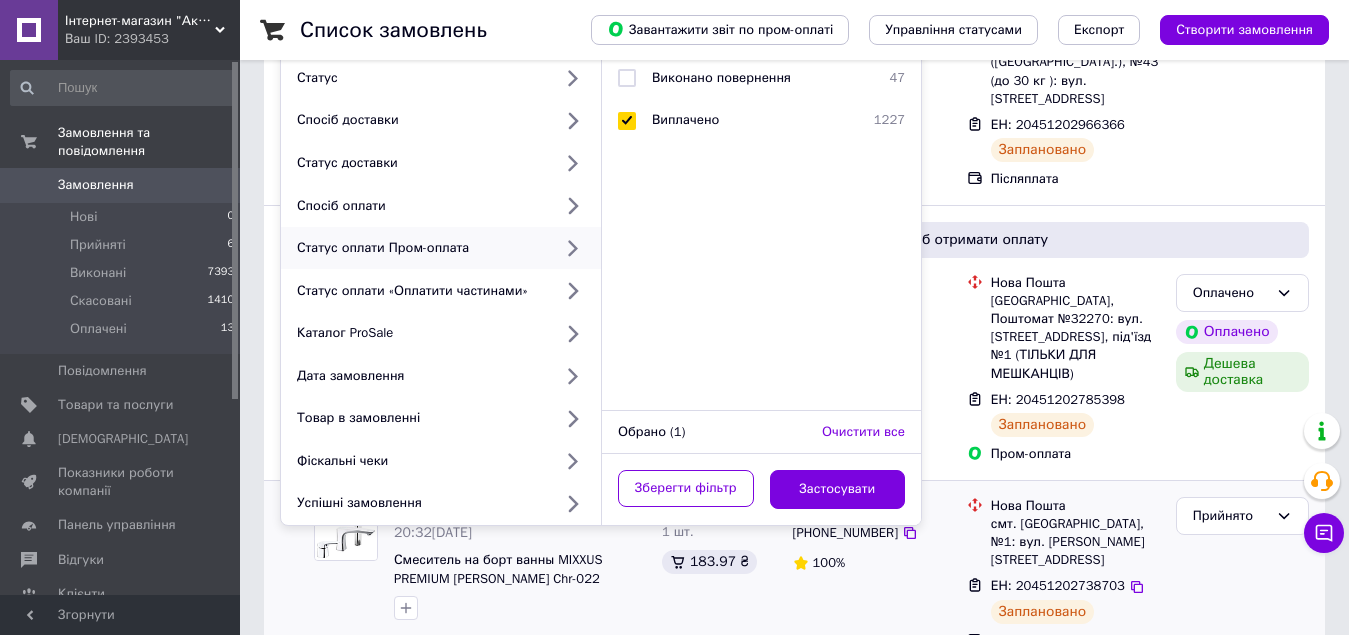 scroll, scrollTop: 400, scrollLeft: 0, axis: vertical 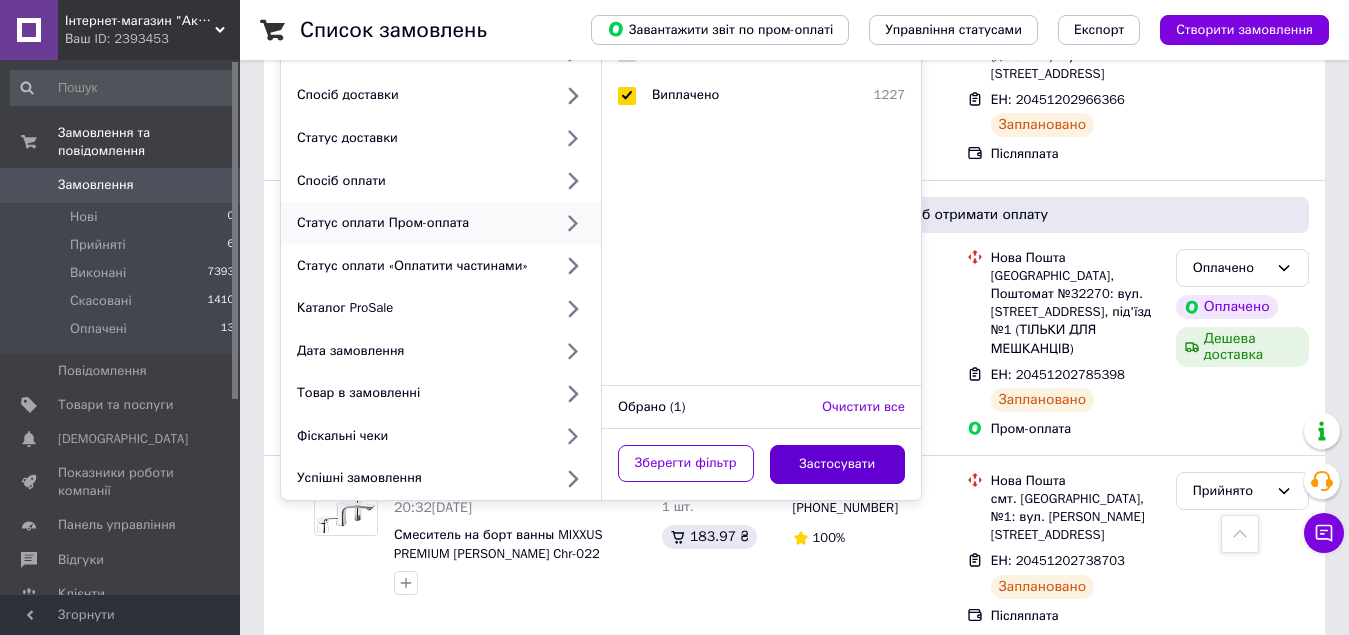 click on "Застосувати" at bounding box center (838, 464) 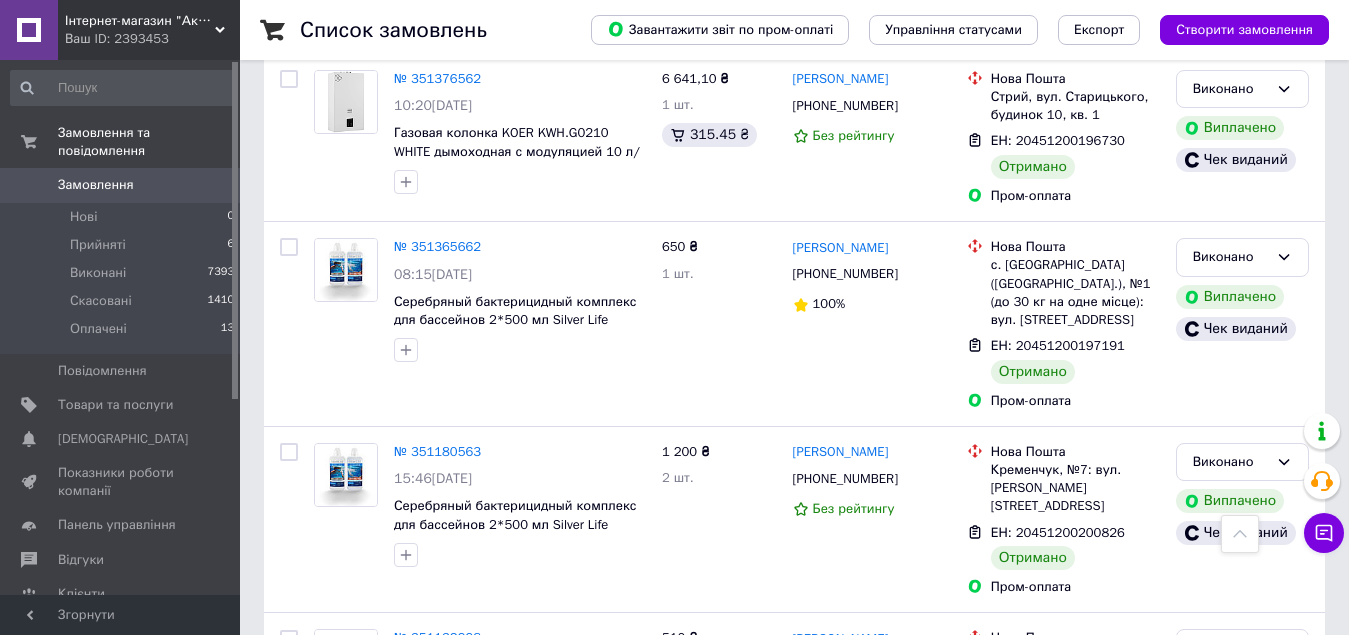 scroll, scrollTop: 1400, scrollLeft: 0, axis: vertical 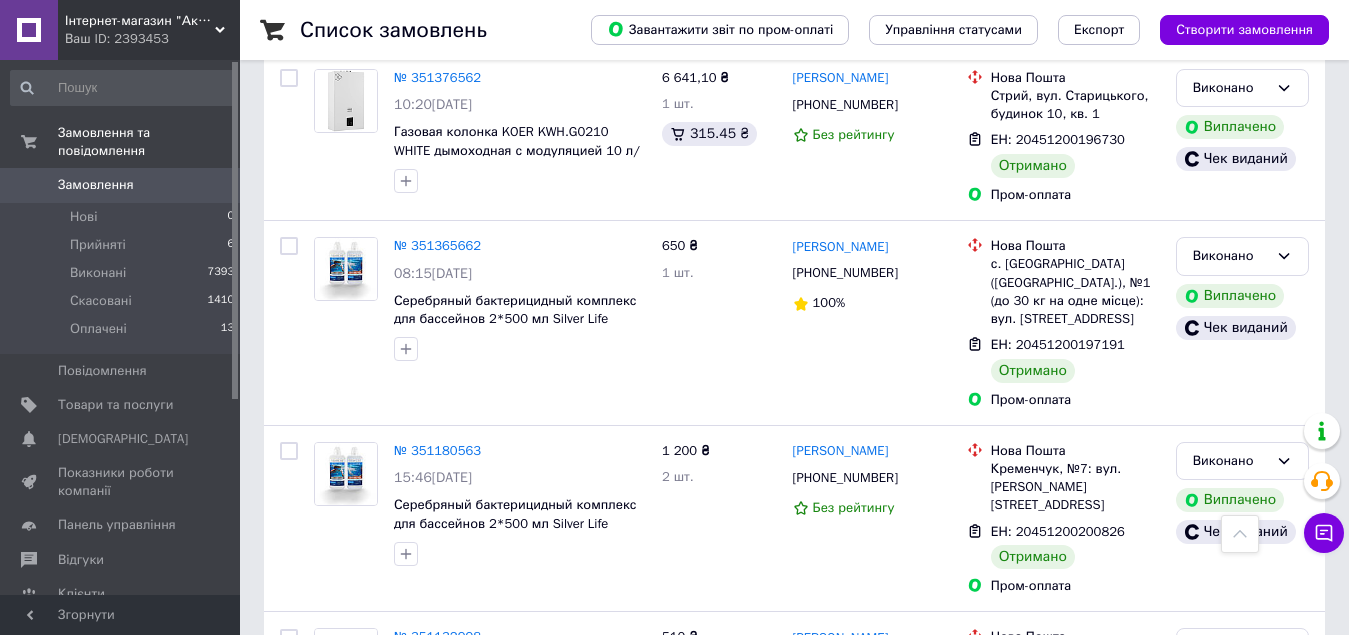 click on "Замовлення" at bounding box center (96, 185) 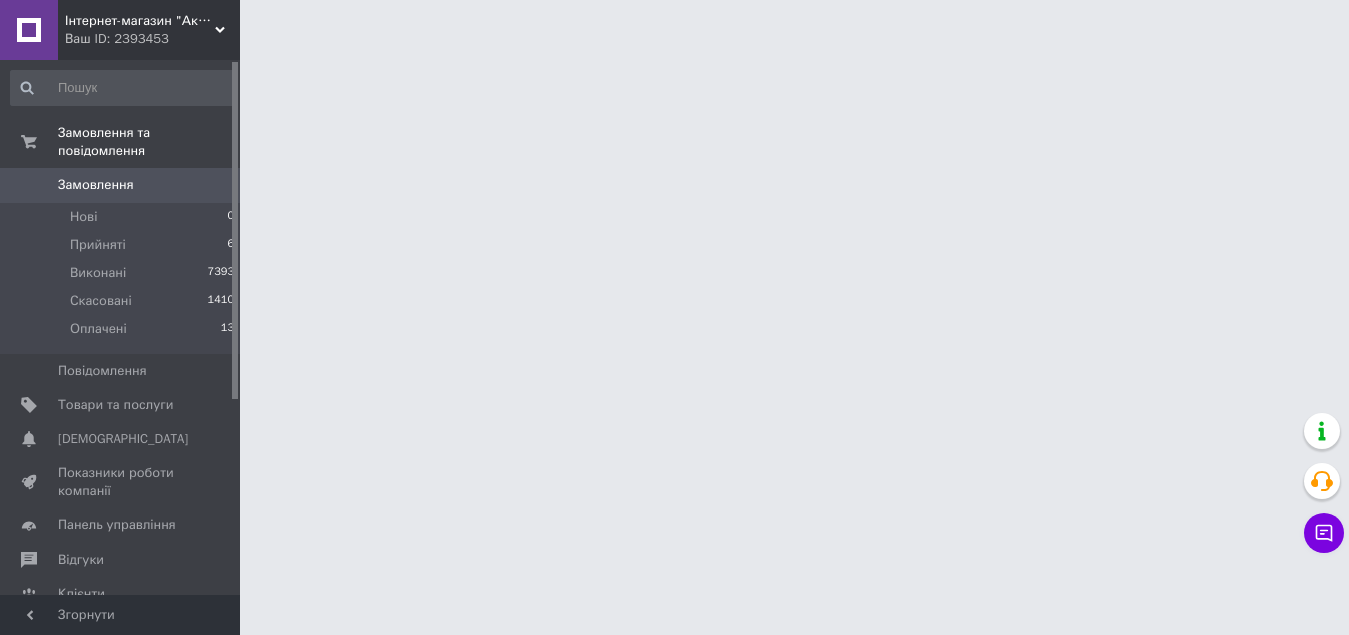scroll, scrollTop: 0, scrollLeft: 0, axis: both 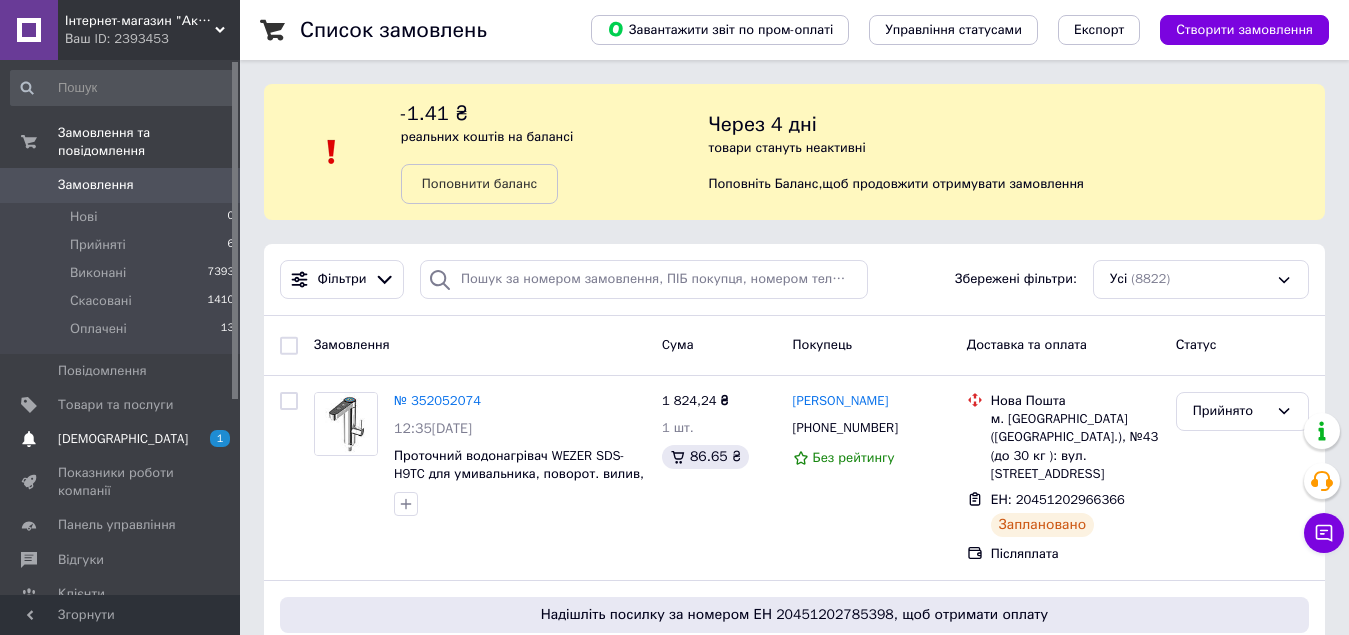 click on "[DEMOGRAPHIC_DATA] 1 0" at bounding box center [123, 439] 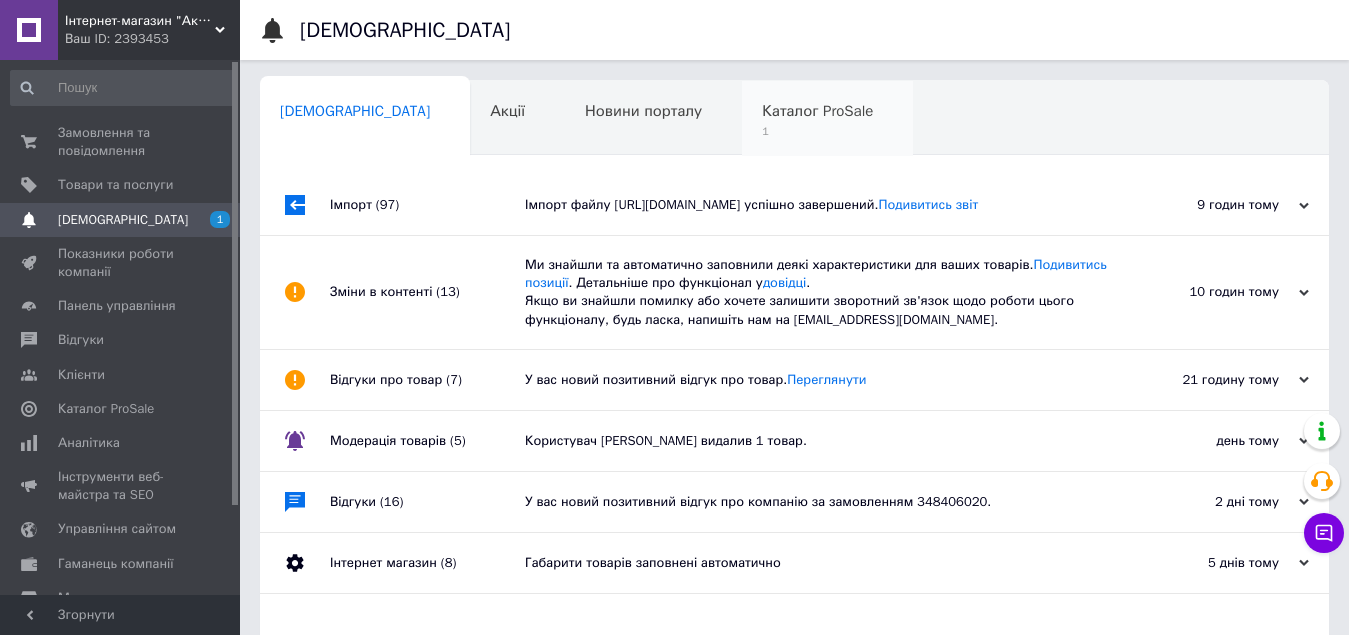 click on "1" at bounding box center [817, 131] 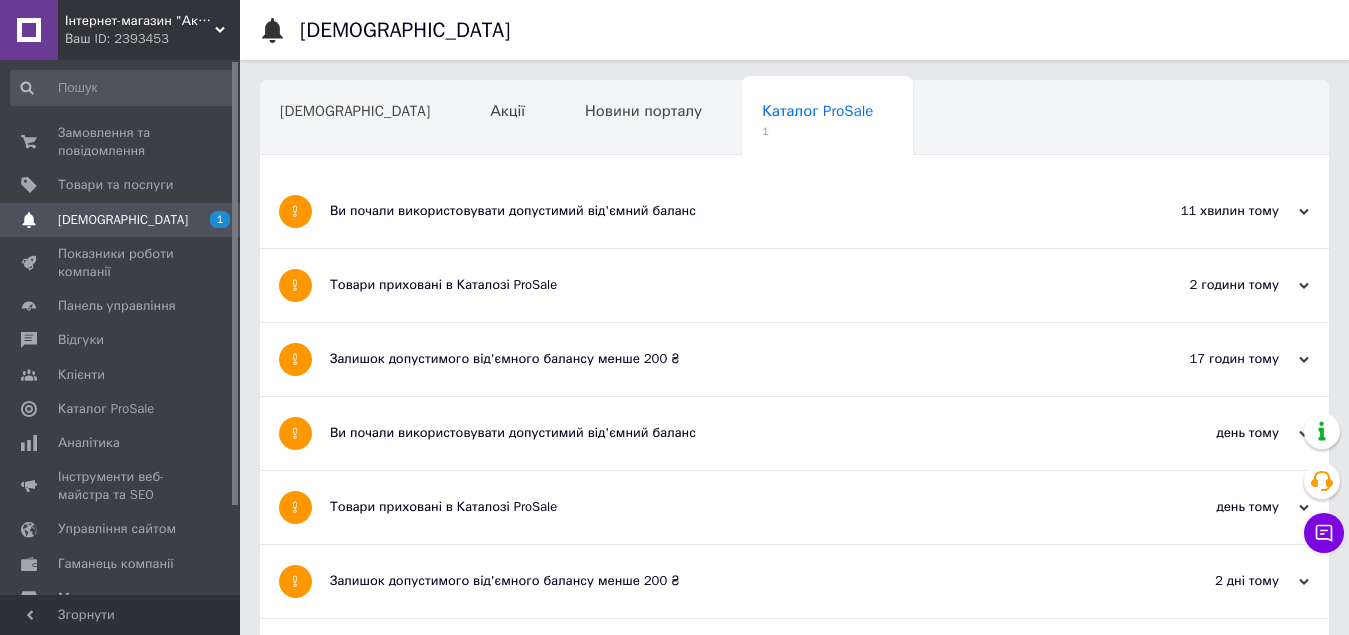 click on "Ви почали використовувати допустимий від'ємний баланс" at bounding box center (719, 211) 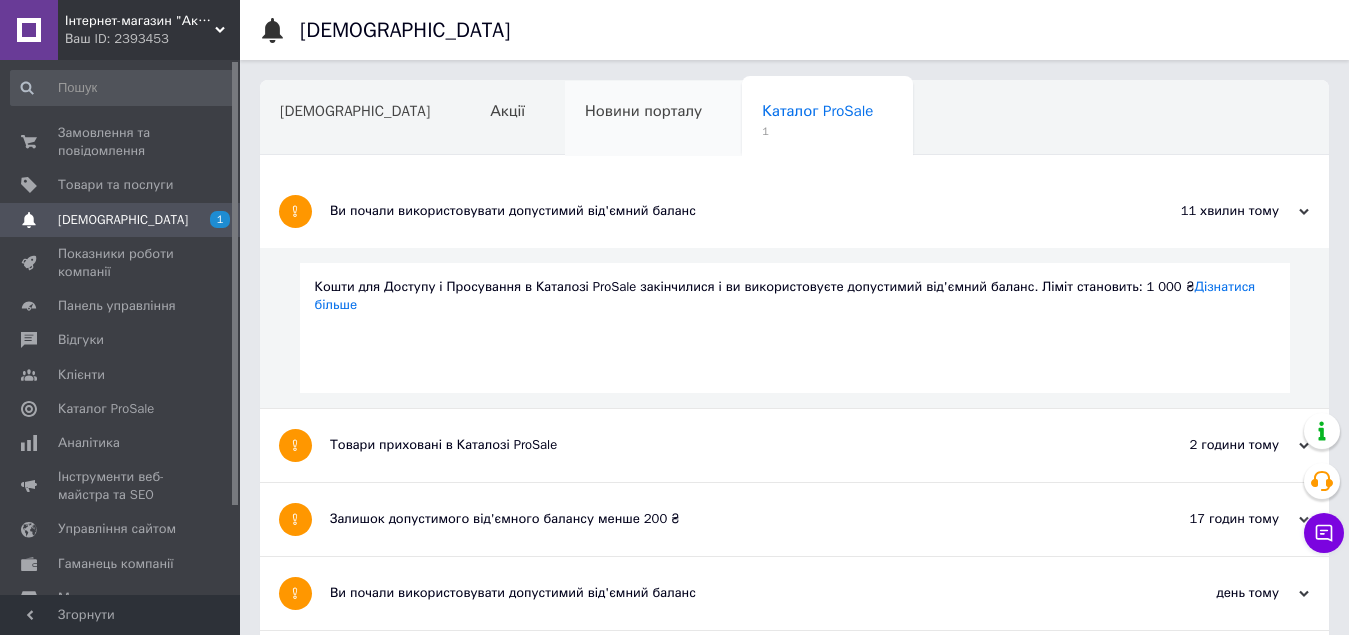 click on "Новини порталу" at bounding box center [643, 111] 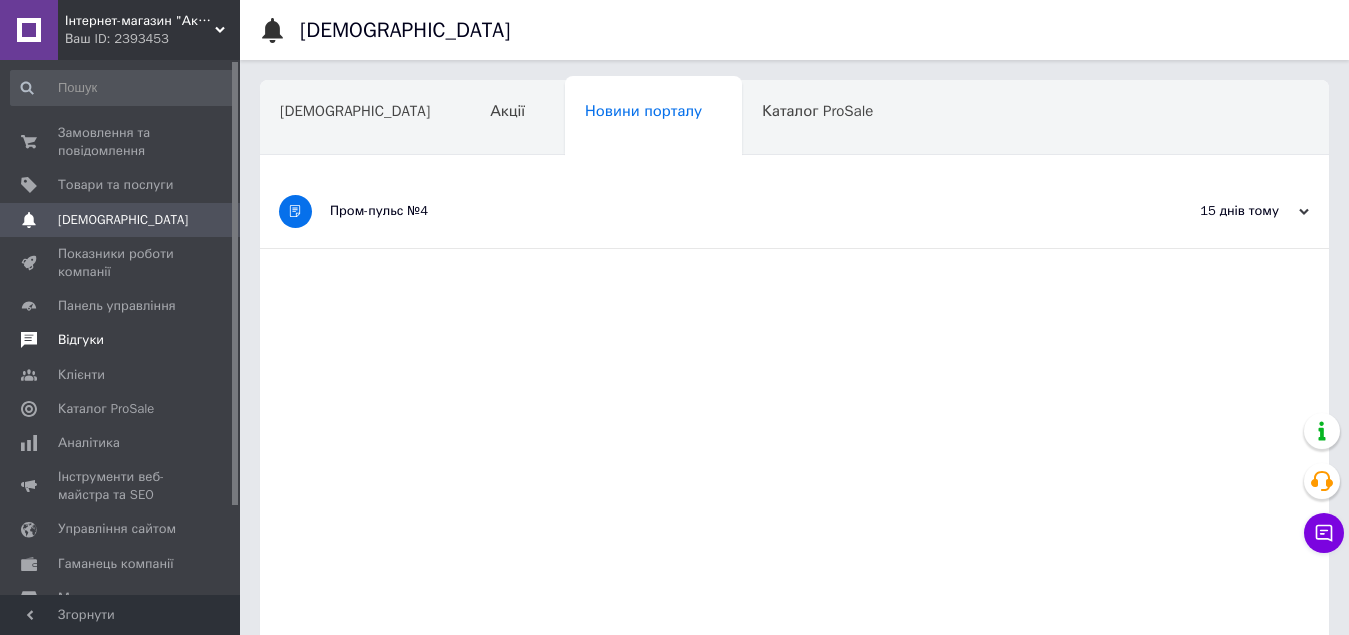 click on "Відгуки" at bounding box center [81, 340] 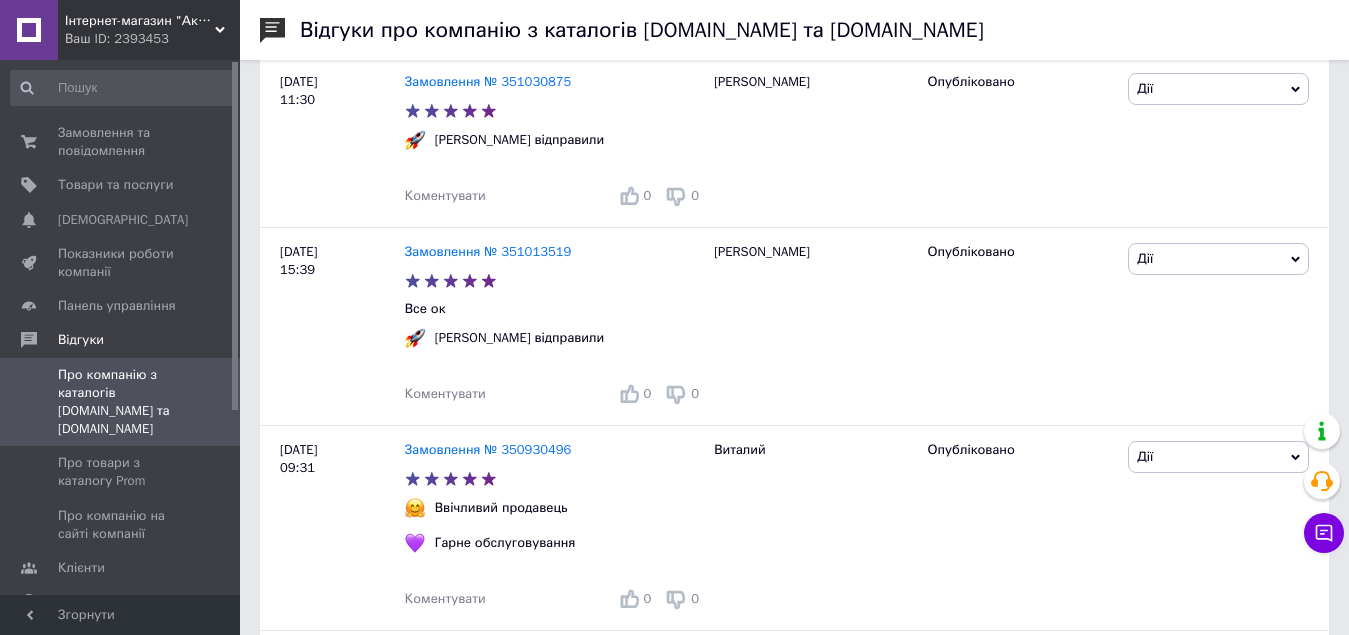 scroll, scrollTop: 900, scrollLeft: 0, axis: vertical 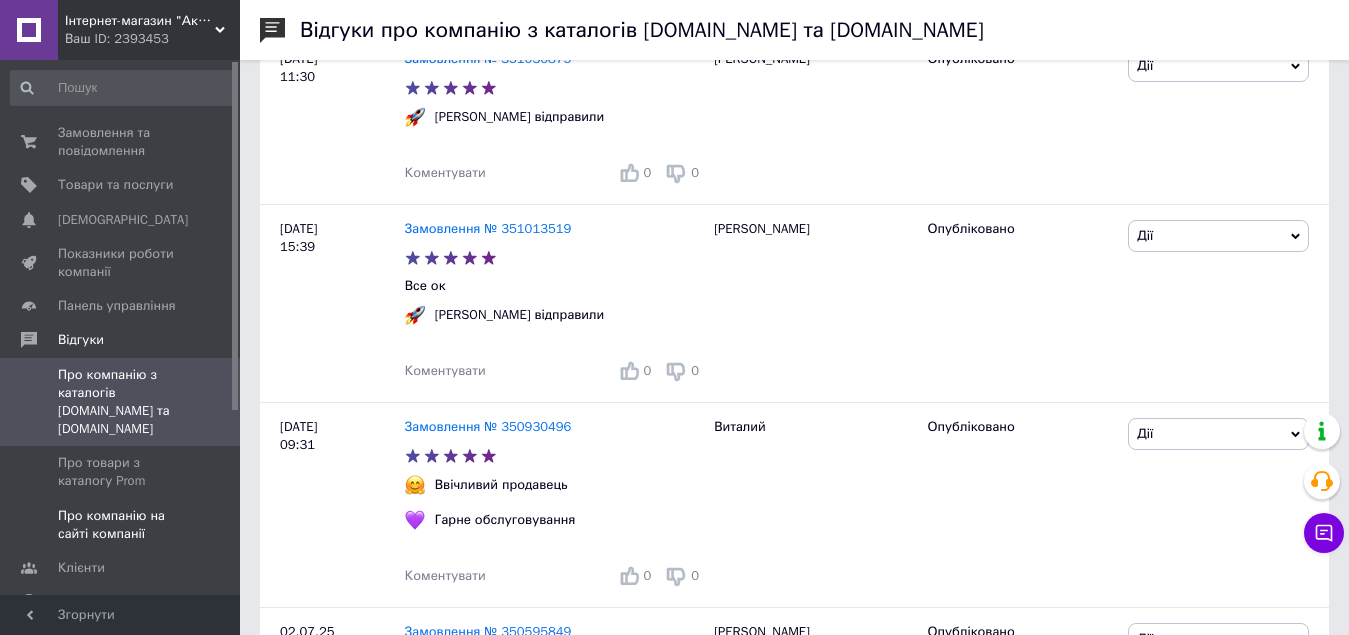 click on "Про компанію на сайті компанії" at bounding box center (121, 525) 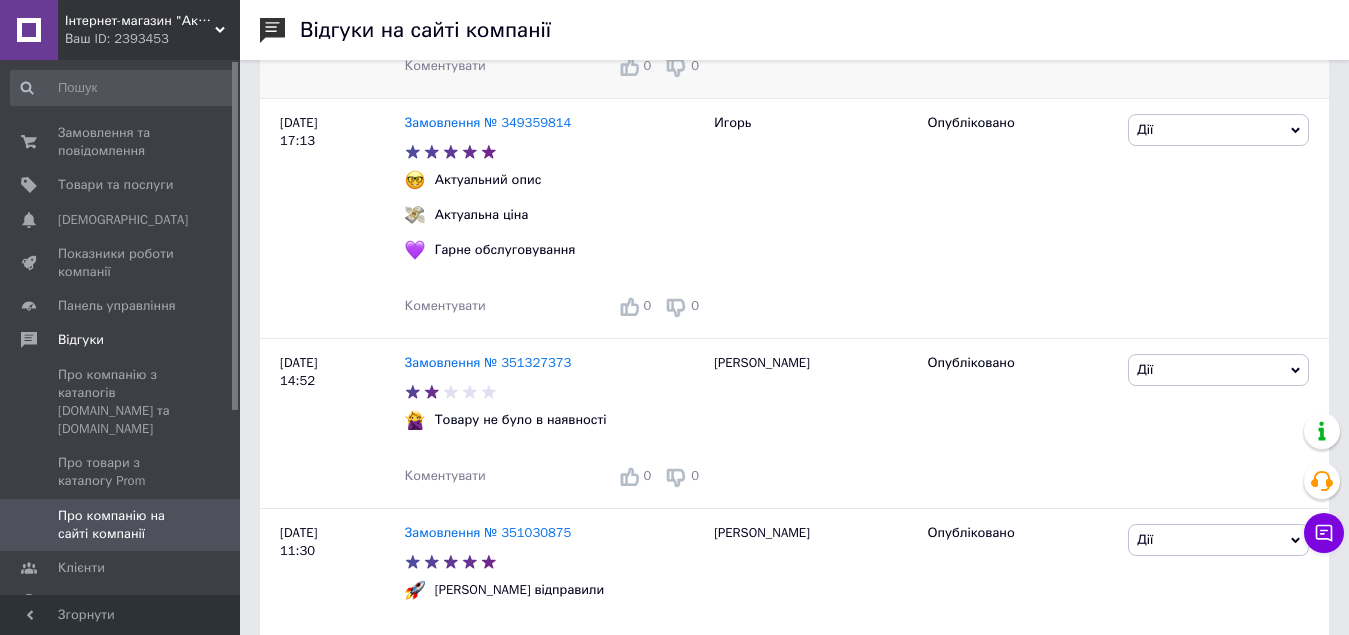 scroll, scrollTop: 500, scrollLeft: 0, axis: vertical 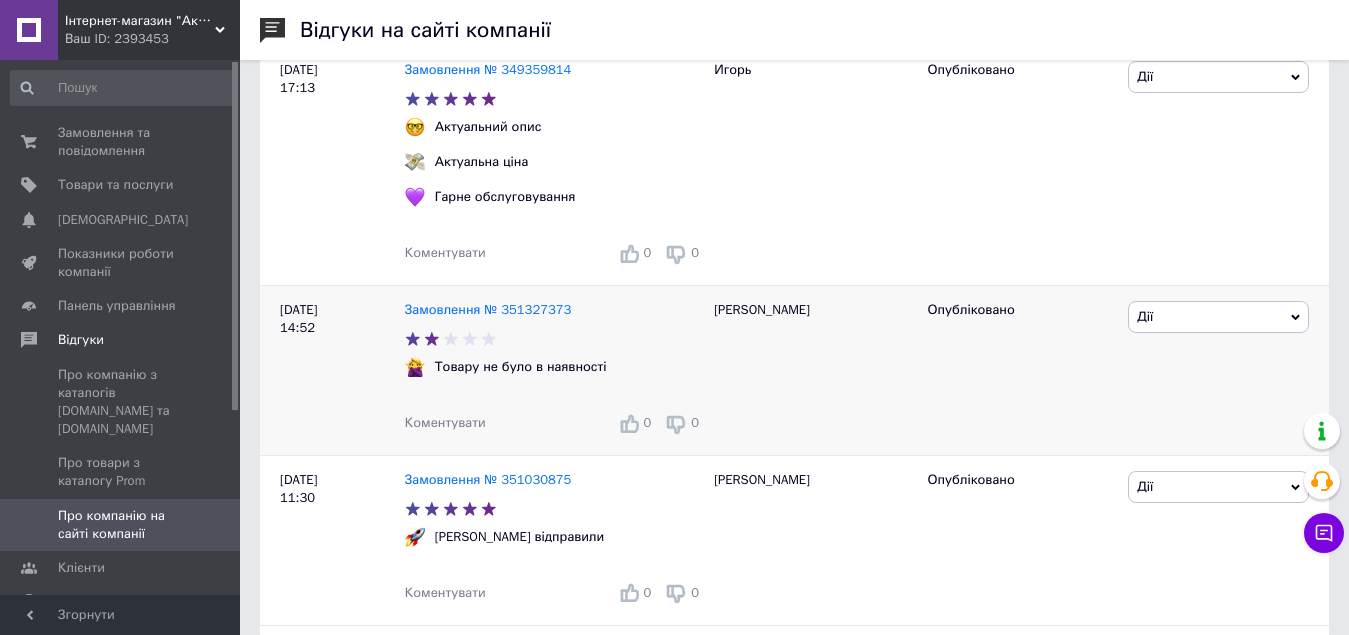 click on "Дії" at bounding box center [1218, 317] 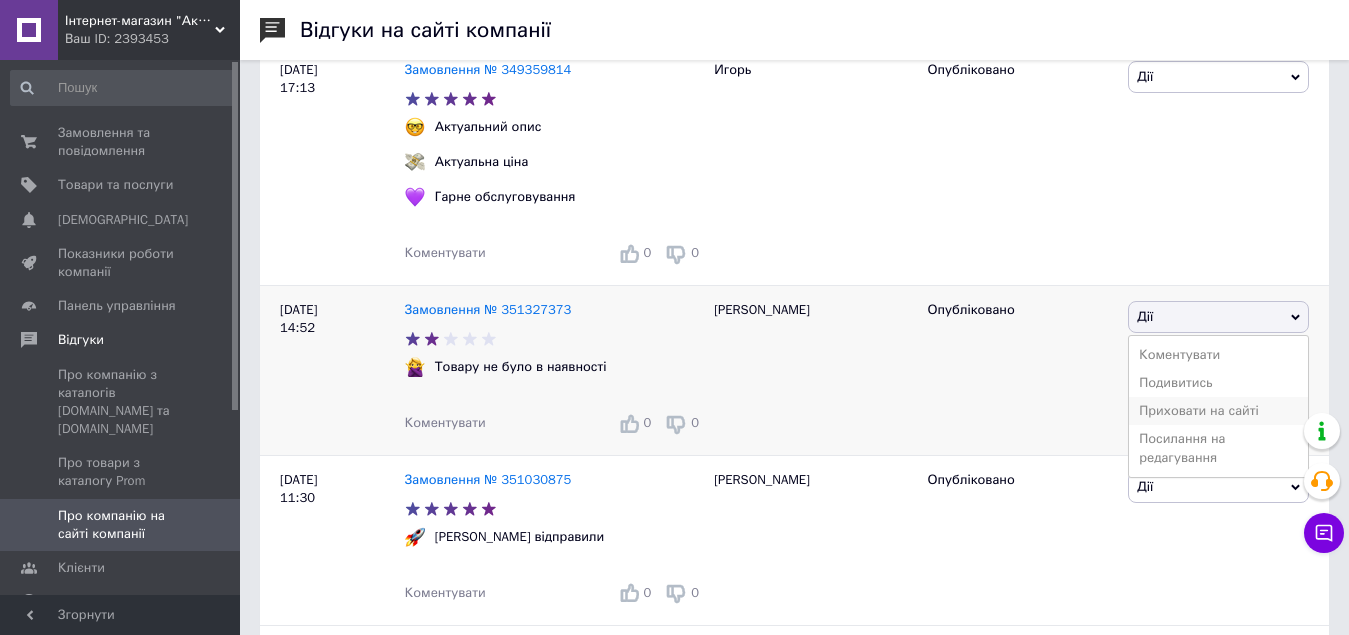 click on "Приховати на сайті" at bounding box center [1218, 411] 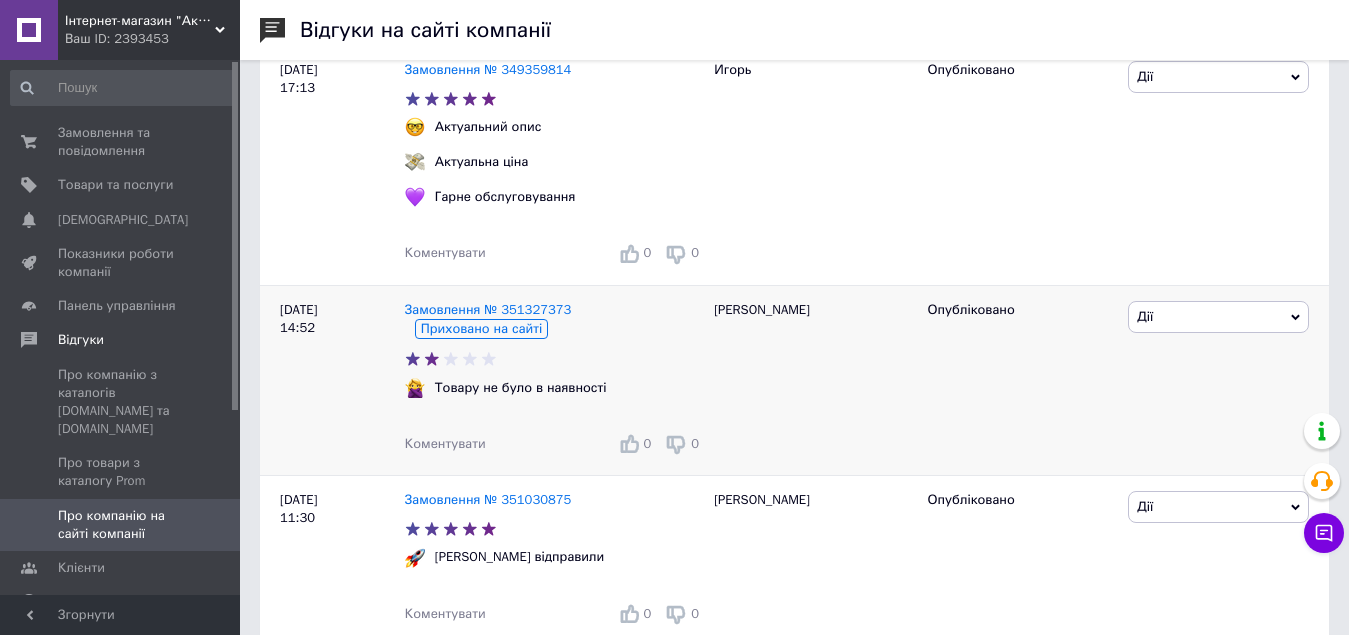 click on "Дії" at bounding box center (1218, 317) 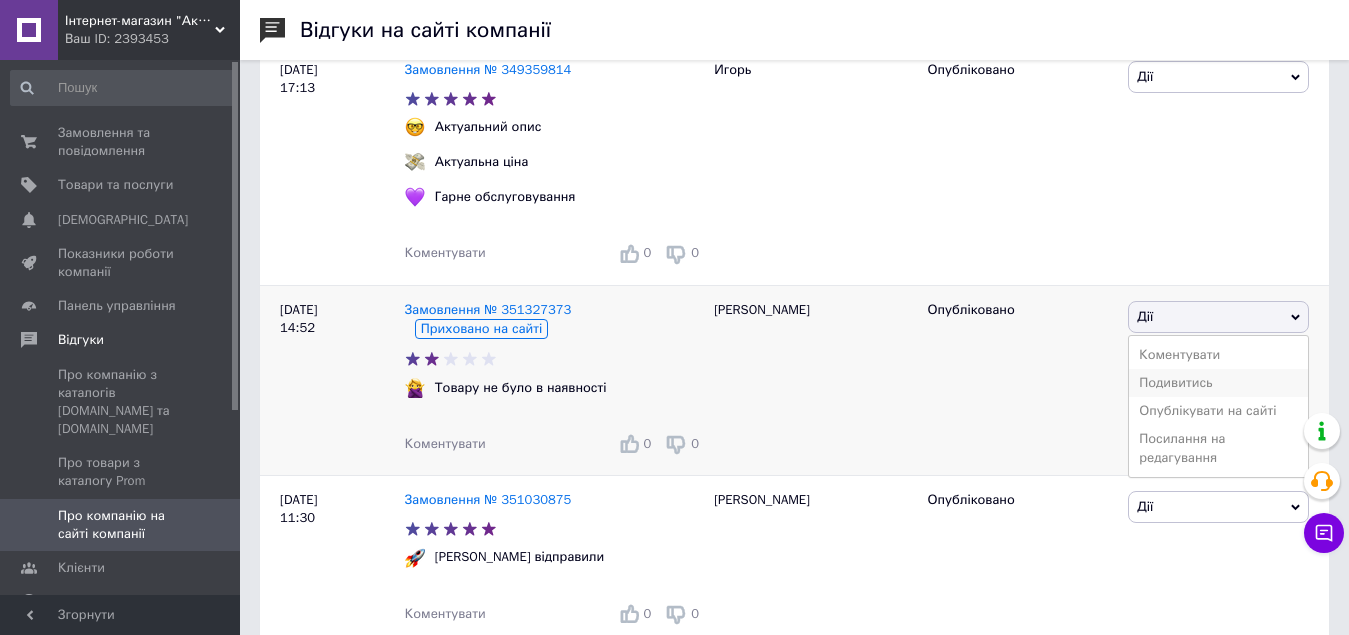 click on "Подивитись" at bounding box center (1218, 383) 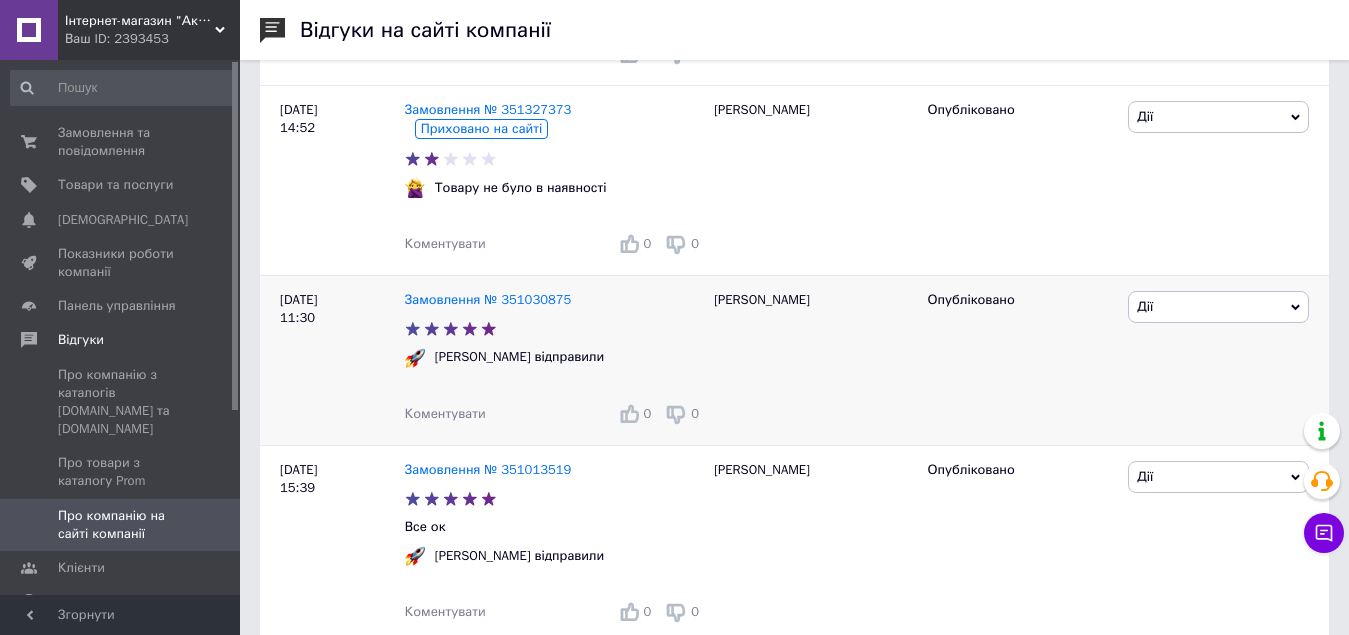 scroll, scrollTop: 600, scrollLeft: 0, axis: vertical 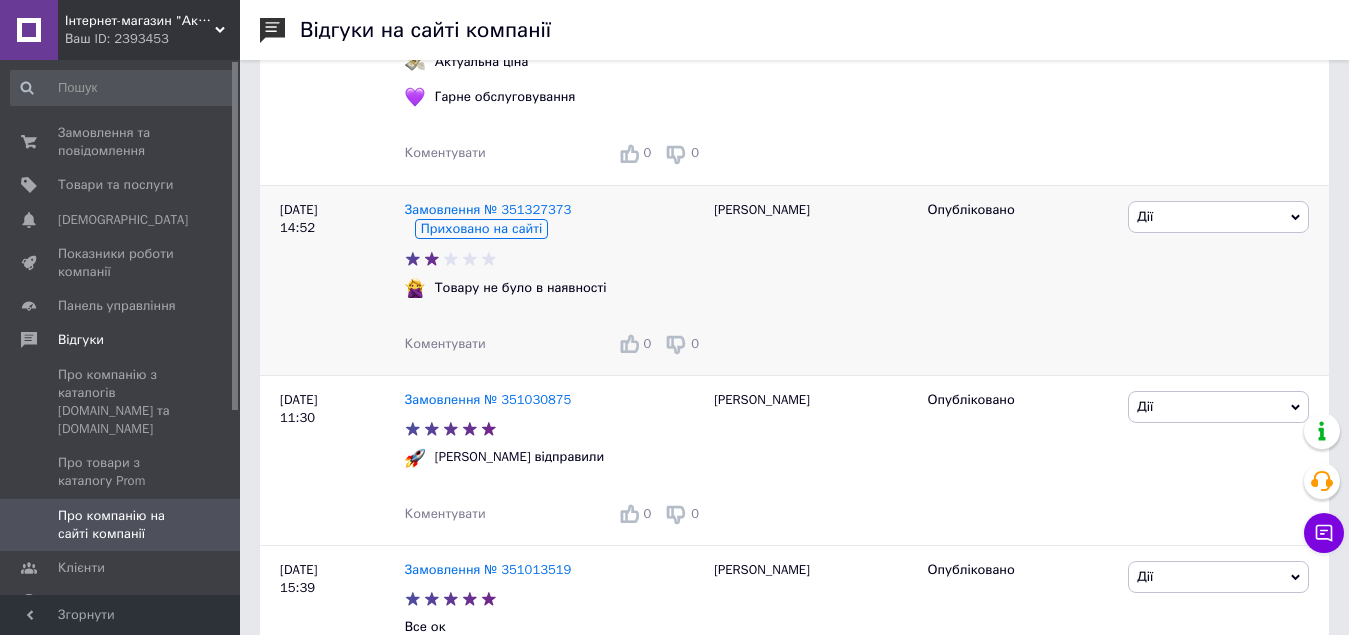 click on "Дії" at bounding box center (1218, 217) 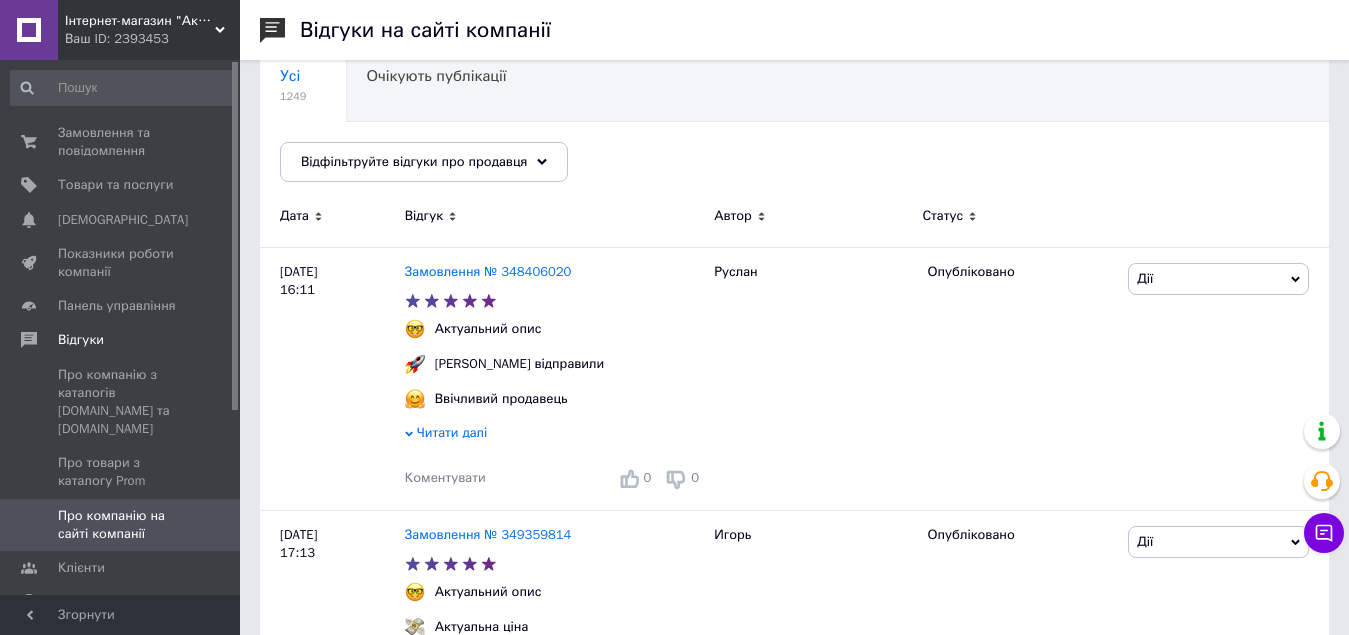 scroll, scrollTop: 0, scrollLeft: 0, axis: both 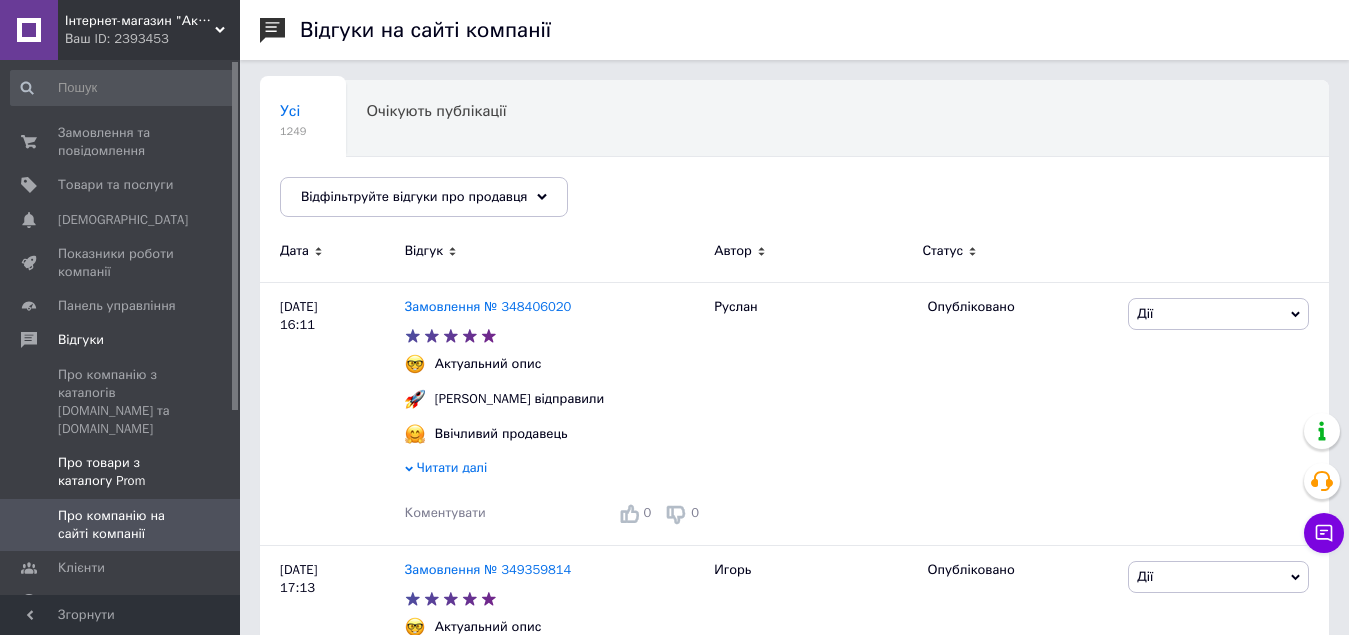 click on "Про товари з каталогу Prom" at bounding box center [121, 472] 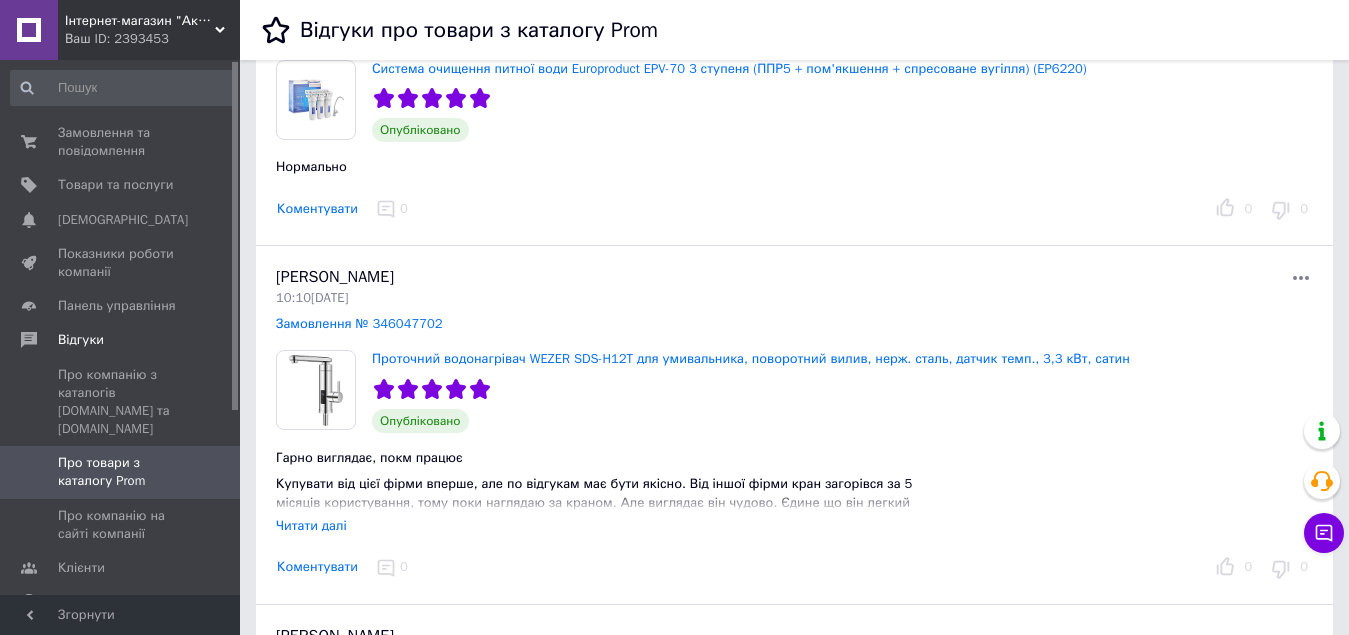 scroll, scrollTop: 1500, scrollLeft: 0, axis: vertical 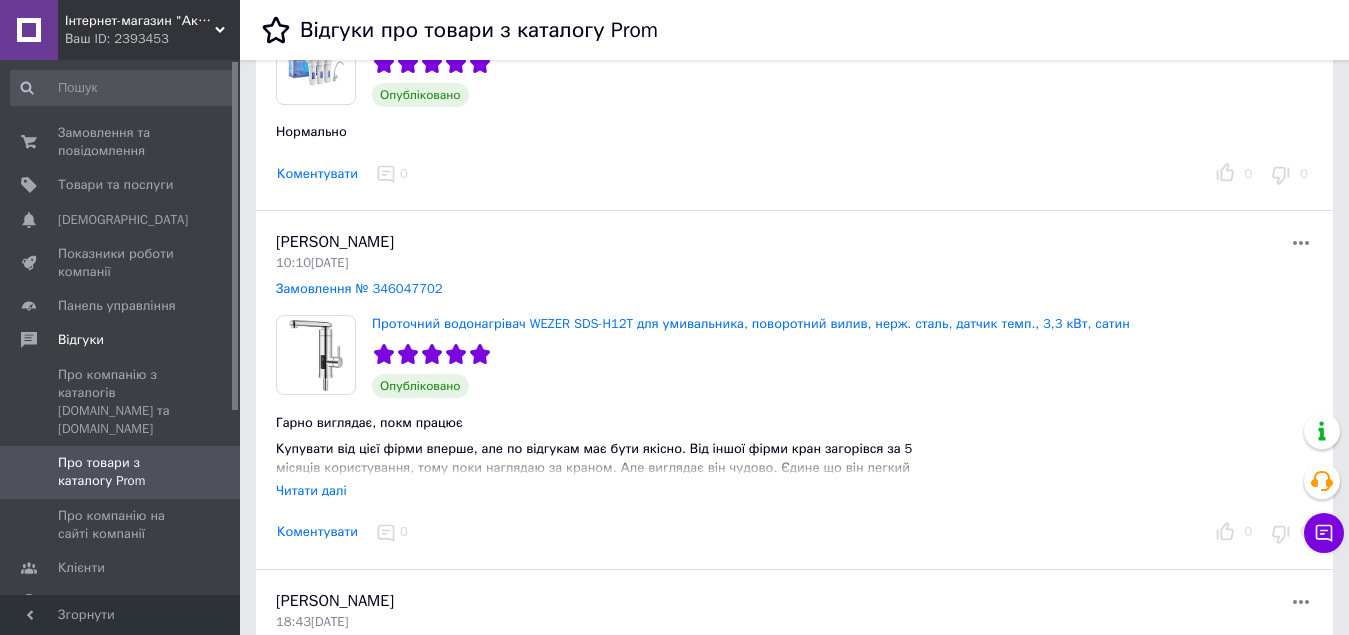 click on "Читати далі" at bounding box center (311, 490) 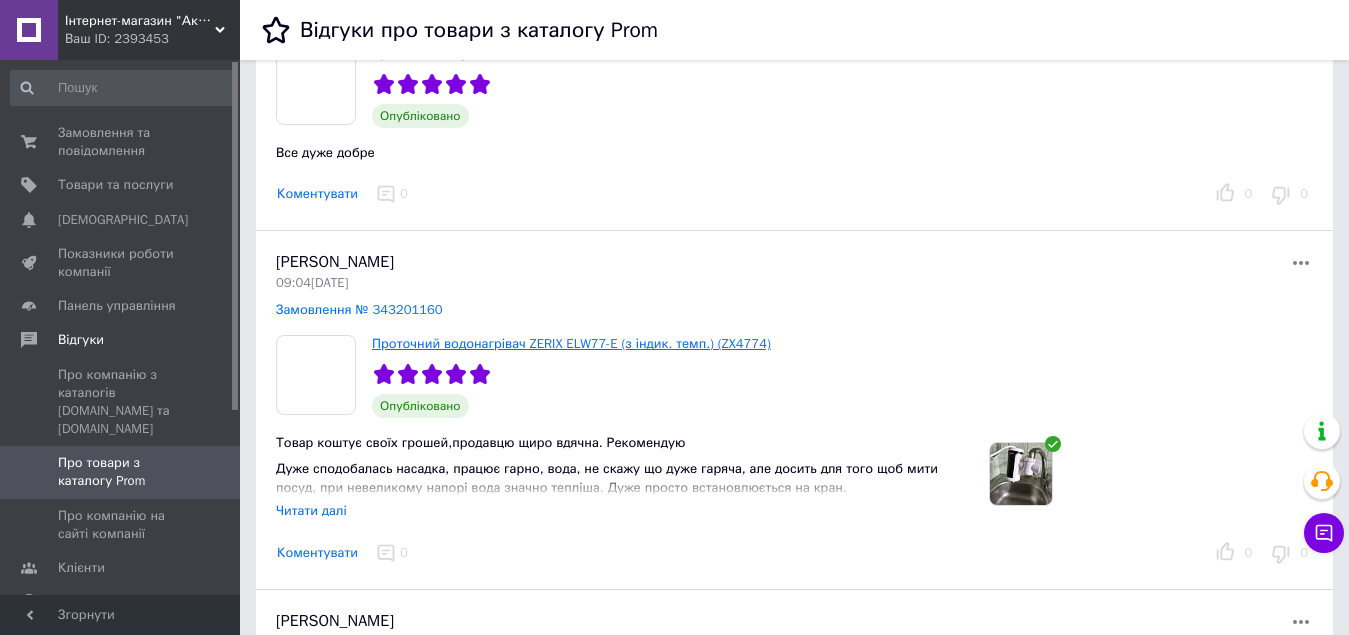scroll, scrollTop: 2200, scrollLeft: 0, axis: vertical 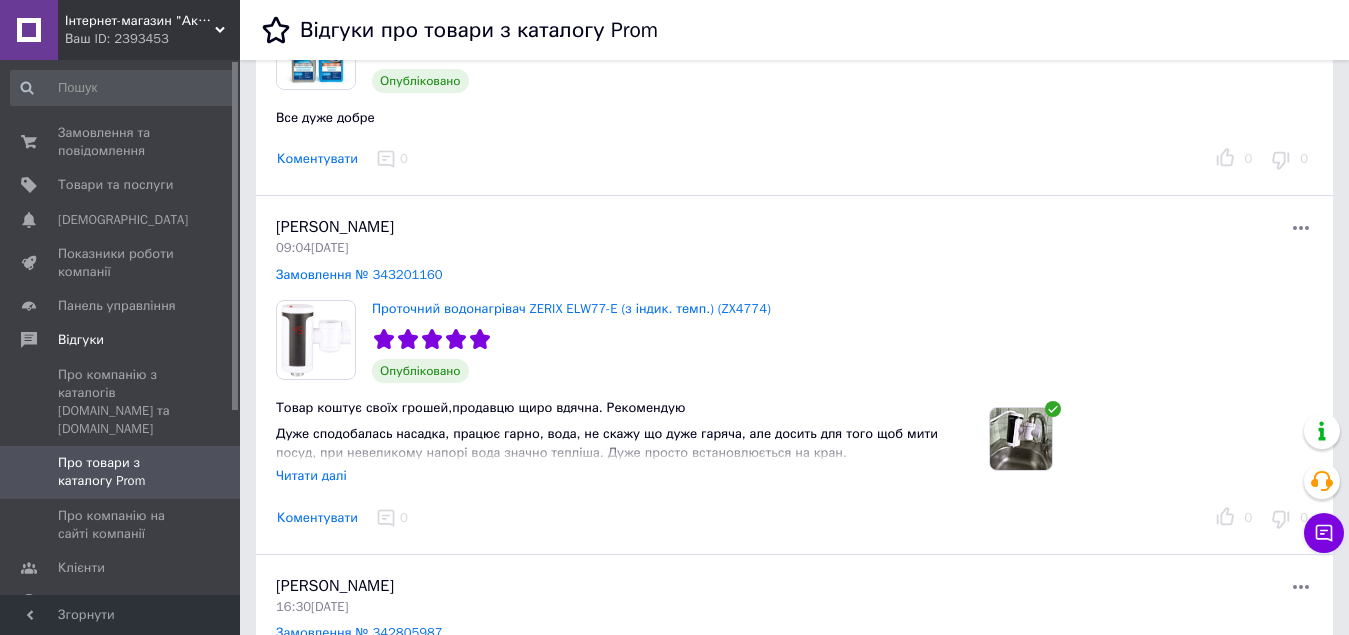 click on "Читати далі" at bounding box center (311, 475) 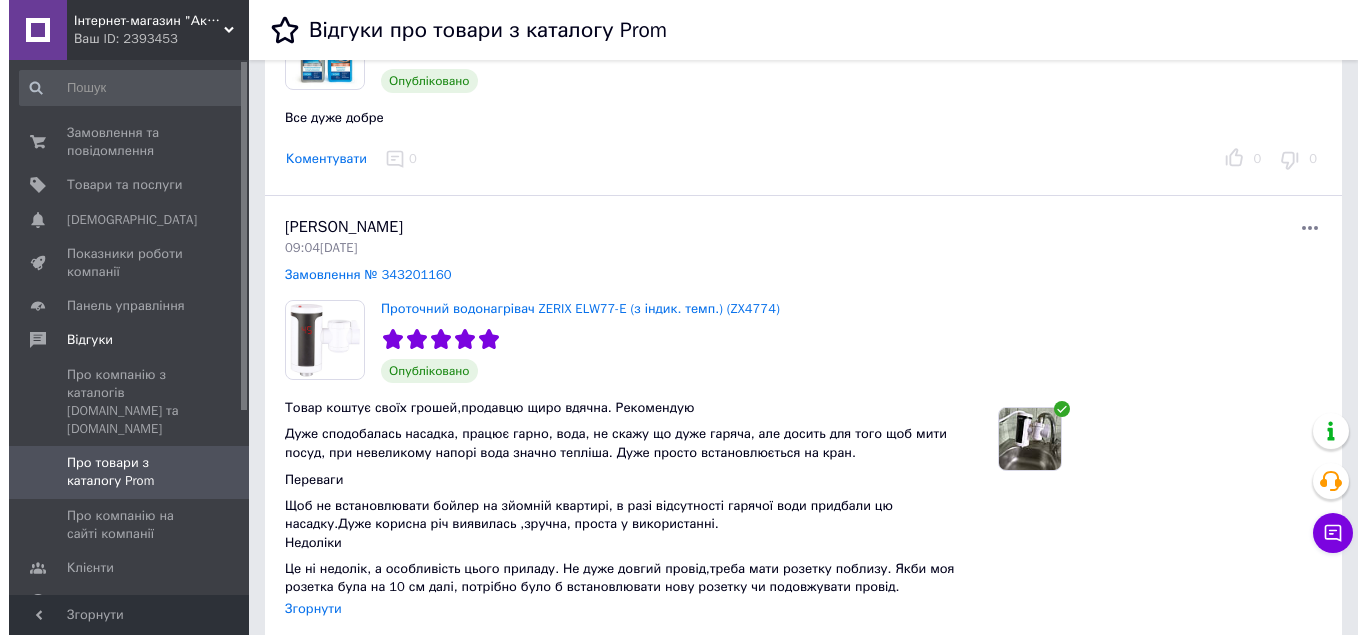 scroll, scrollTop: 2300, scrollLeft: 0, axis: vertical 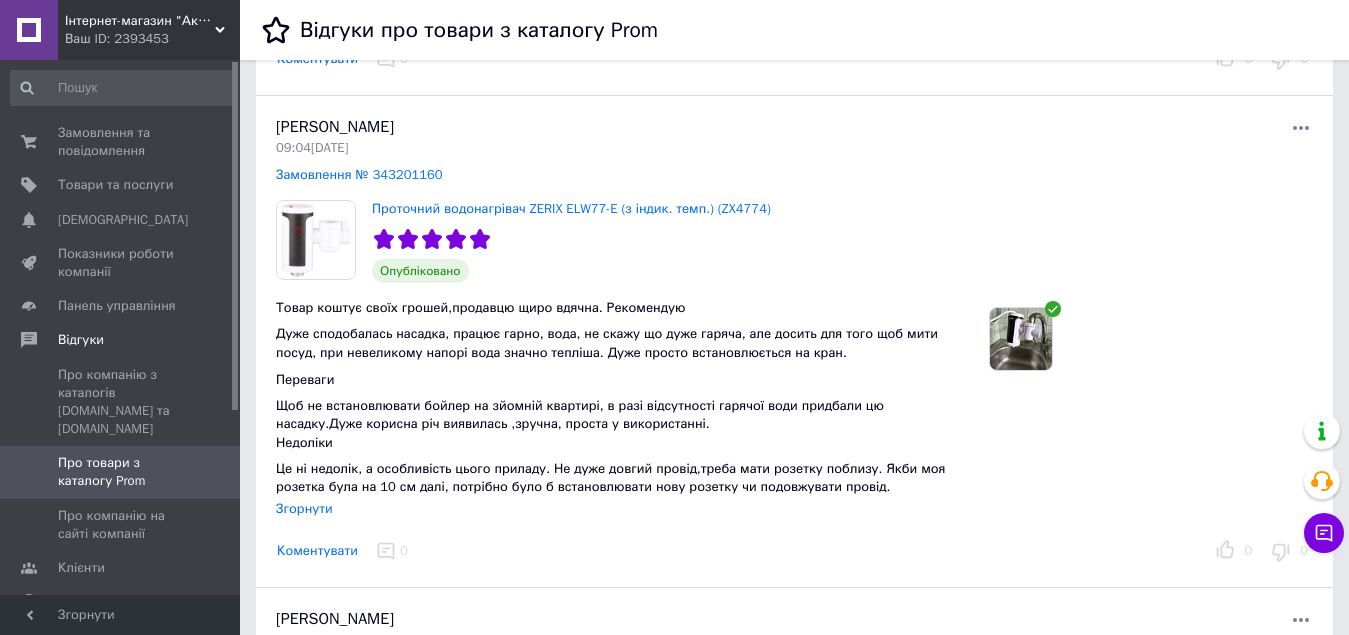 click at bounding box center [1021, 339] 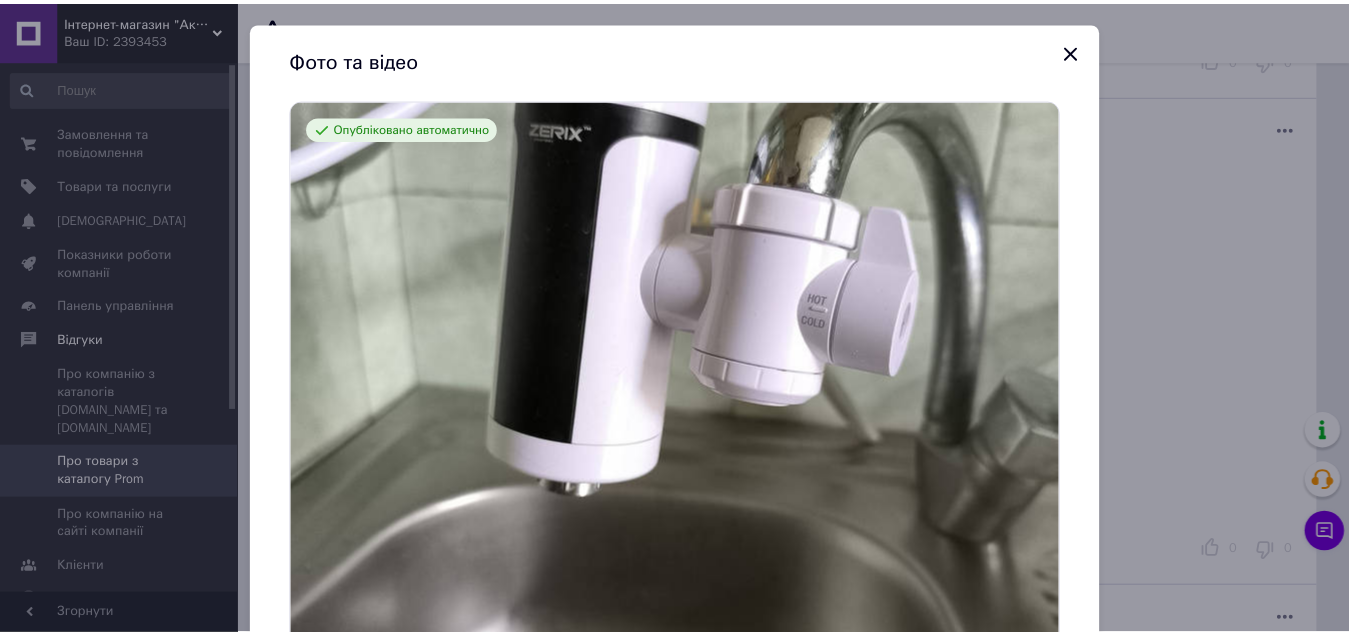 scroll, scrollTop: 0, scrollLeft: 0, axis: both 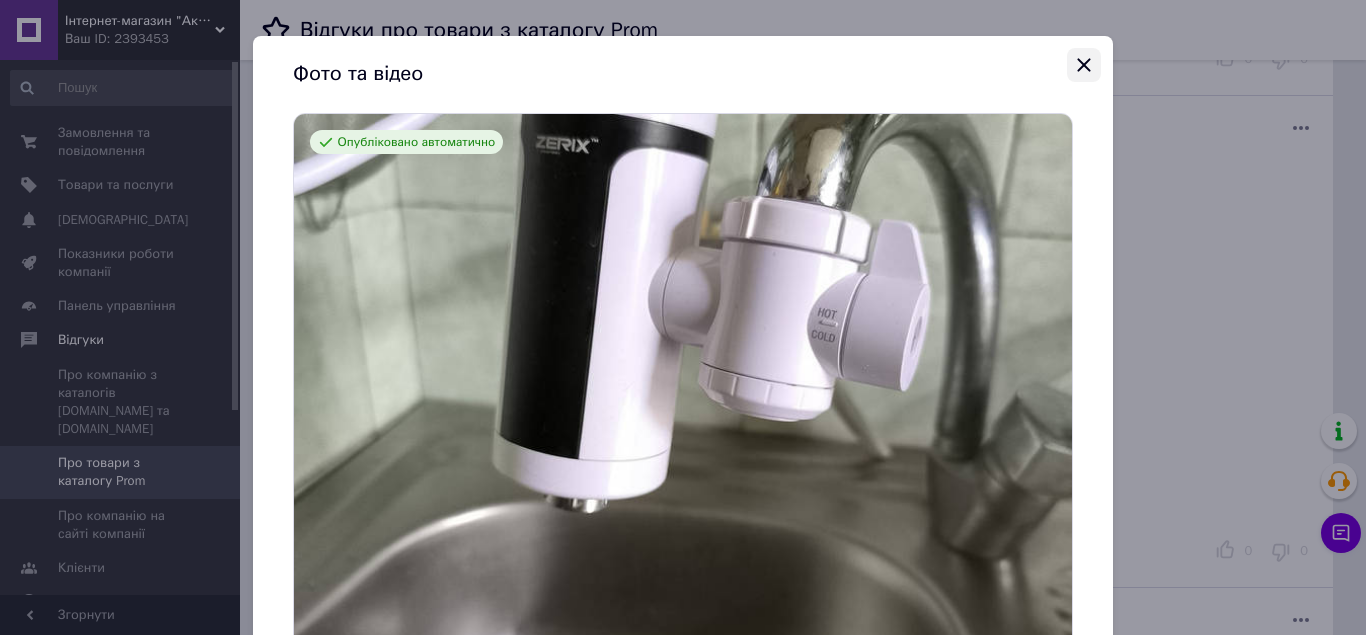 click 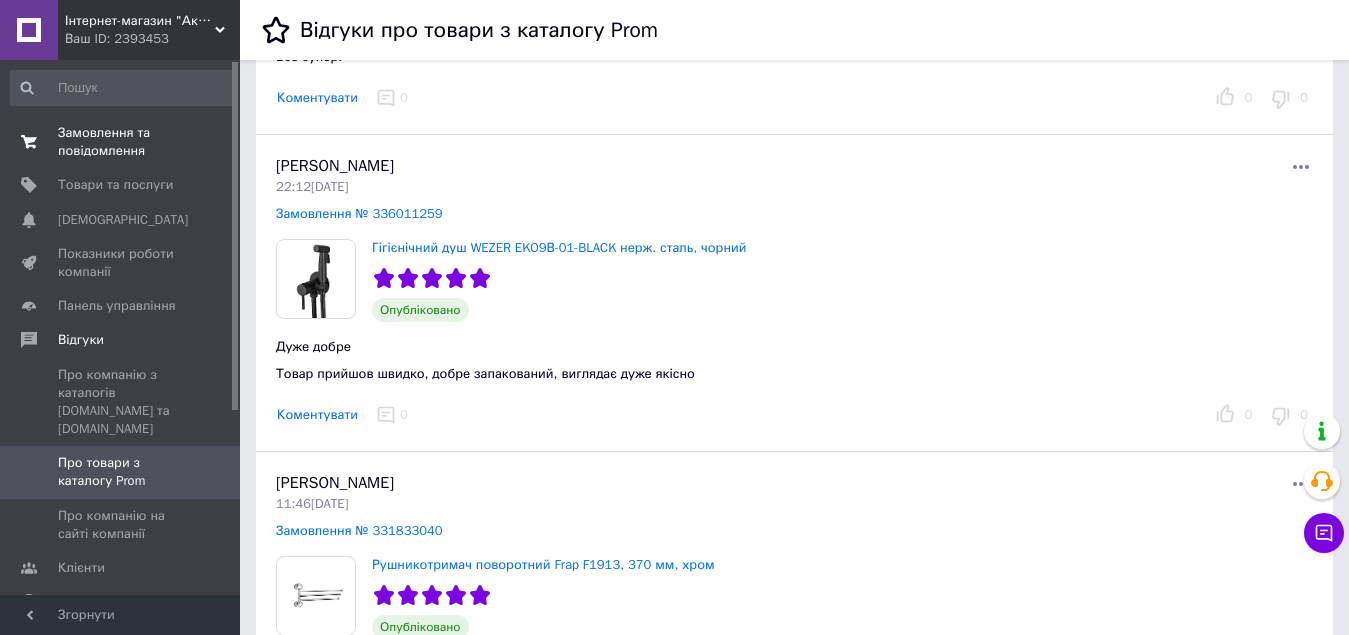 scroll, scrollTop: 5433, scrollLeft: 0, axis: vertical 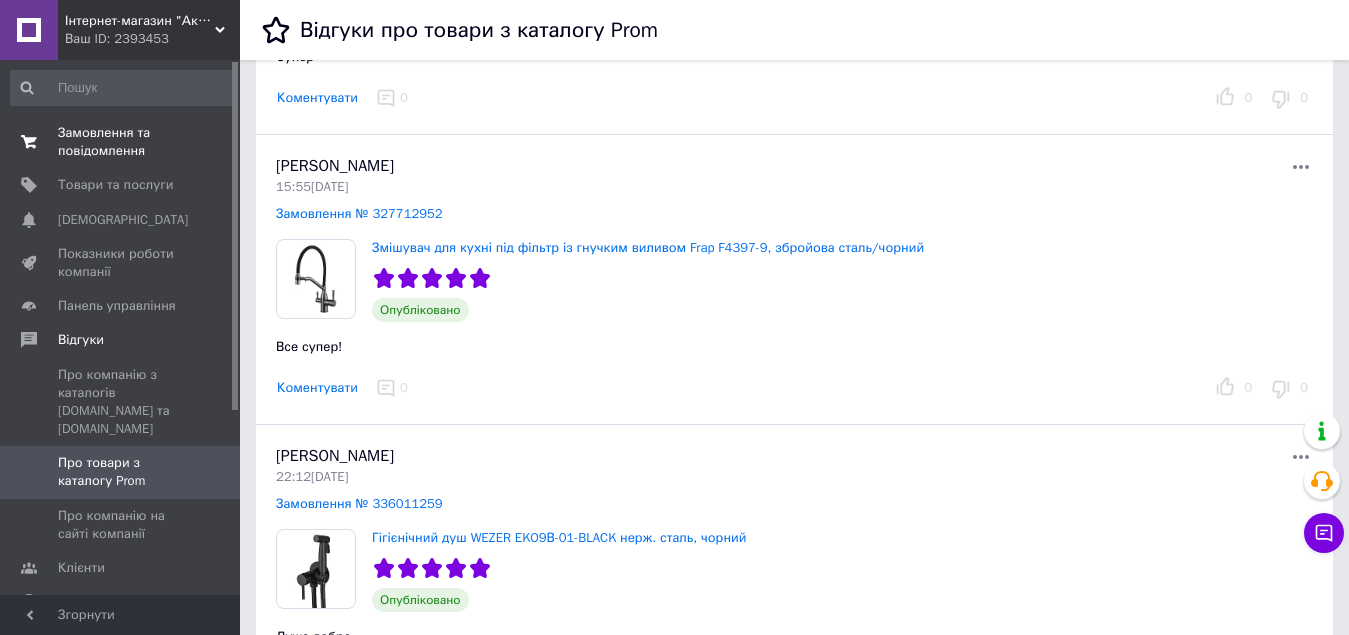 click on "Замовлення та повідомлення" at bounding box center [121, 142] 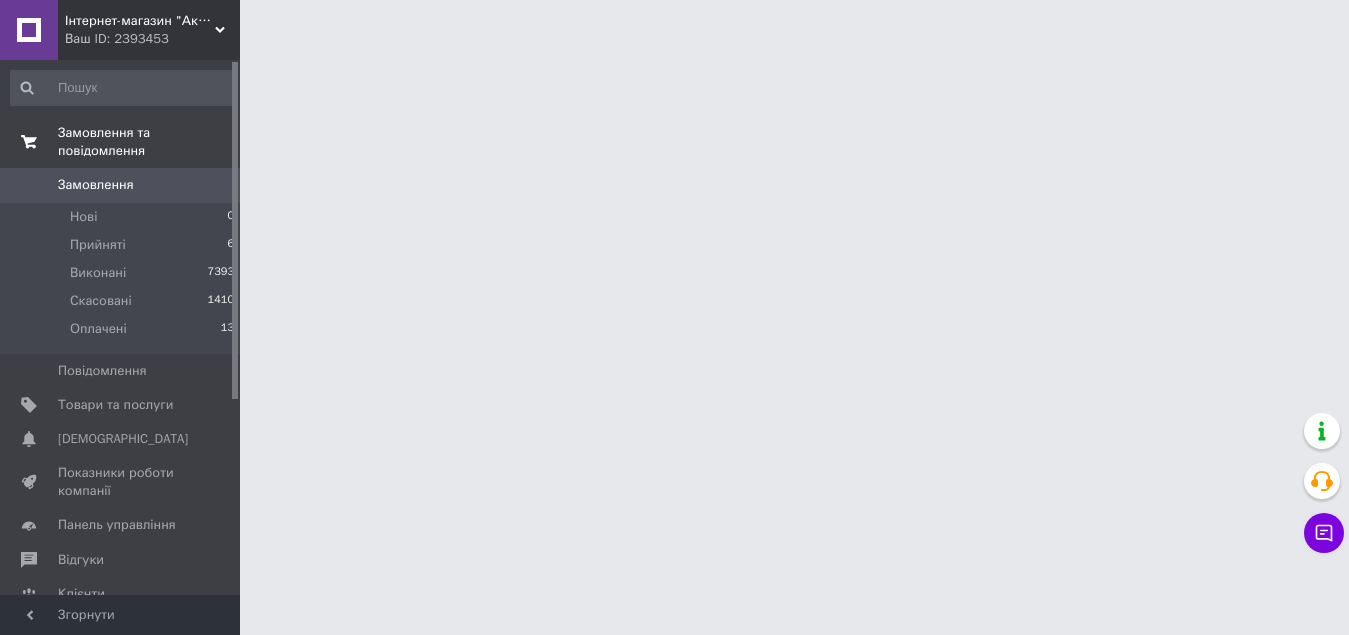 scroll, scrollTop: 0, scrollLeft: 0, axis: both 